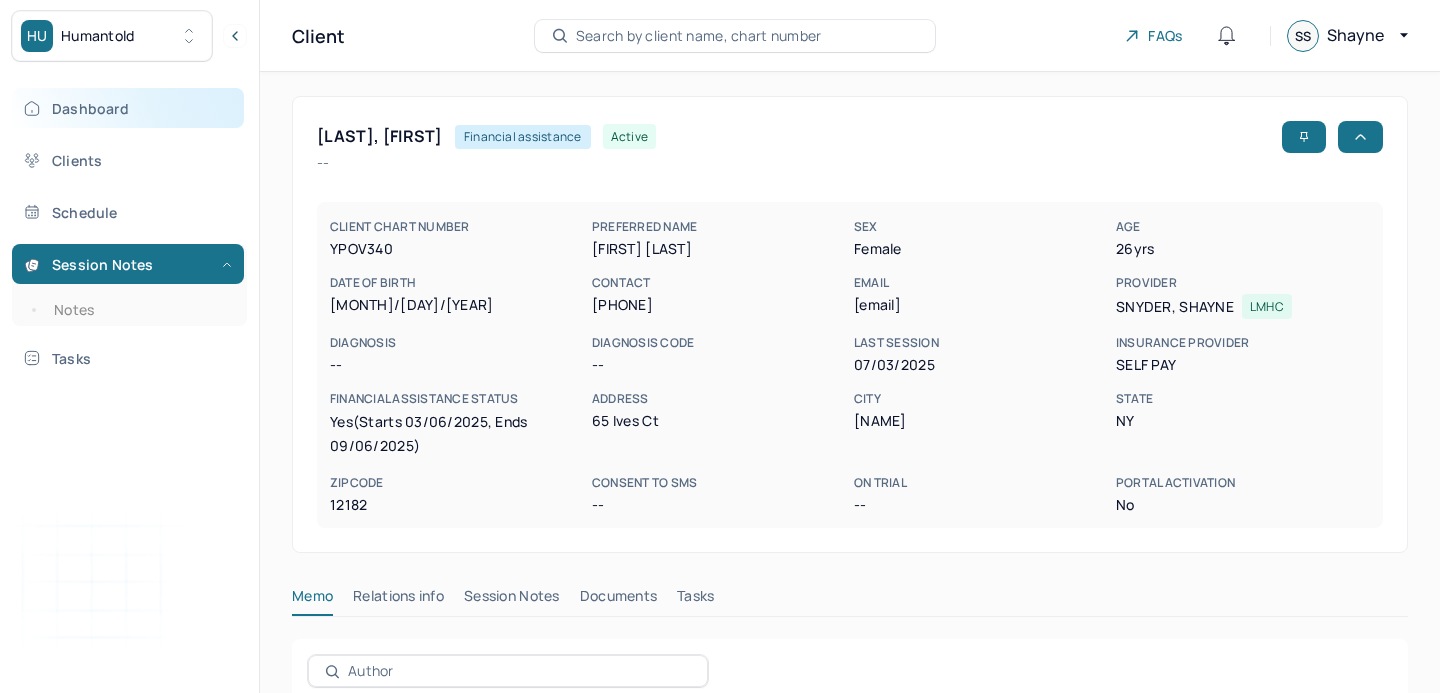 scroll, scrollTop: 24, scrollLeft: 0, axis: vertical 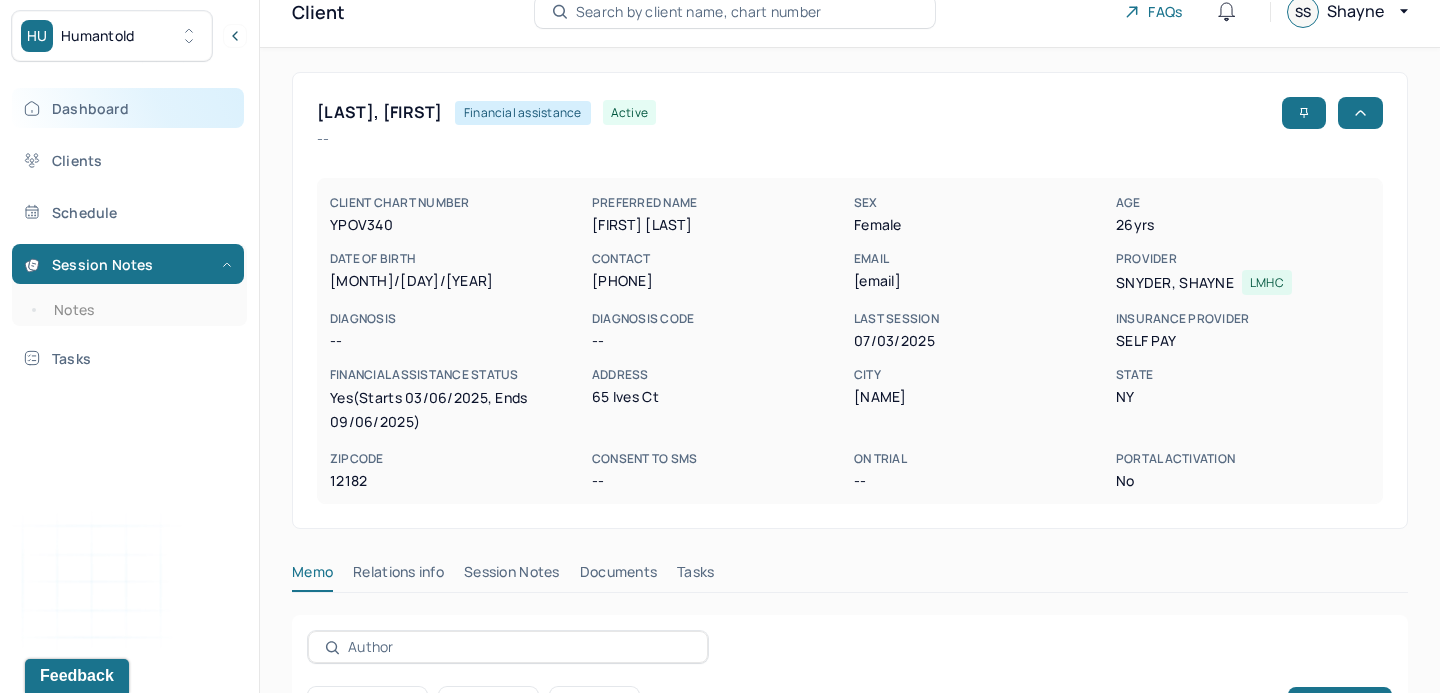 click on "Dashboard" at bounding box center (128, 108) 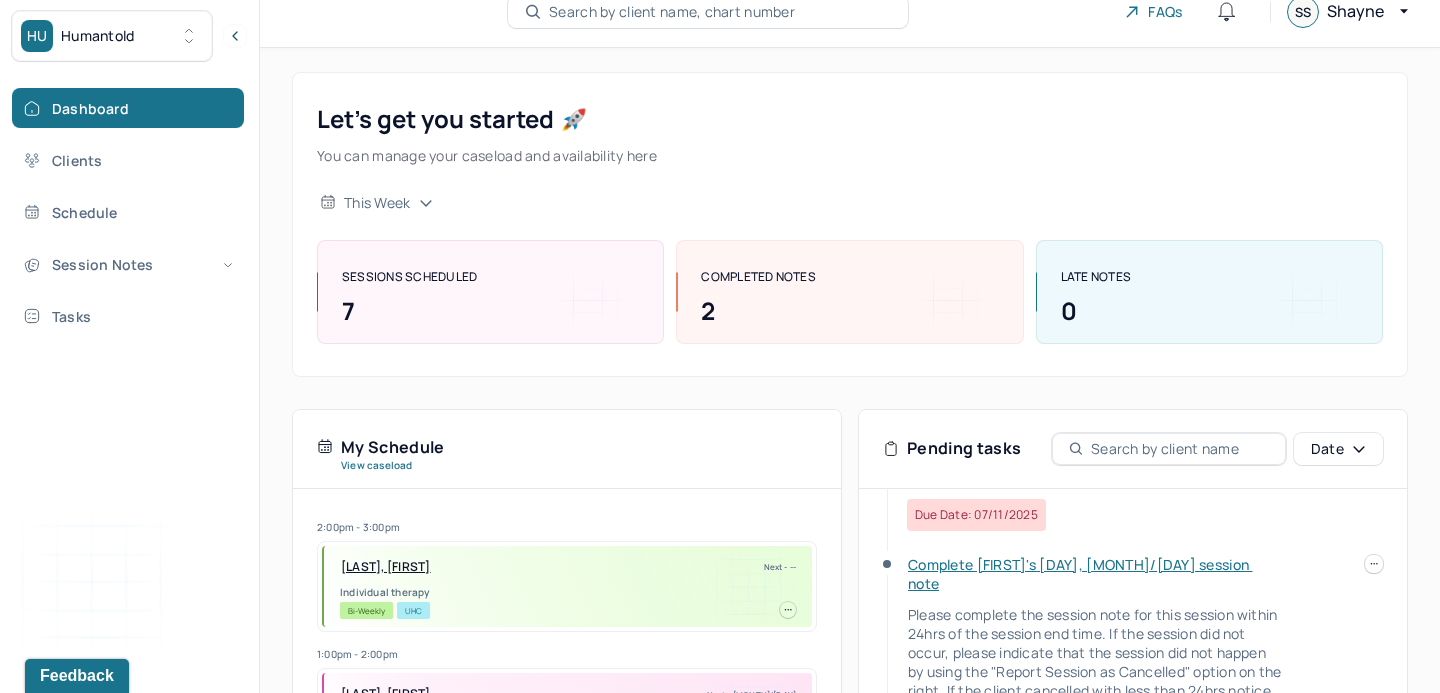scroll, scrollTop: 0, scrollLeft: 0, axis: both 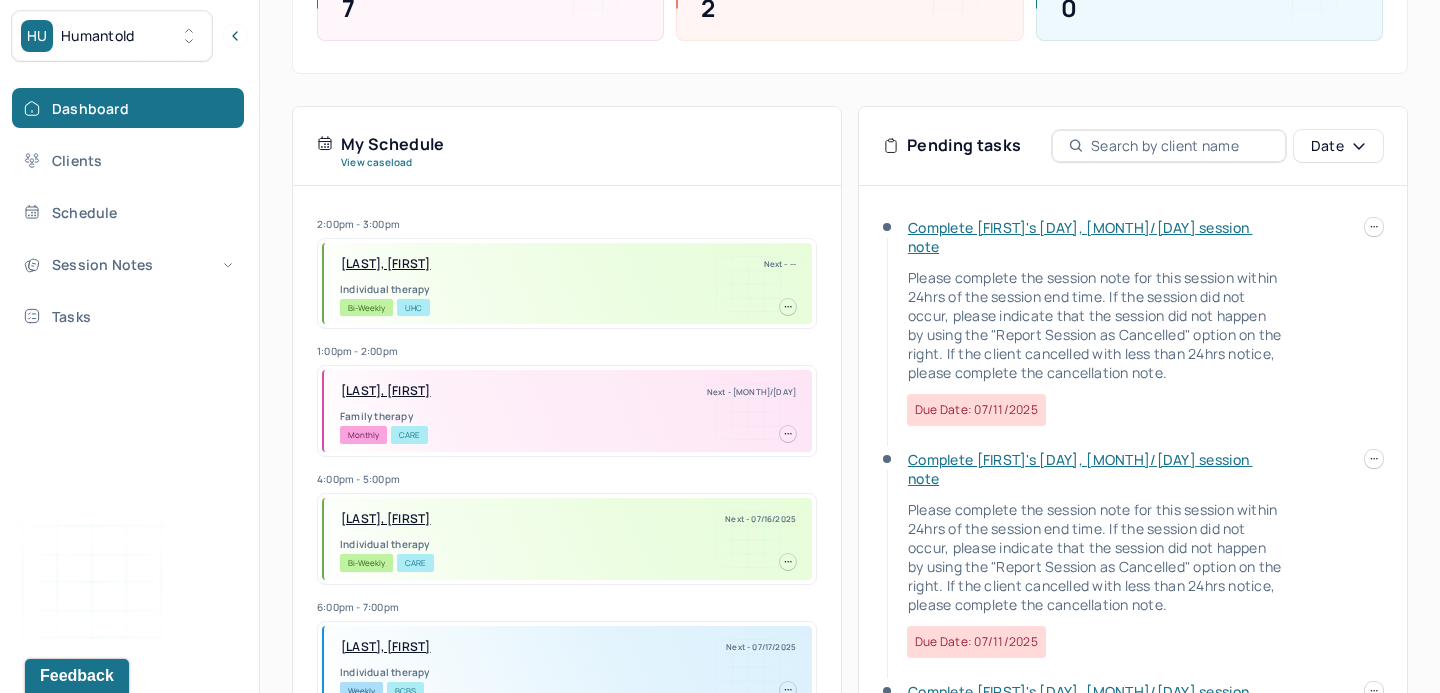 click on "Complete [FIRST]'s [DAY], [MONTH]/[DAY] session note" at bounding box center (1080, 237) 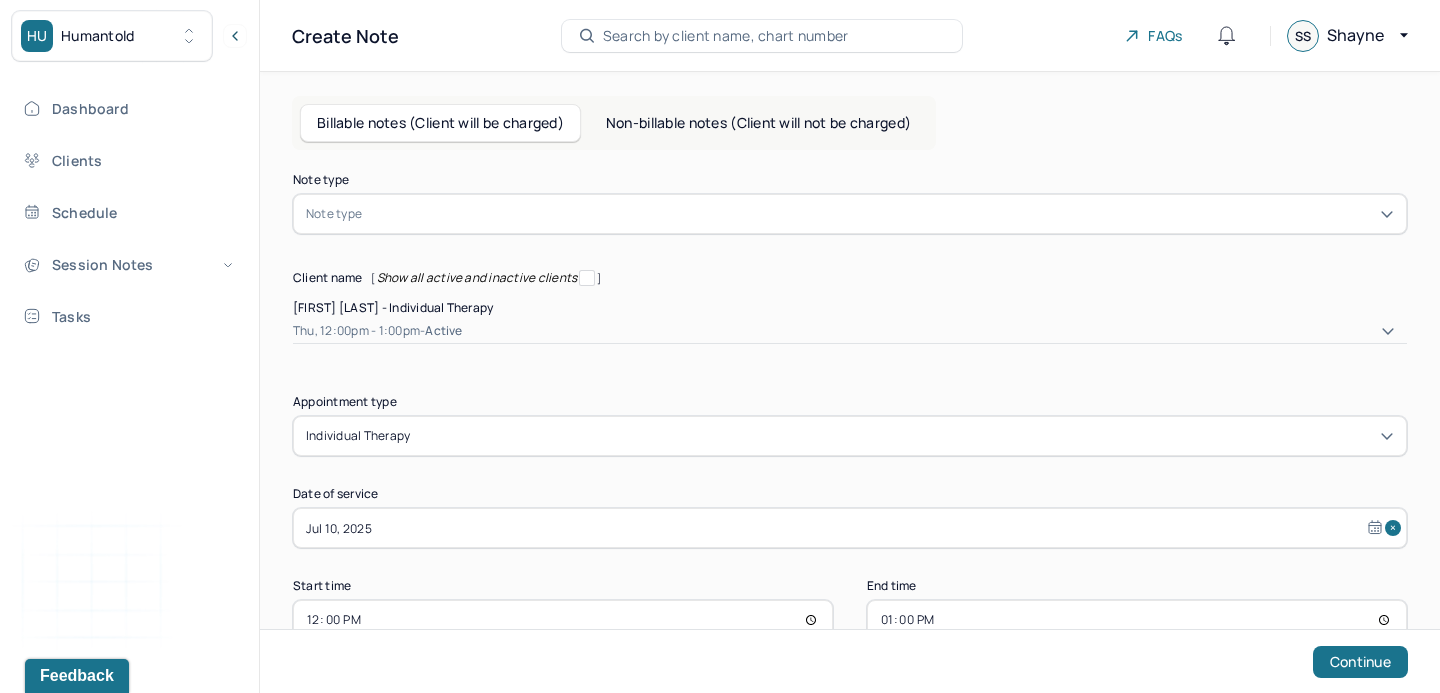 click at bounding box center [880, 214] 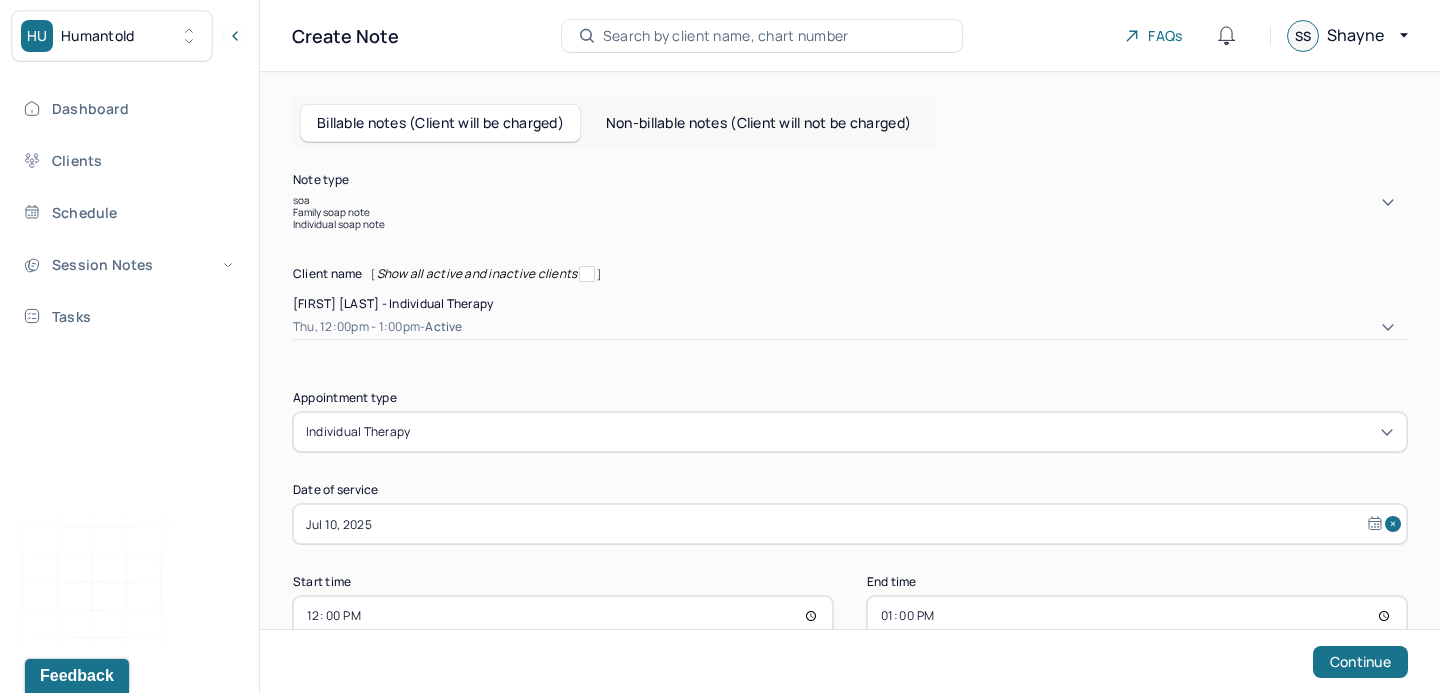 type on "soap" 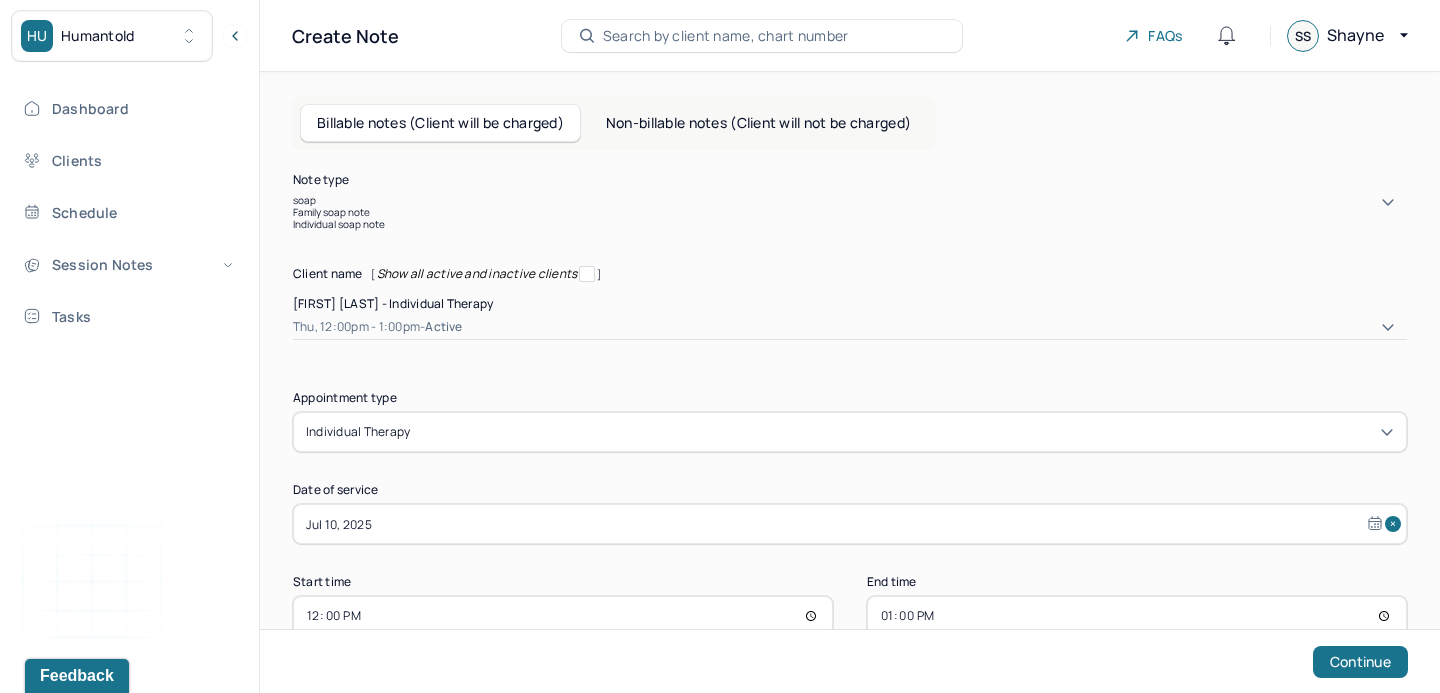 click on "Family soap note" at bounding box center [850, 212] 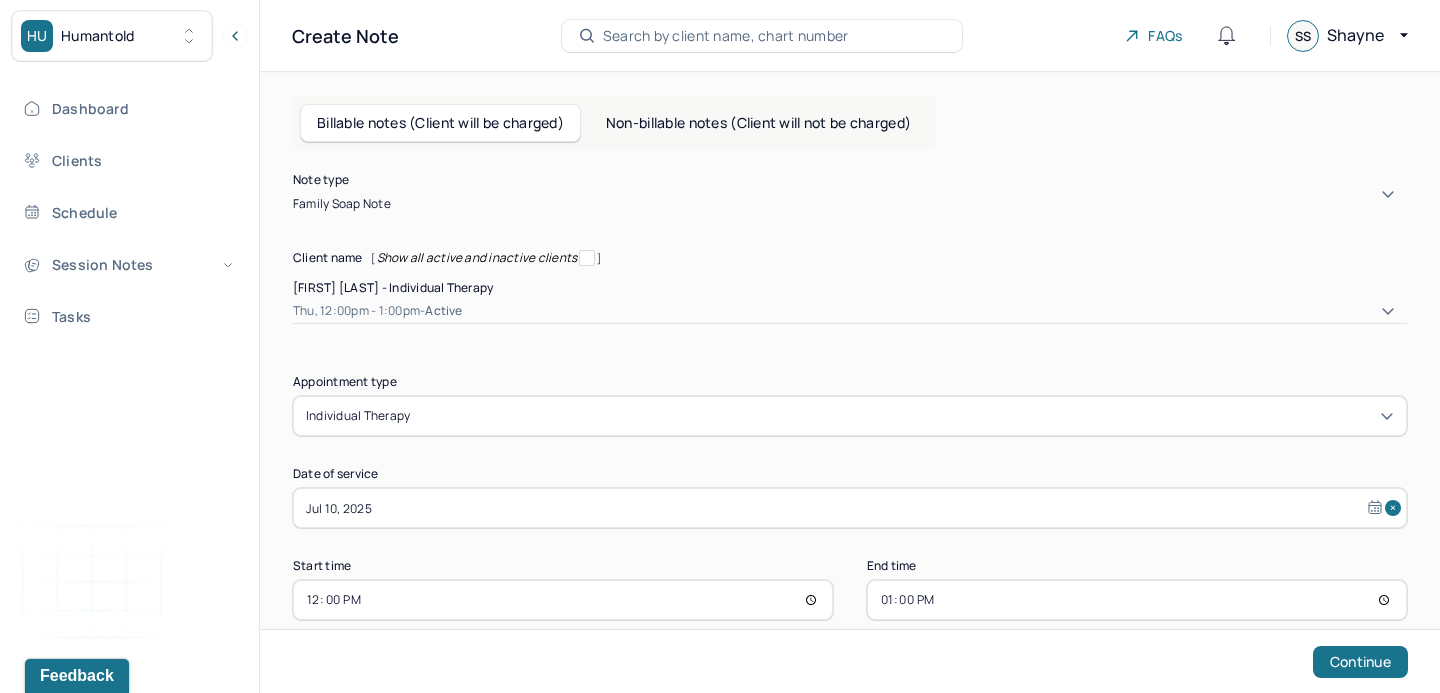 scroll, scrollTop: 34, scrollLeft: 0, axis: vertical 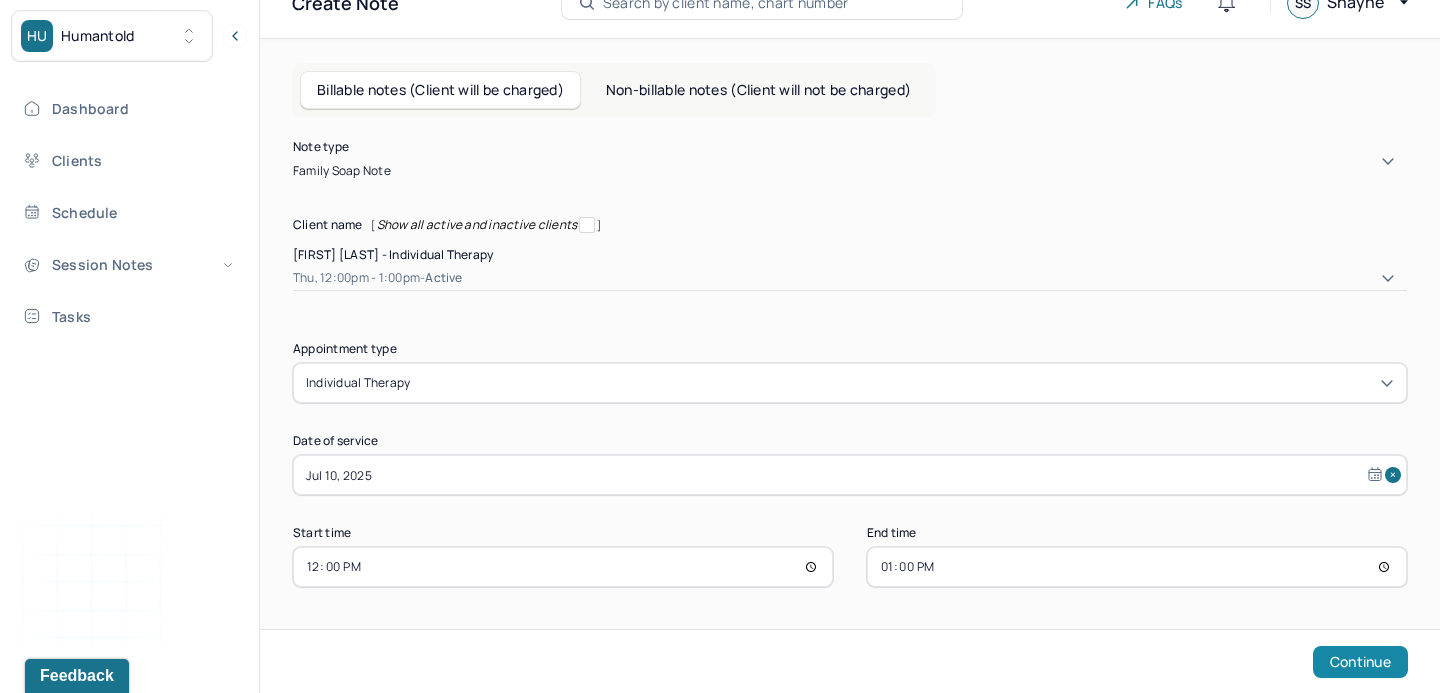 click on "Continue" at bounding box center [1360, 662] 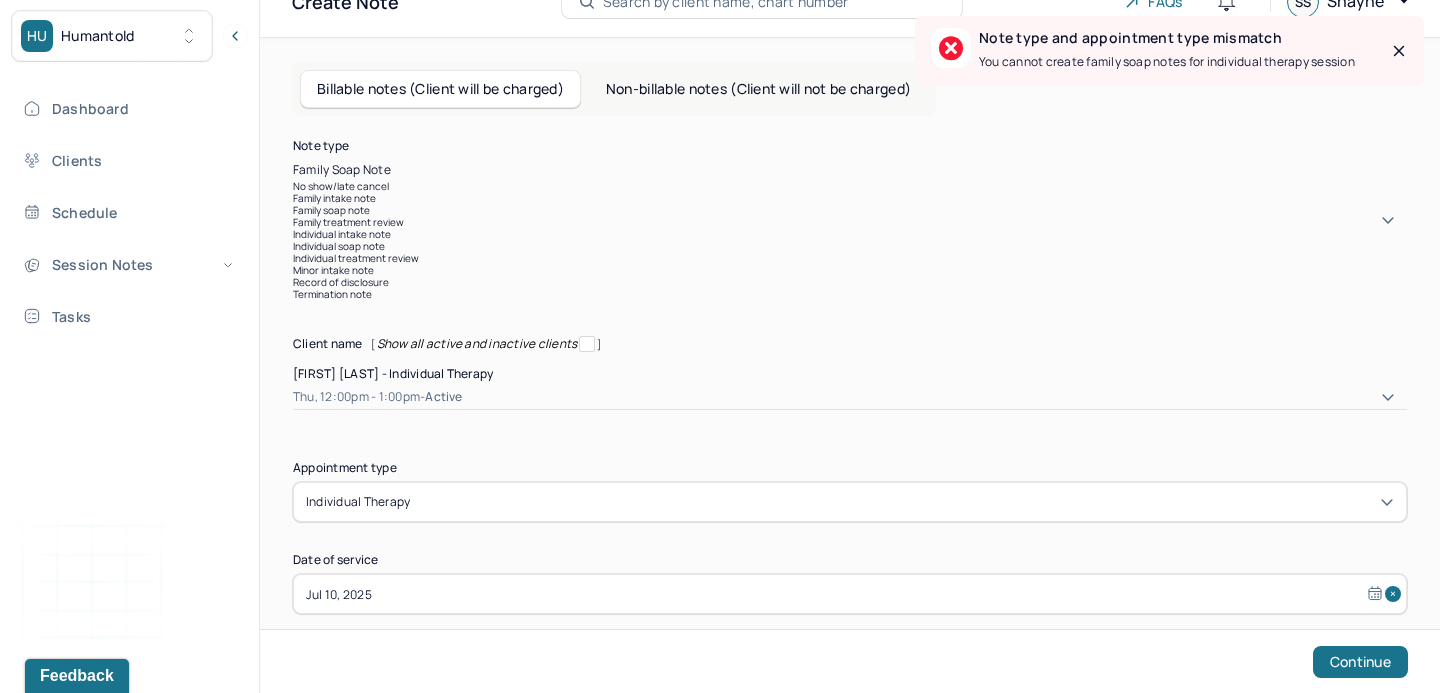 click at bounding box center (901, 170) 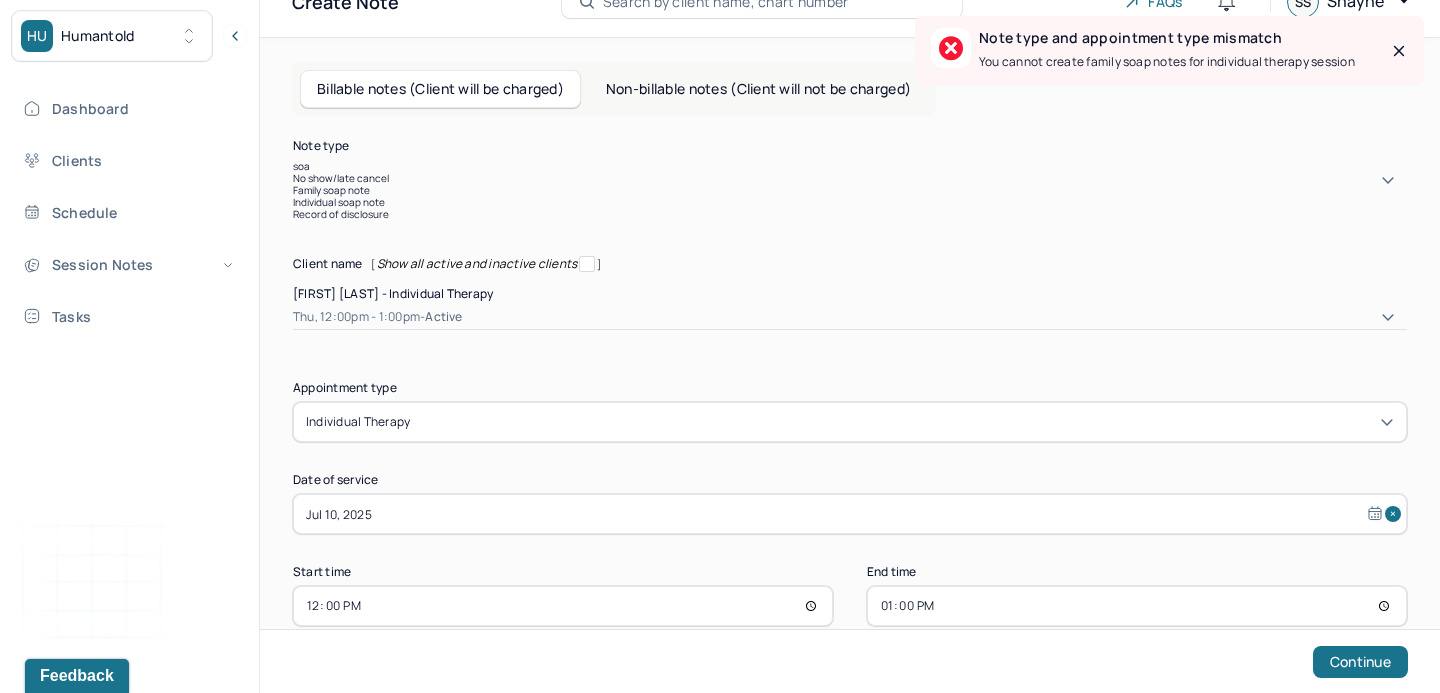 type on "soap" 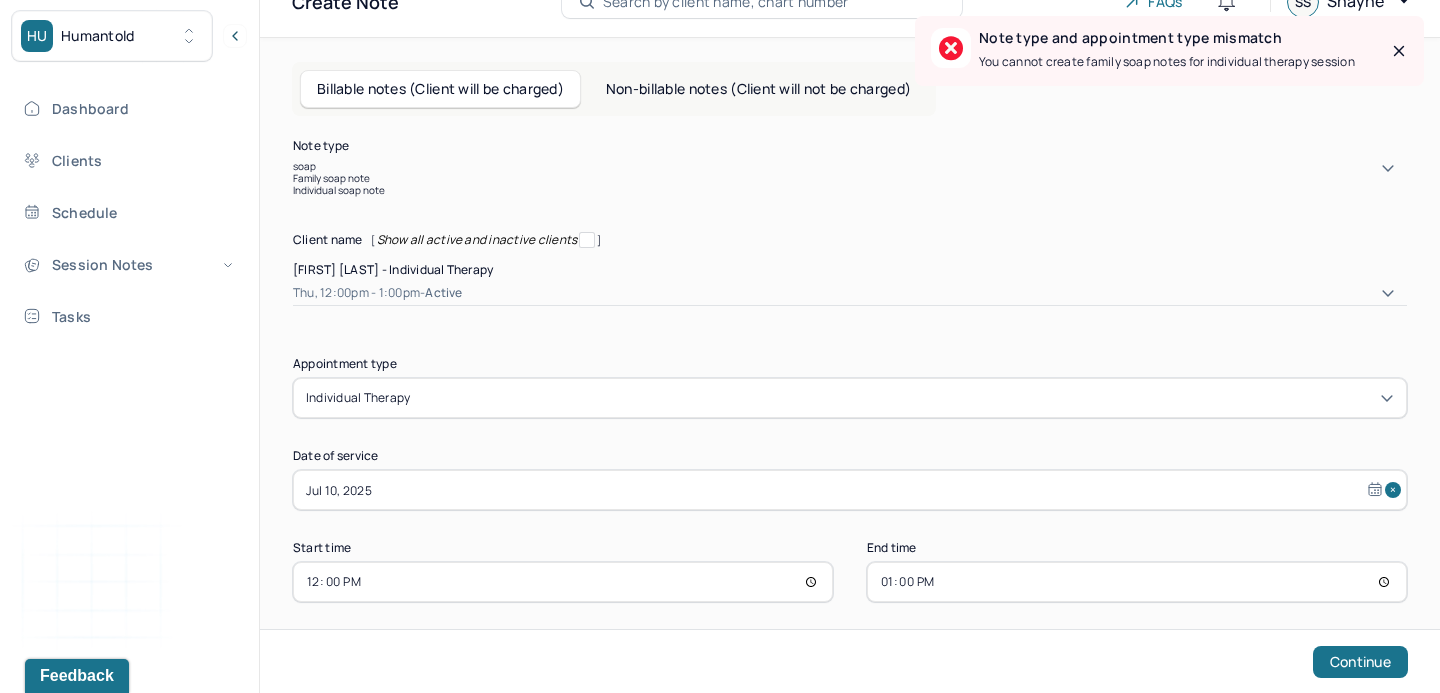 click on "Individual soap note" at bounding box center (850, 190) 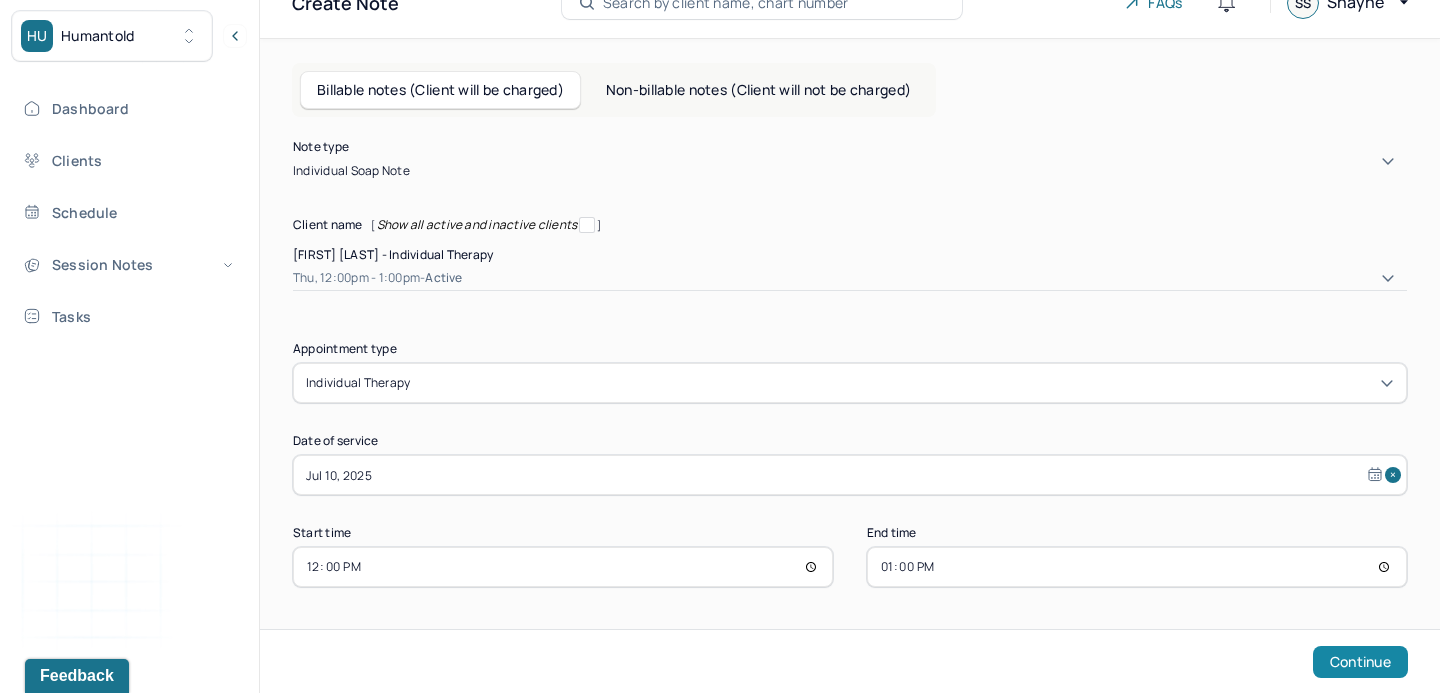 click on "Continue" at bounding box center (1360, 662) 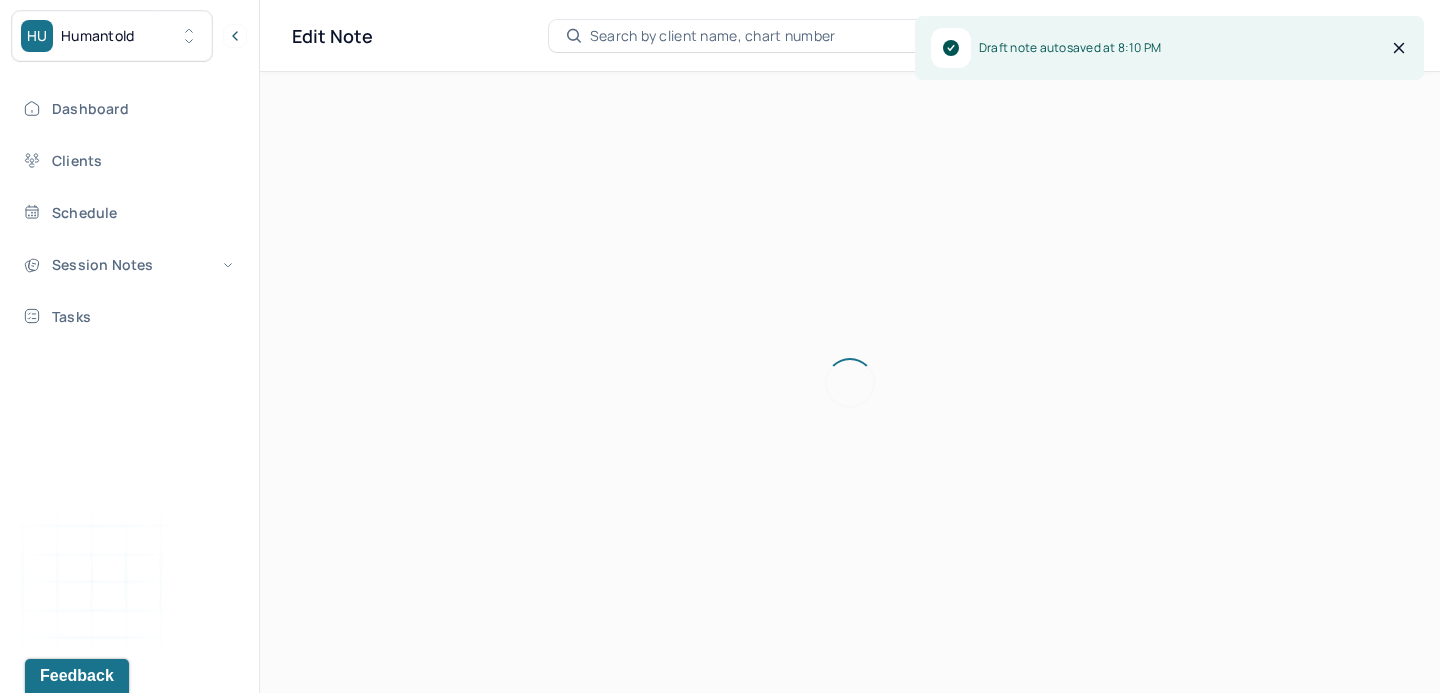 scroll, scrollTop: 0, scrollLeft: 0, axis: both 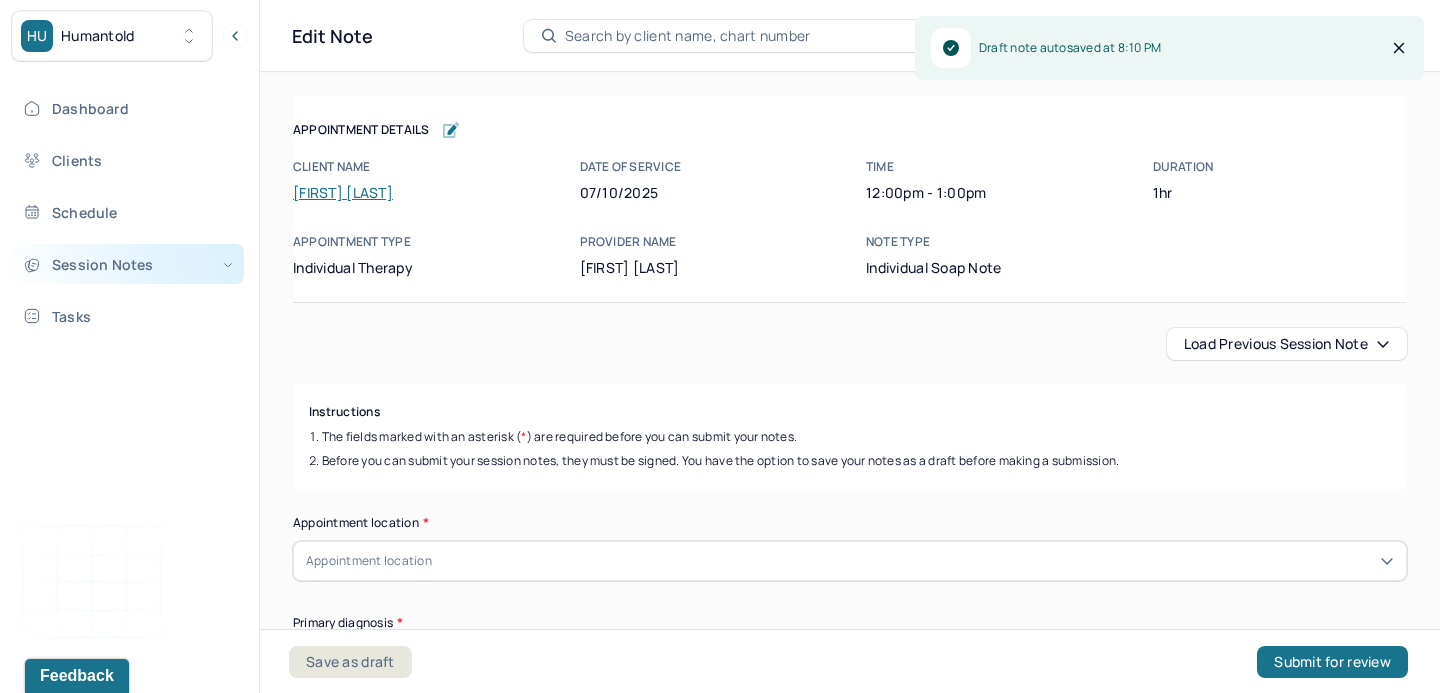 click on "Session Notes" at bounding box center (128, 264) 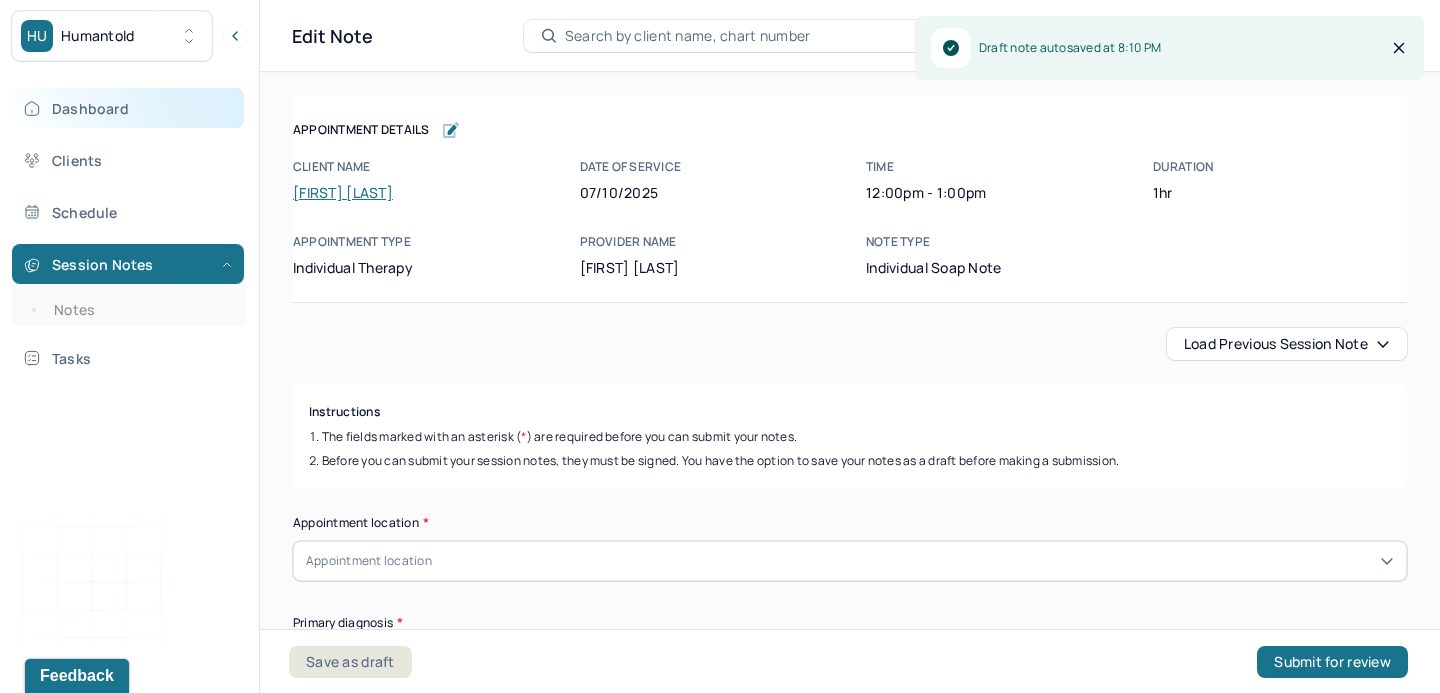 click on "Dashboard" at bounding box center [128, 108] 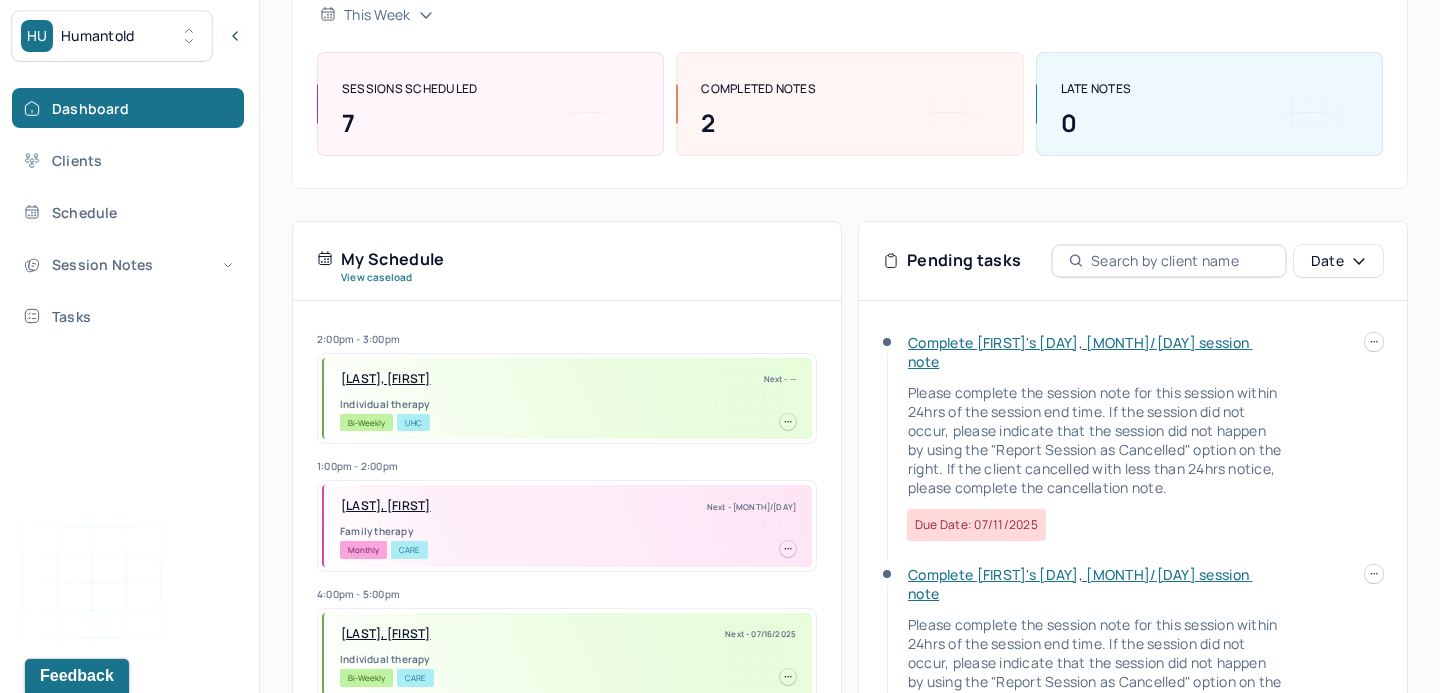 scroll, scrollTop: 325, scrollLeft: 0, axis: vertical 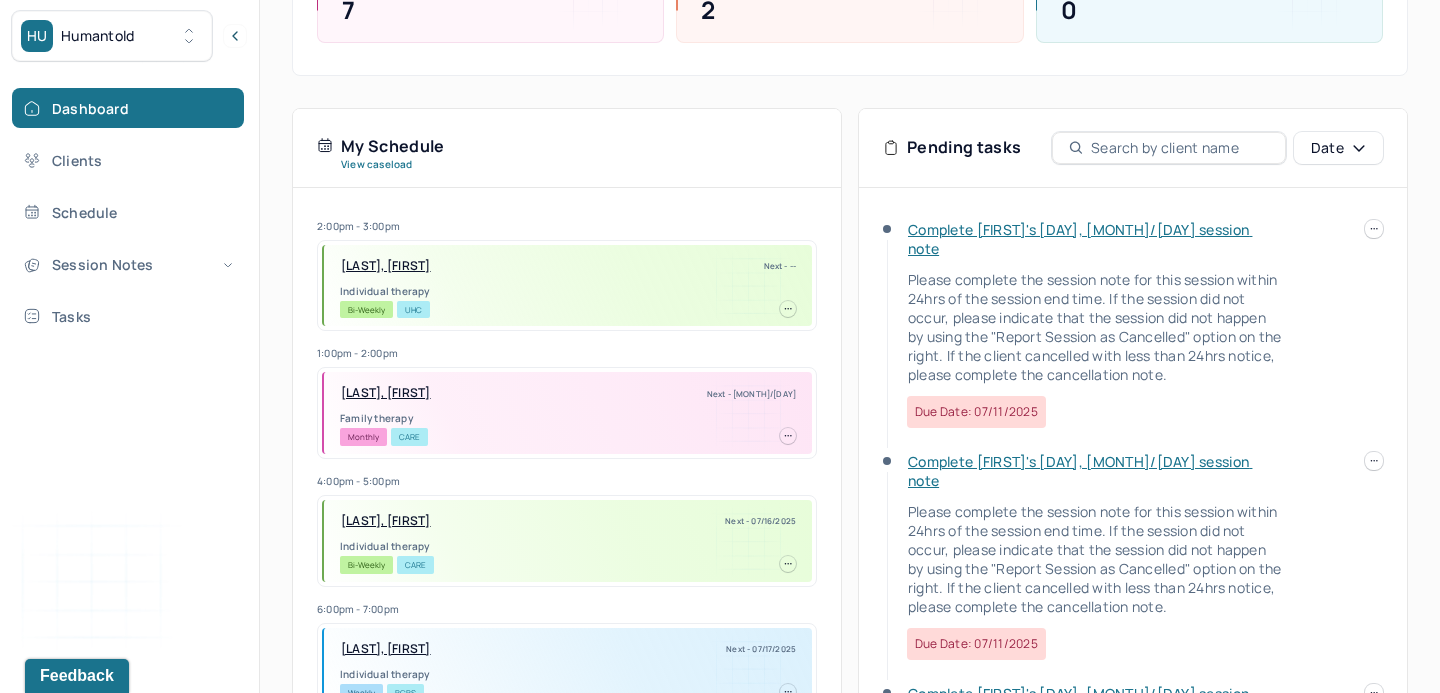 click on "Complete [FIRST]'s [DAY], [MONTH]/[DAY] session note" at bounding box center (1080, 471) 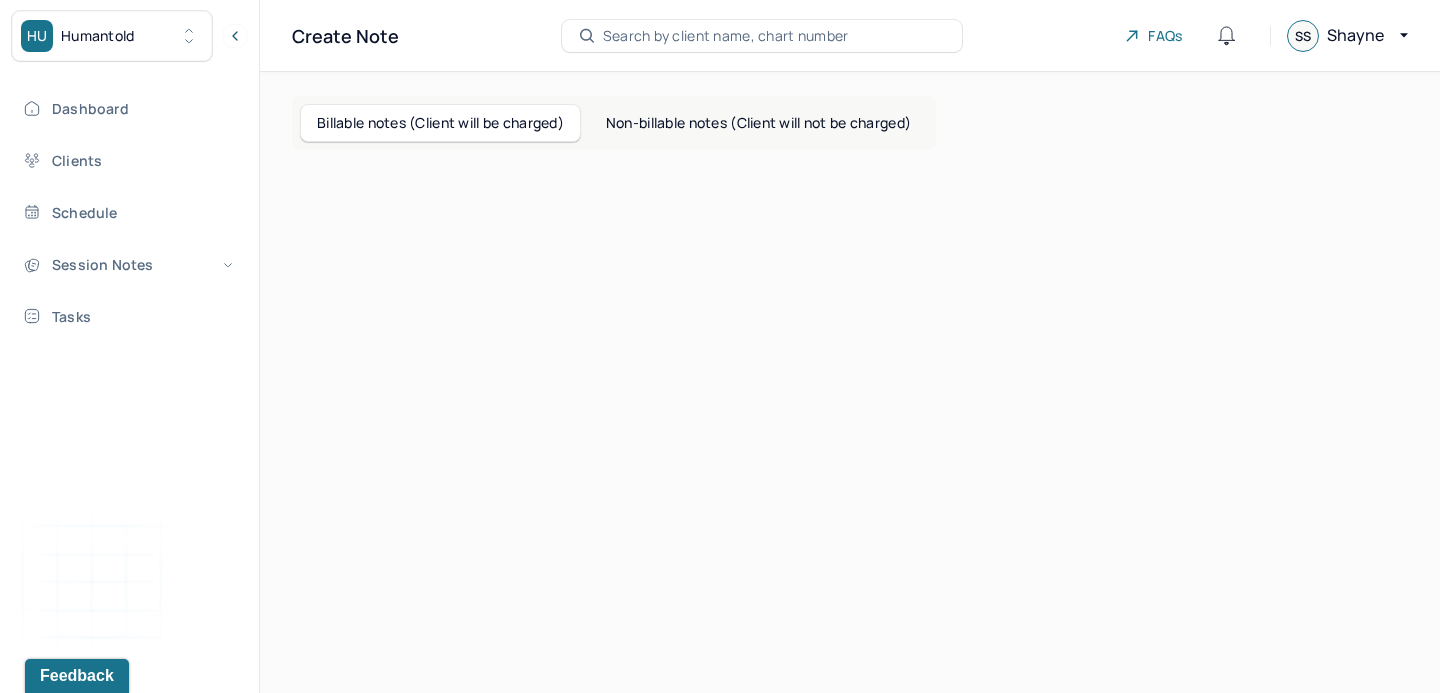 scroll, scrollTop: 0, scrollLeft: 0, axis: both 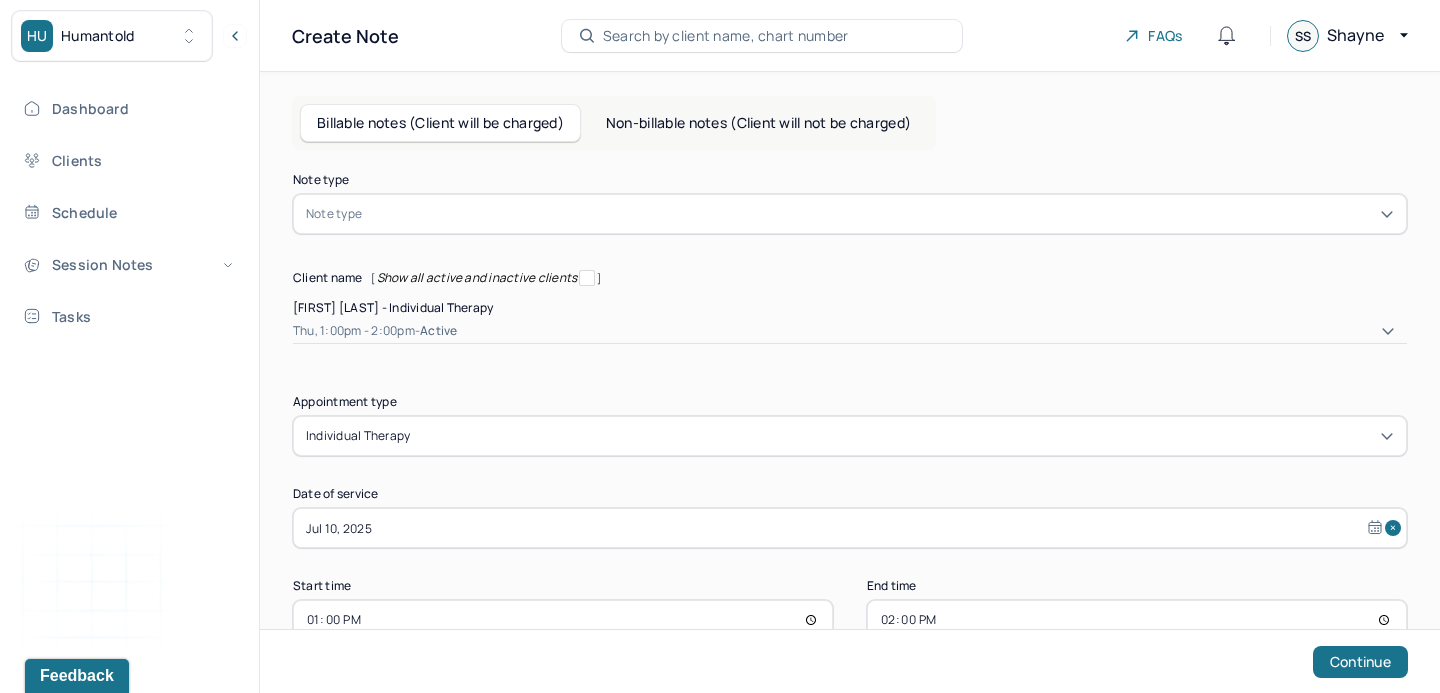 click at bounding box center [880, 214] 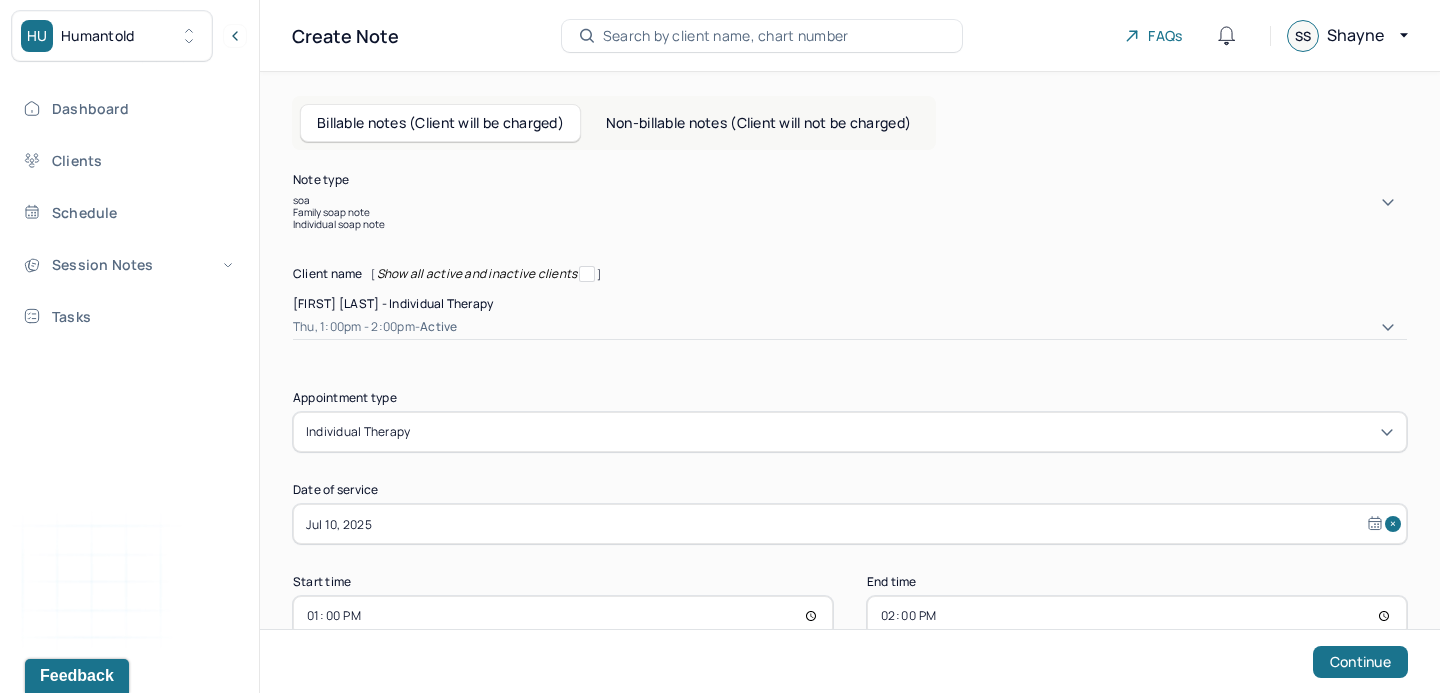 type on "soap" 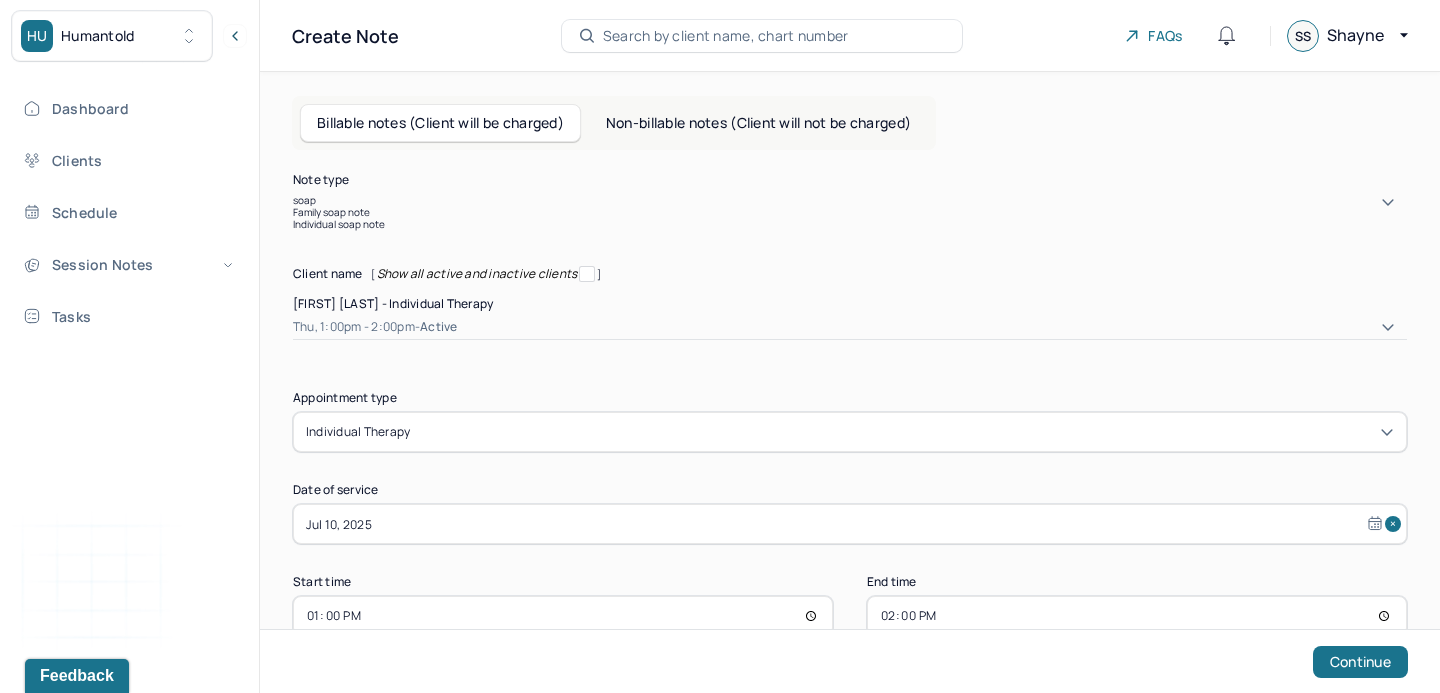 click on "Individual soap note" at bounding box center (850, 224) 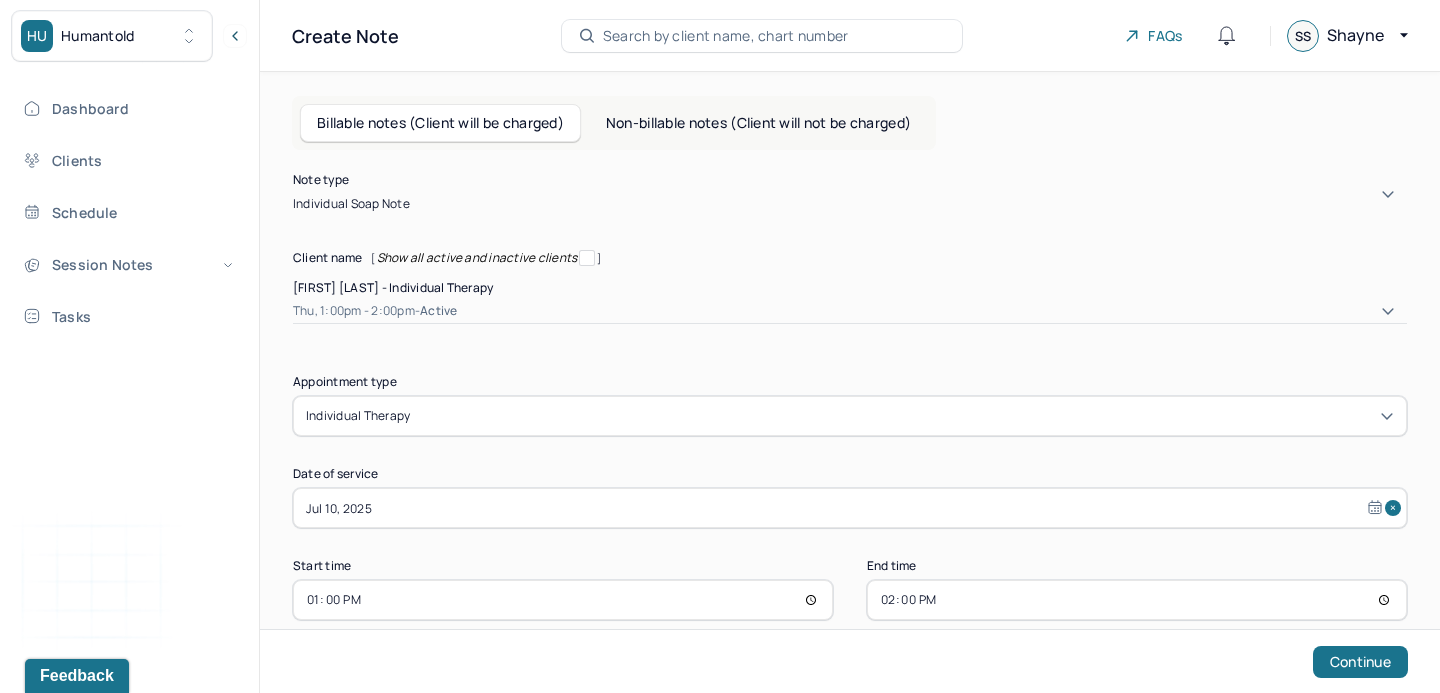 scroll, scrollTop: 34, scrollLeft: 0, axis: vertical 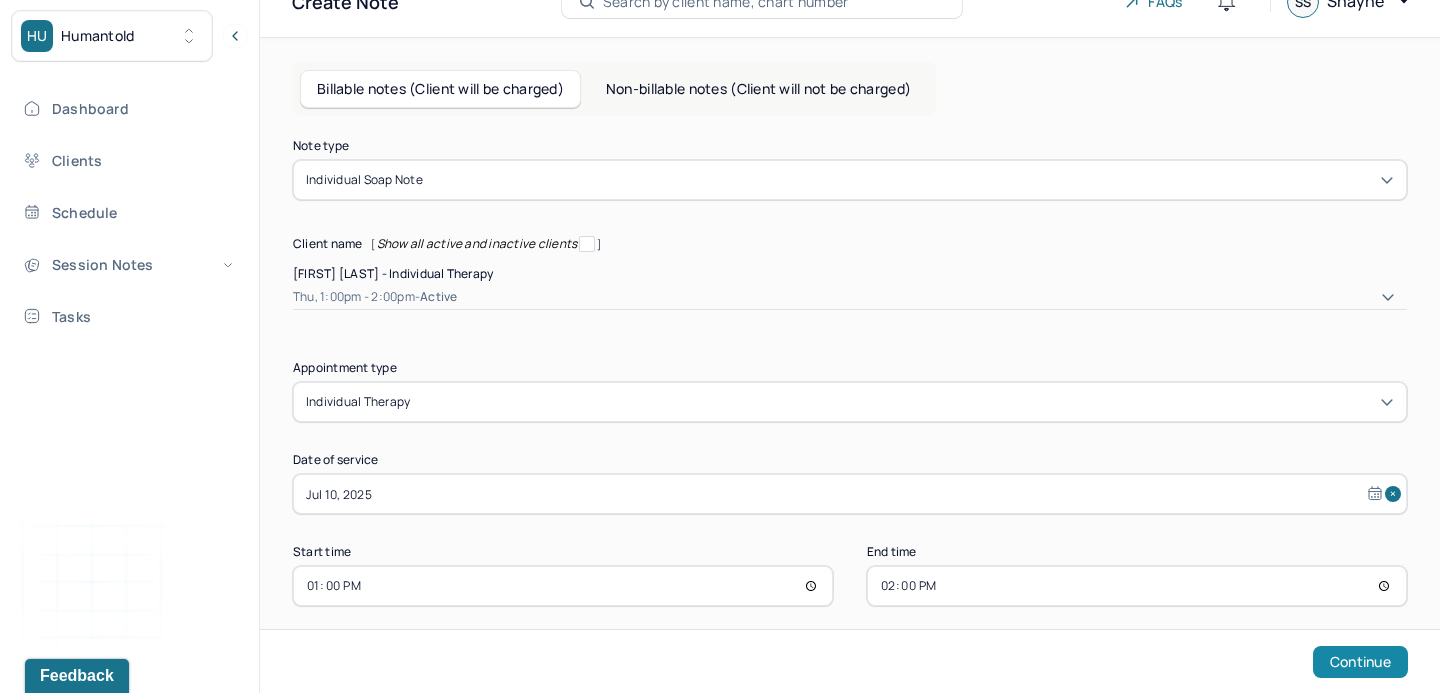 click on "Continue" at bounding box center (1360, 662) 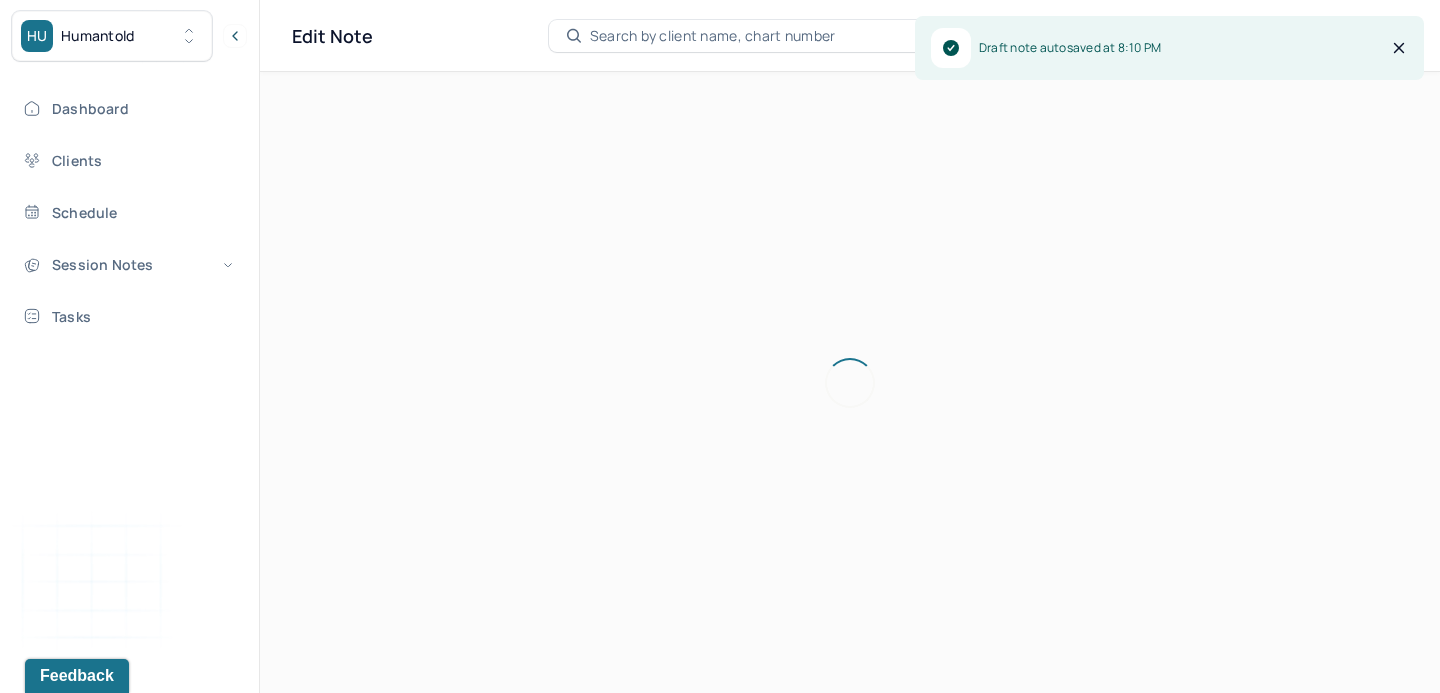 scroll, scrollTop: 0, scrollLeft: 0, axis: both 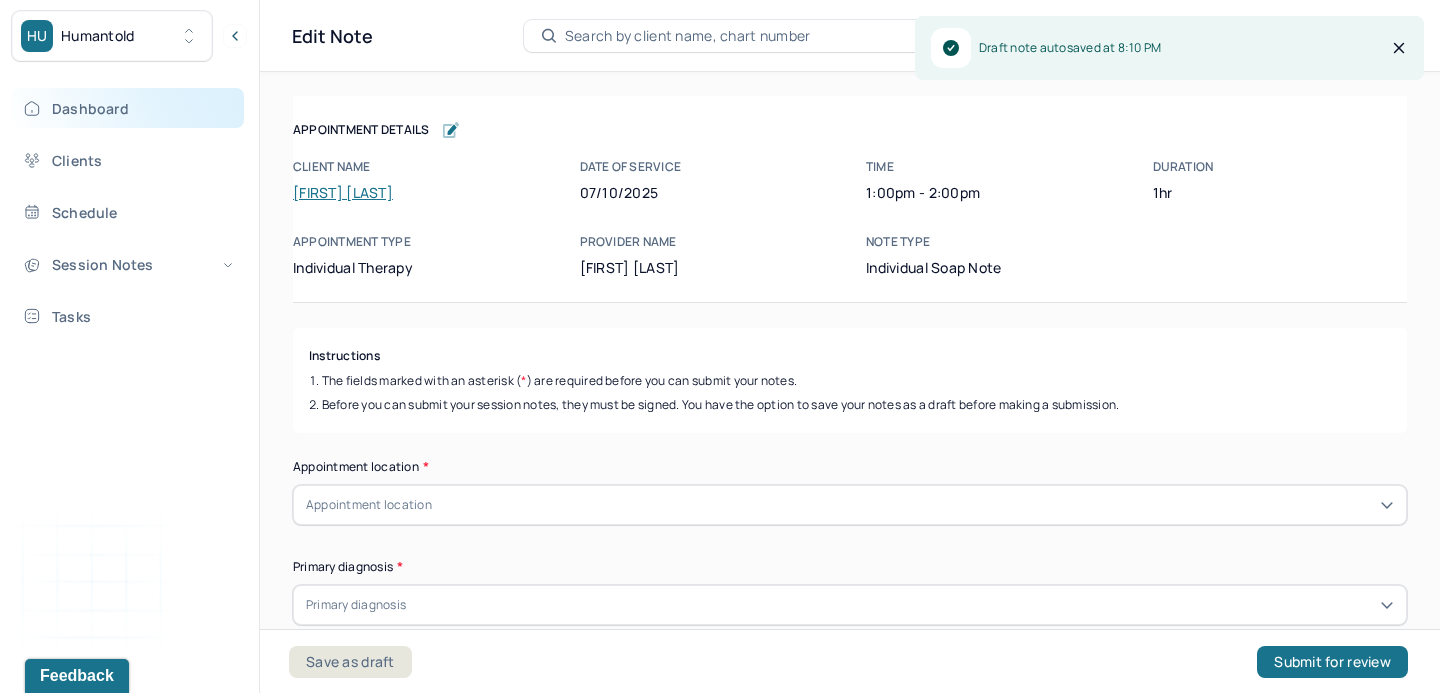 click on "Dashboard" at bounding box center (128, 108) 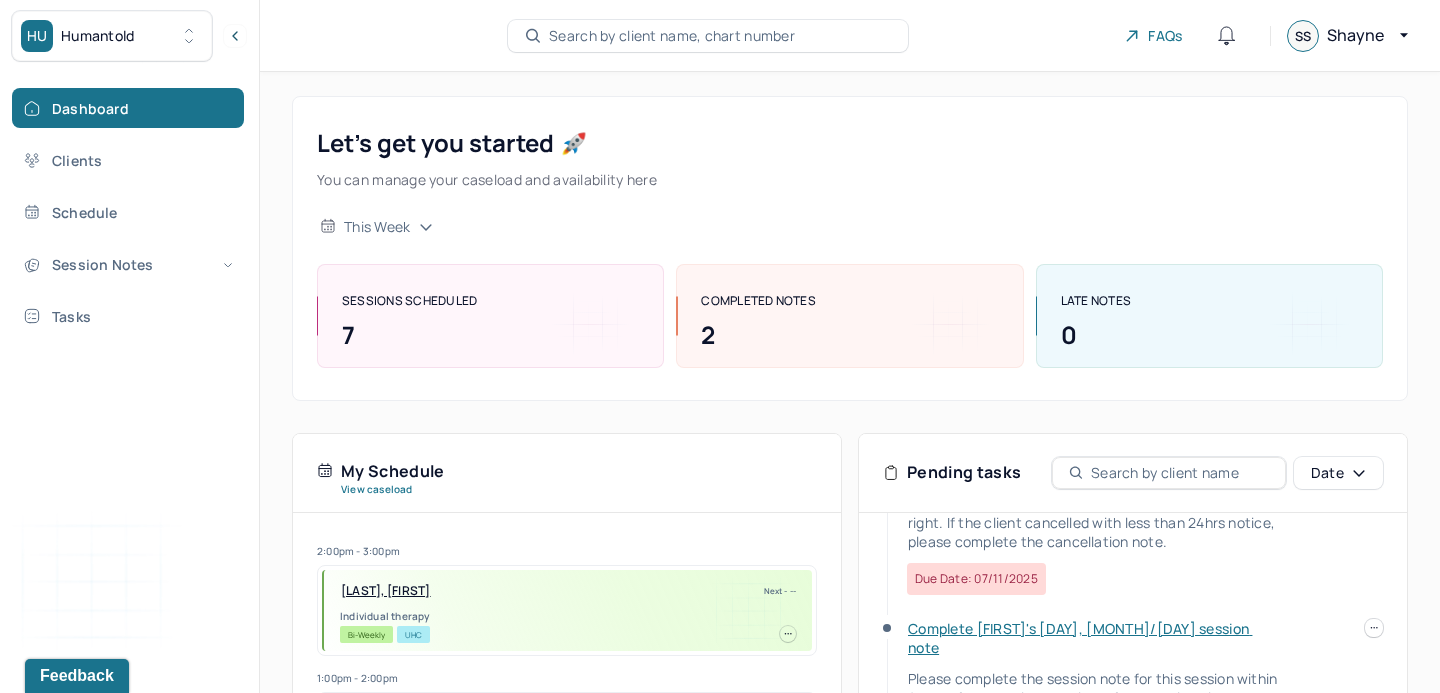 scroll, scrollTop: 391, scrollLeft: 0, axis: vertical 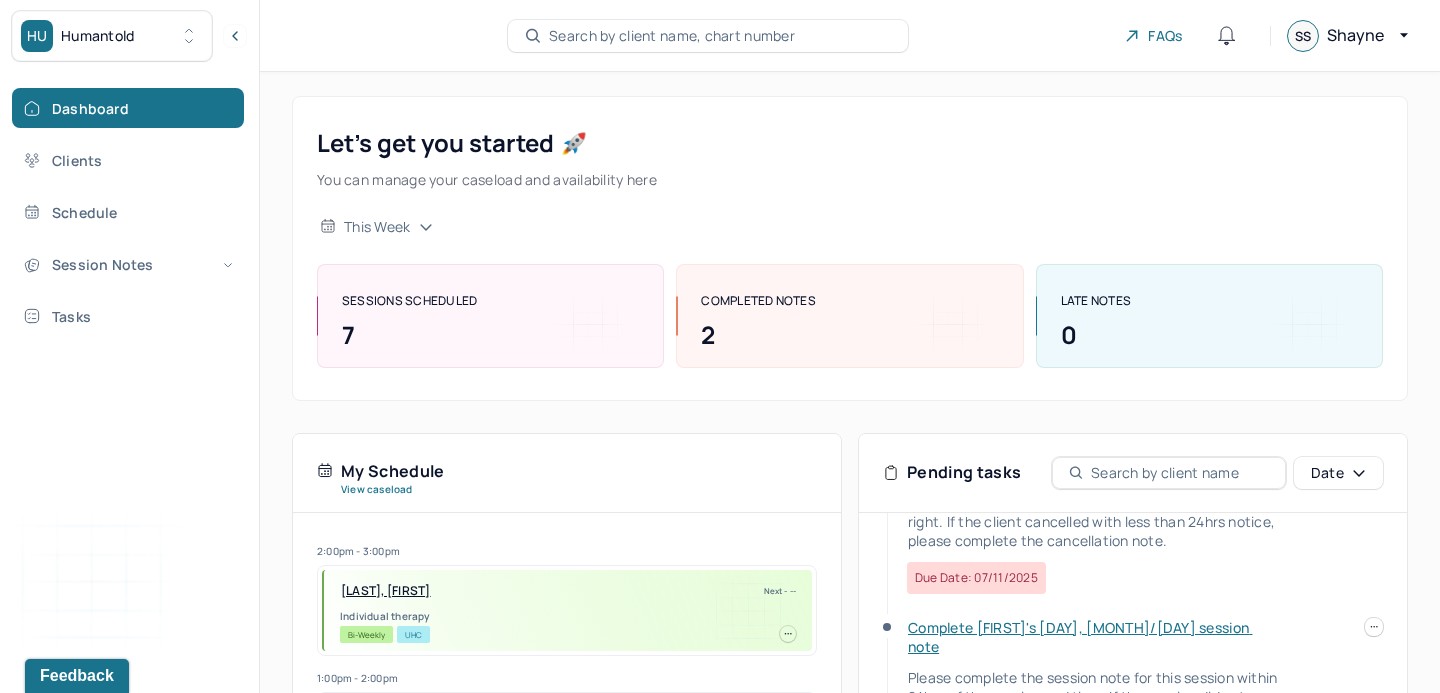 click at bounding box center [1374, 627] 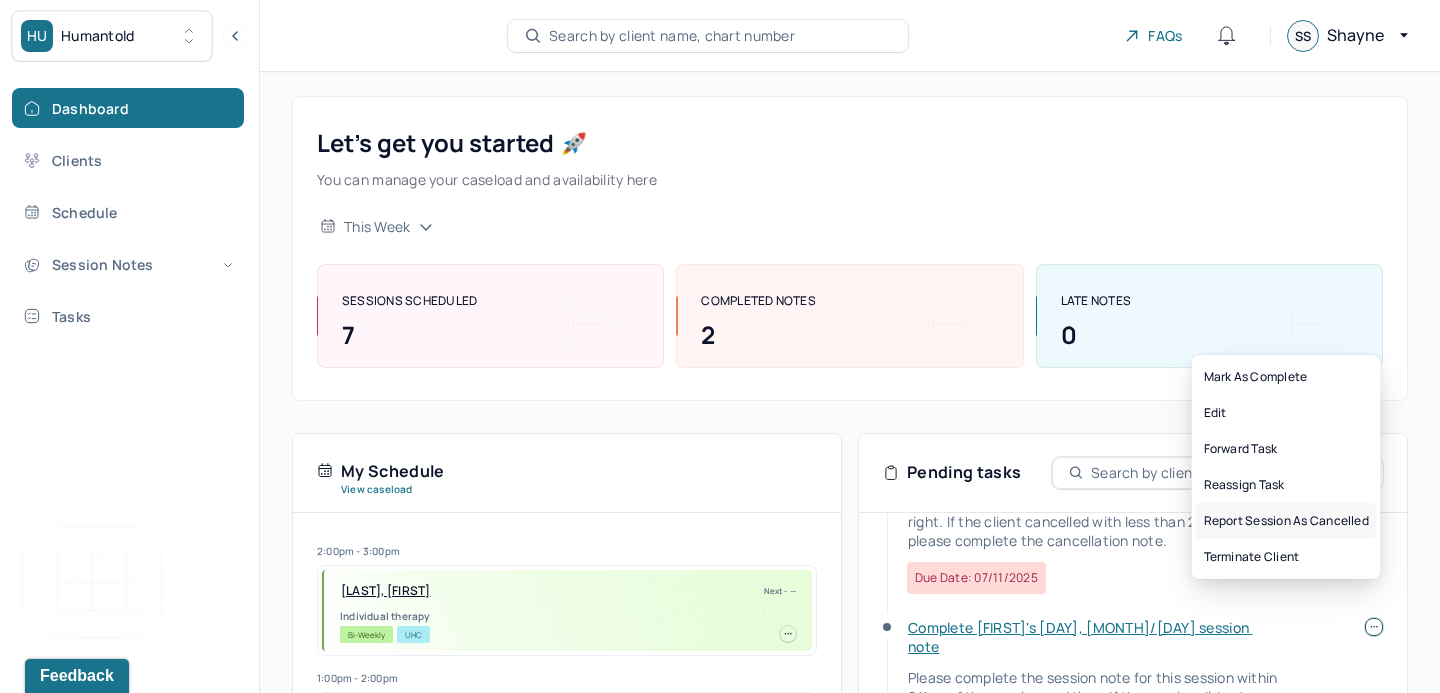 click on "Report session as cancelled" at bounding box center [1286, 521] 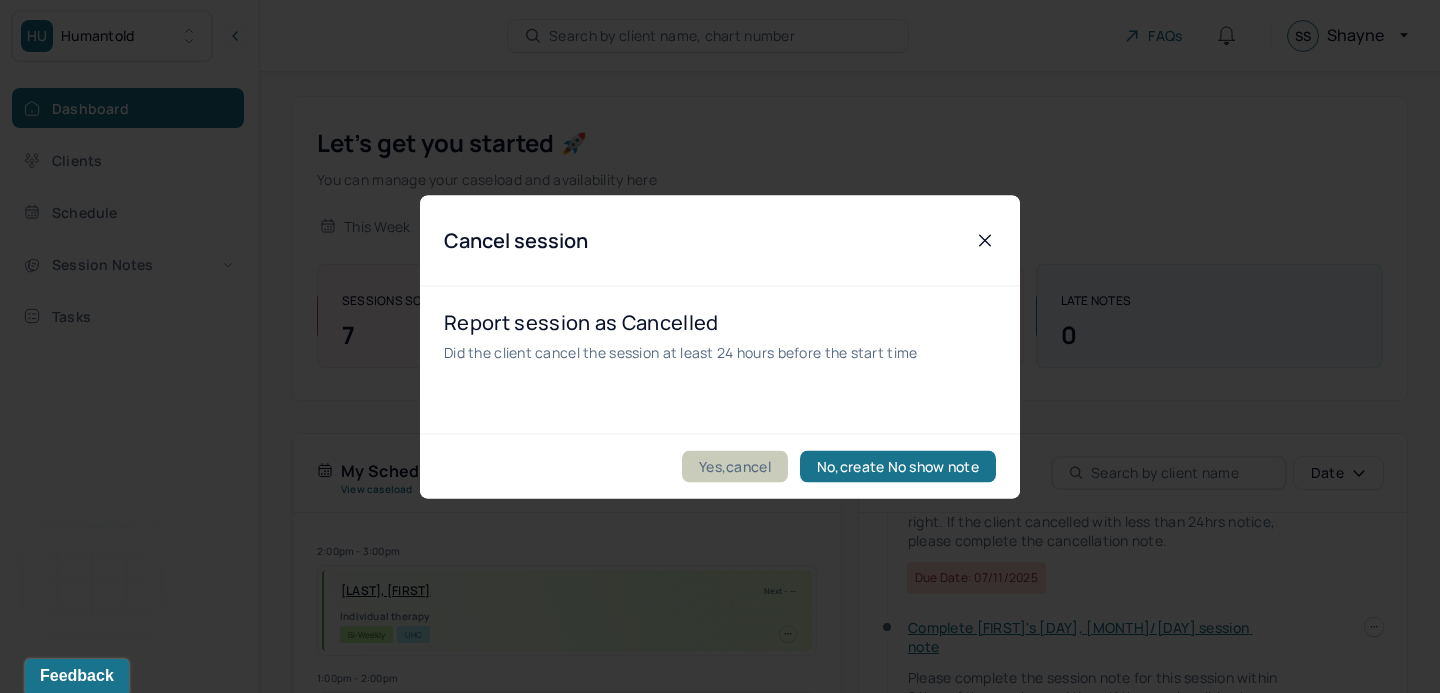 click on "Yes,cancel" at bounding box center (735, 466) 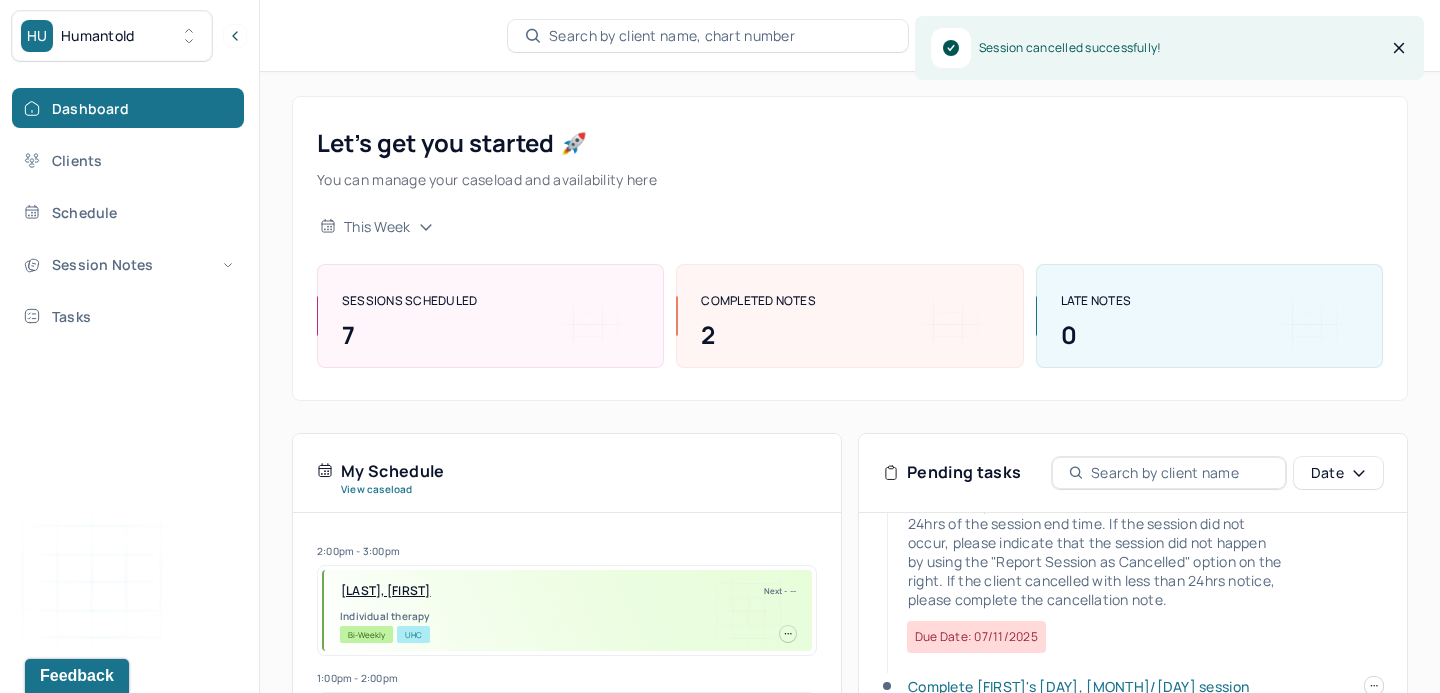 scroll, scrollTop: 256, scrollLeft: 0, axis: vertical 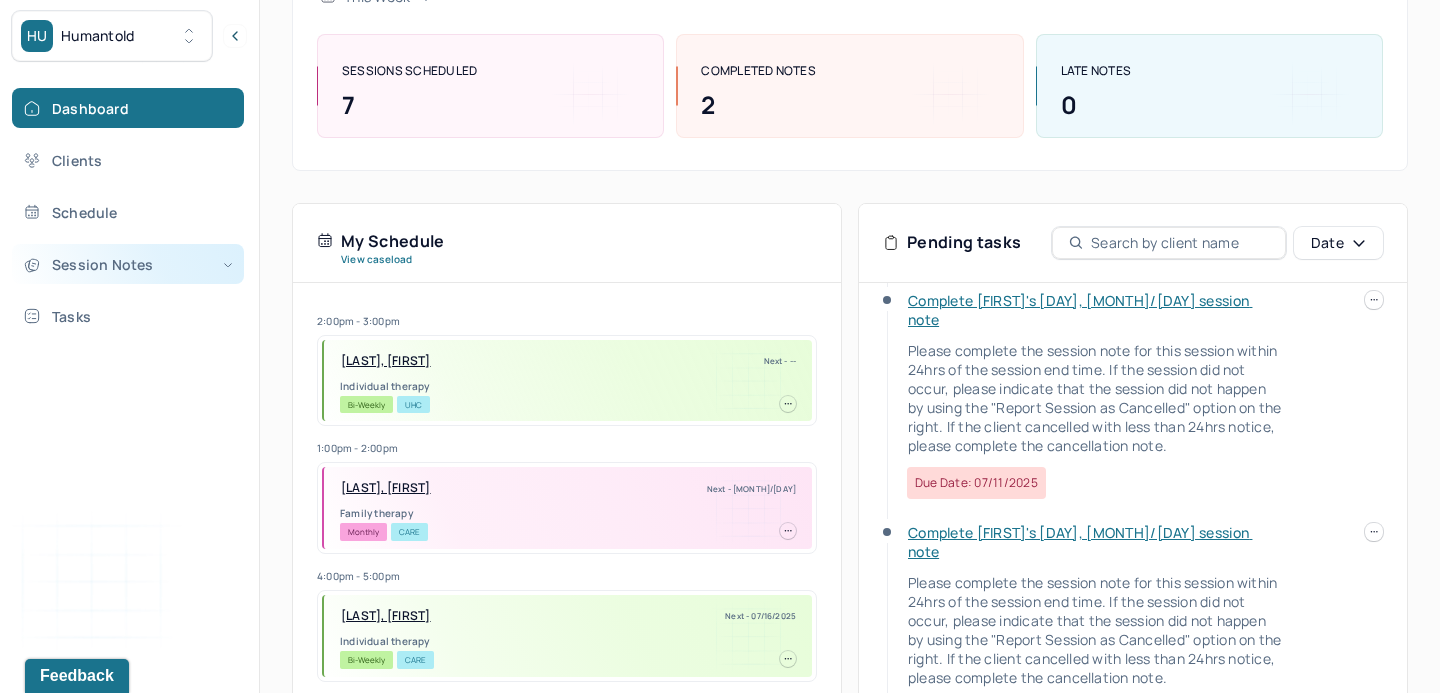 click on "Session Notes" at bounding box center (128, 264) 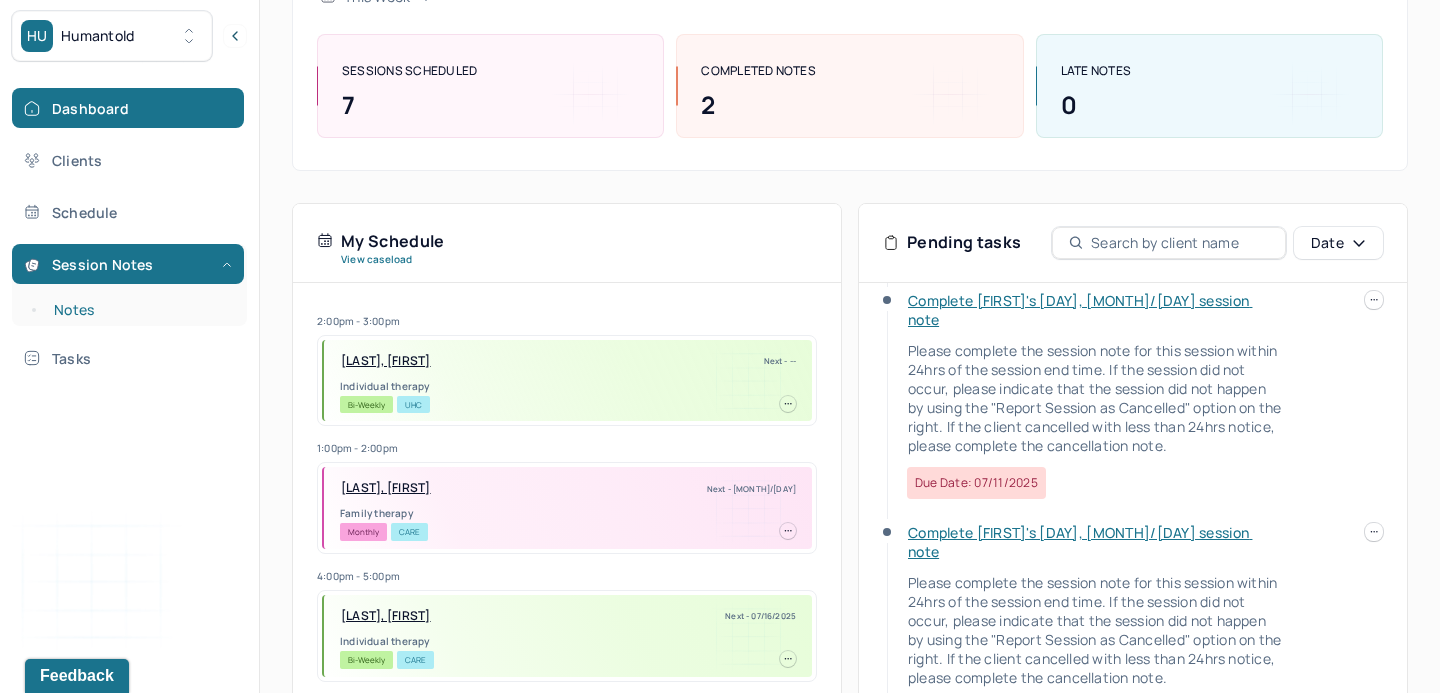 click on "Notes" at bounding box center [139, 310] 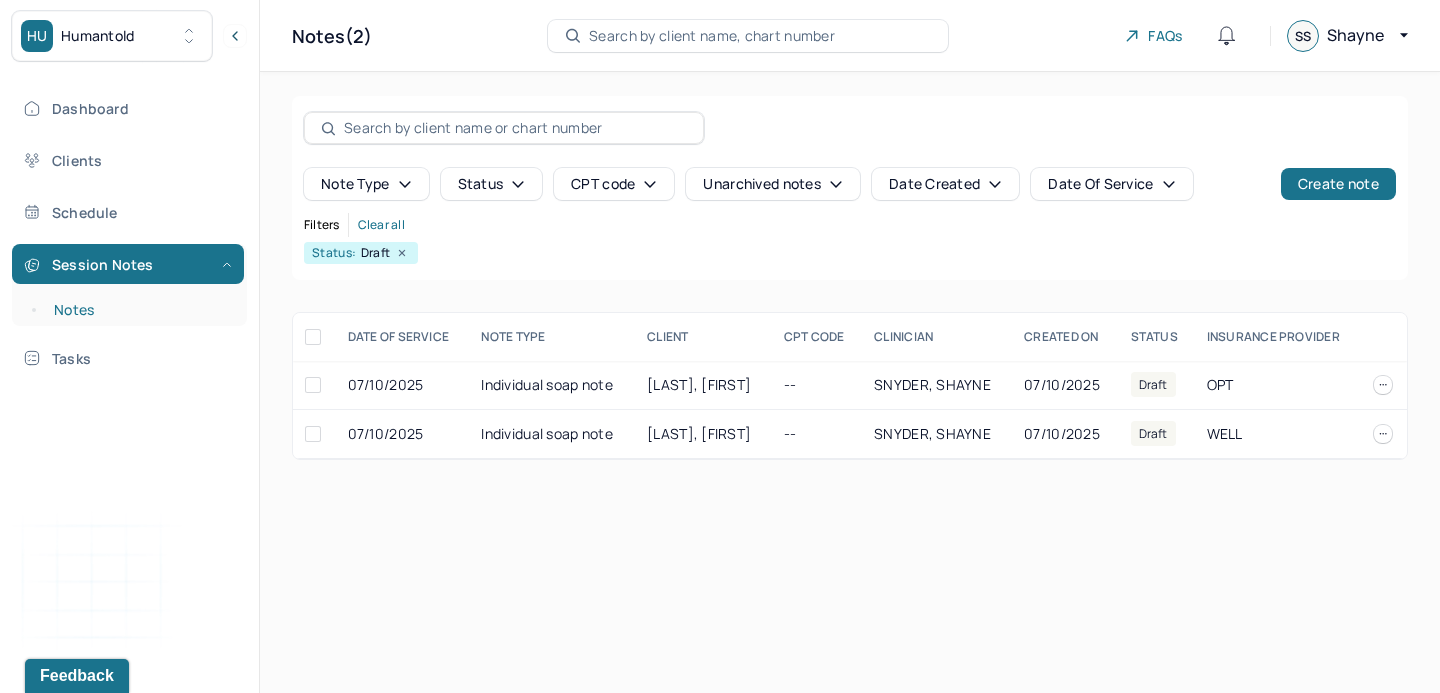 scroll, scrollTop: 0, scrollLeft: 0, axis: both 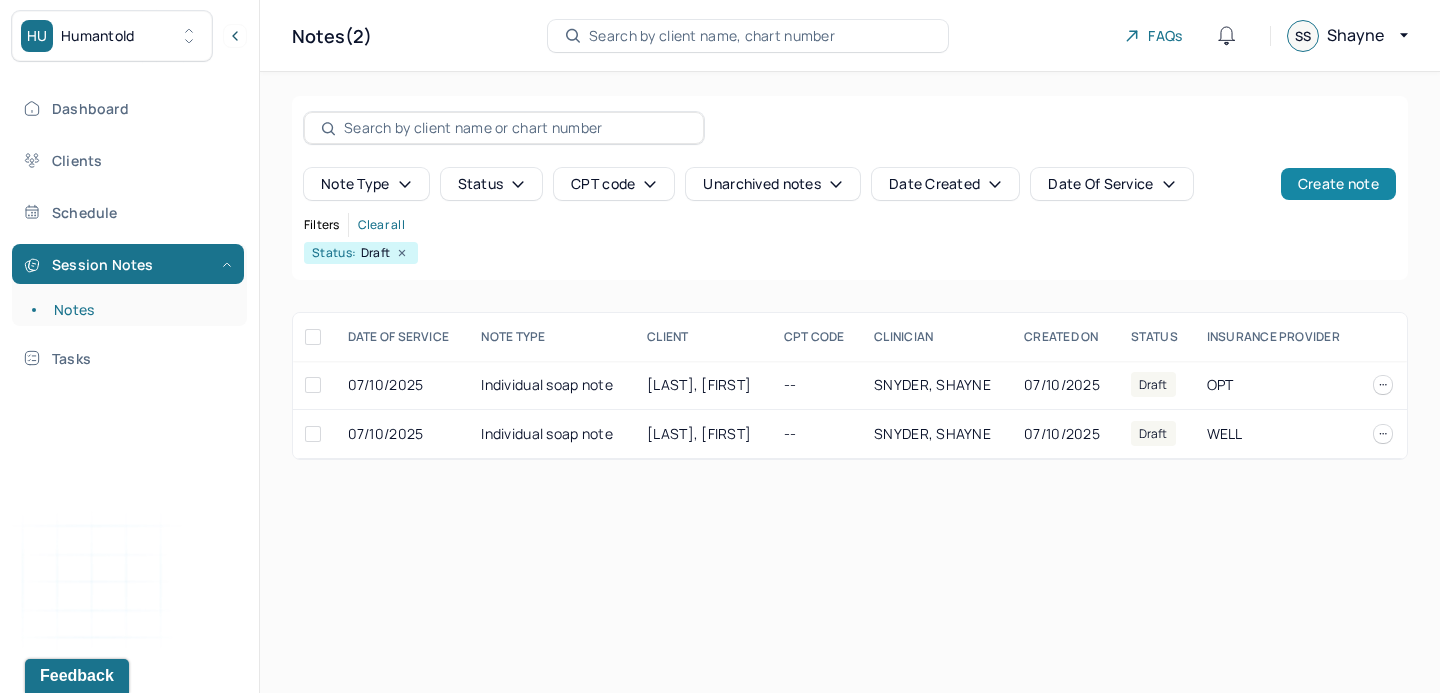 click on "Create note" at bounding box center [1338, 184] 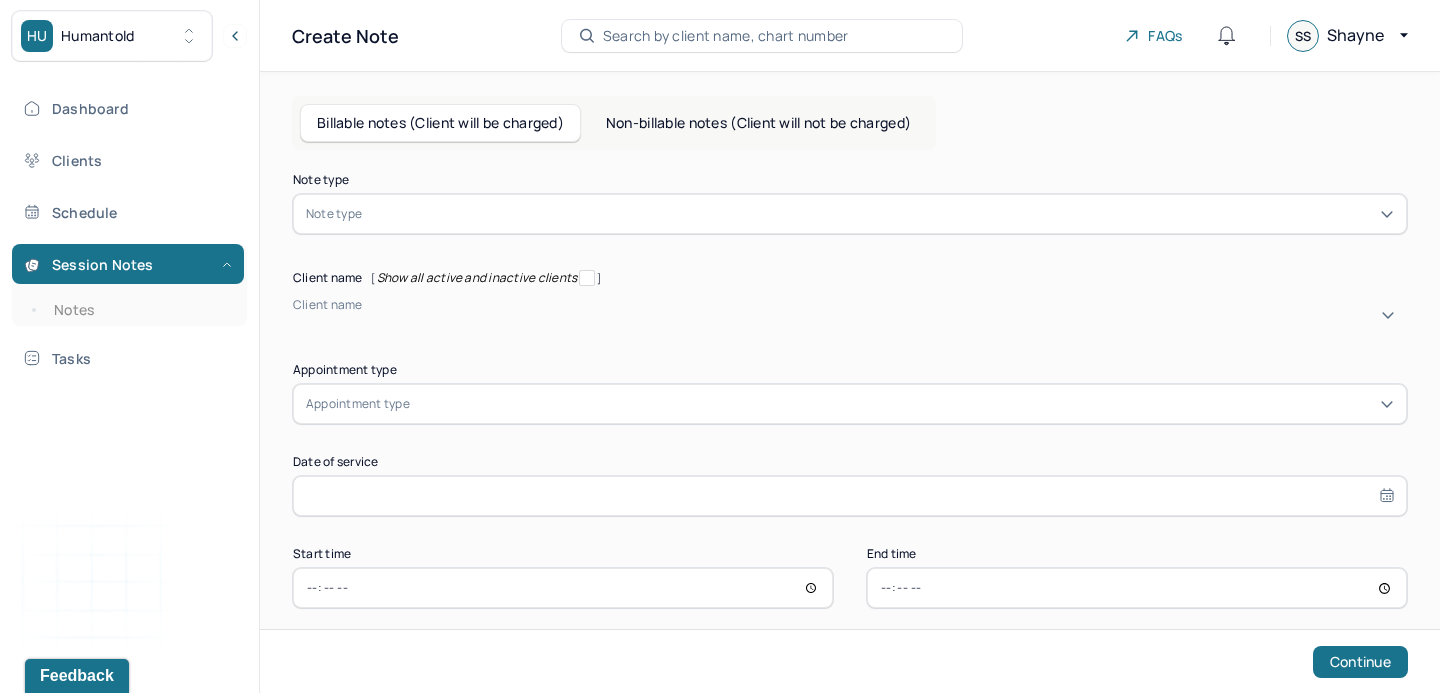 click at bounding box center (880, 214) 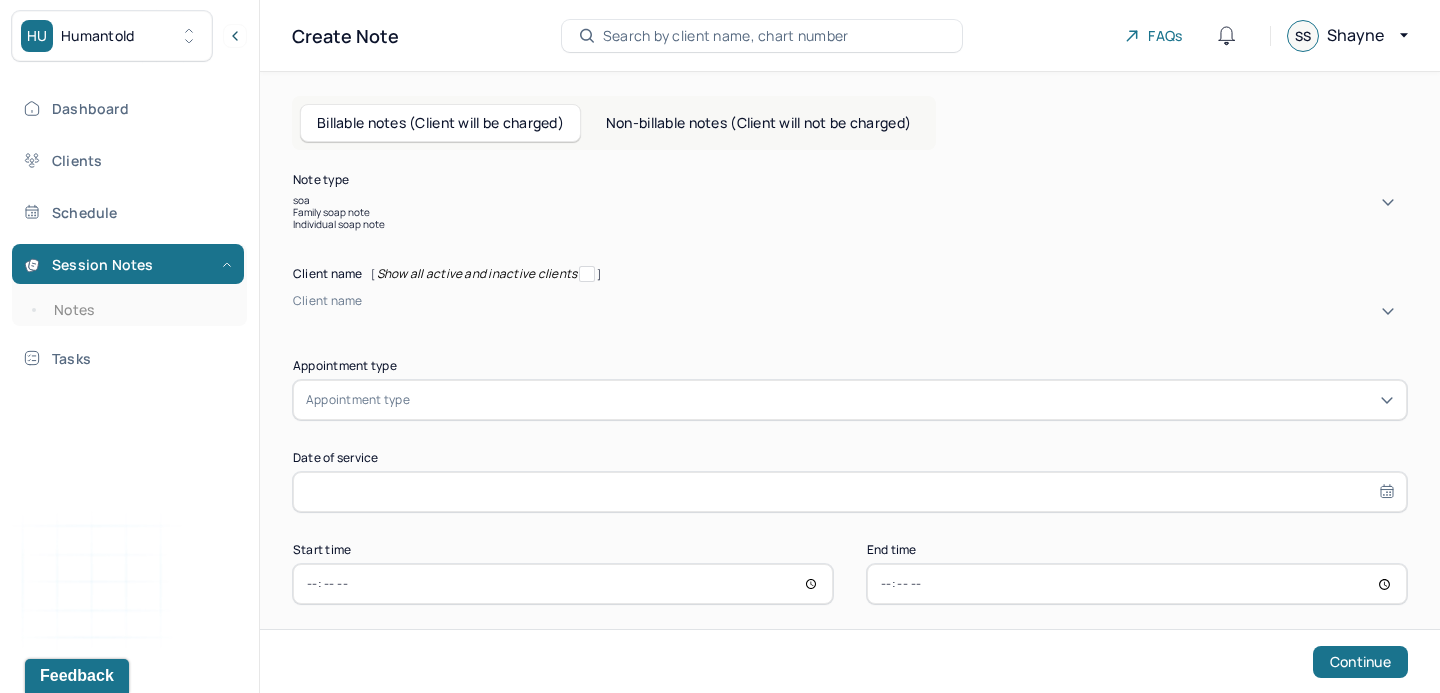type on "soap" 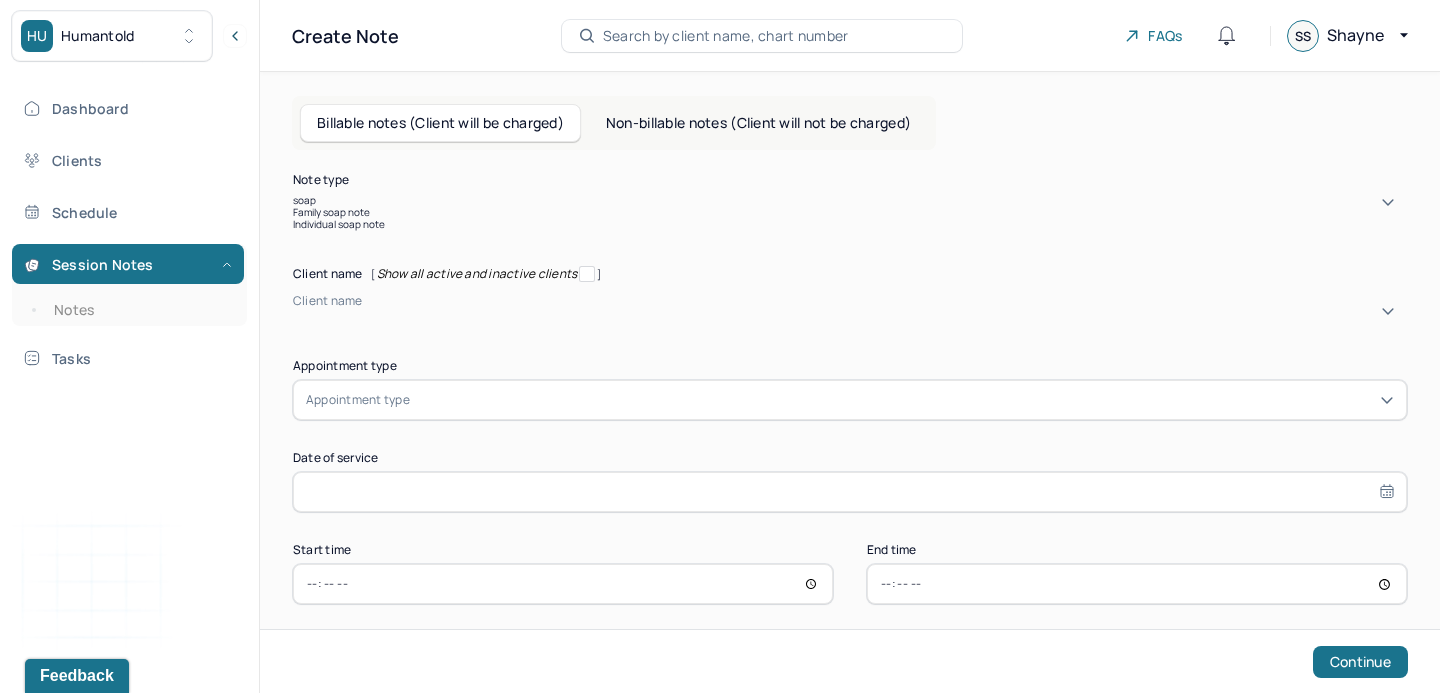 click on "Individual soap note" at bounding box center [850, 224] 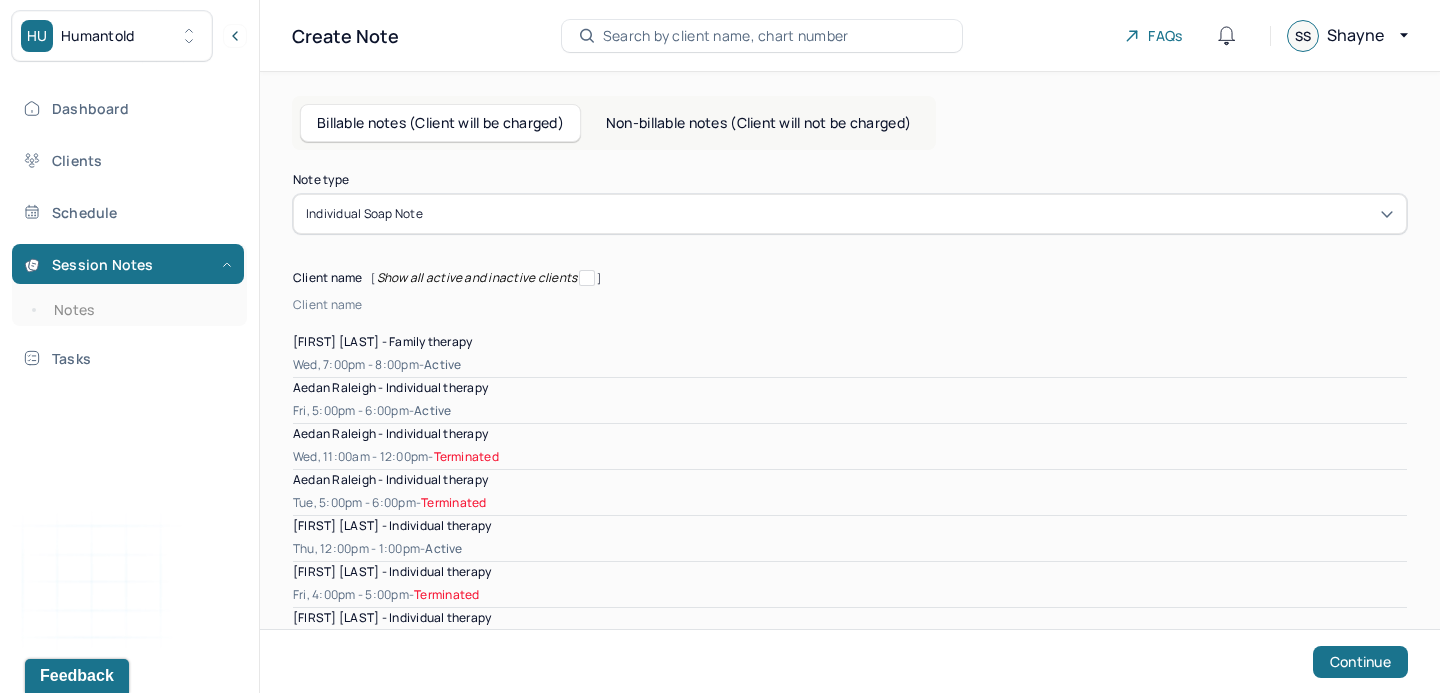click at bounding box center [296, 322] 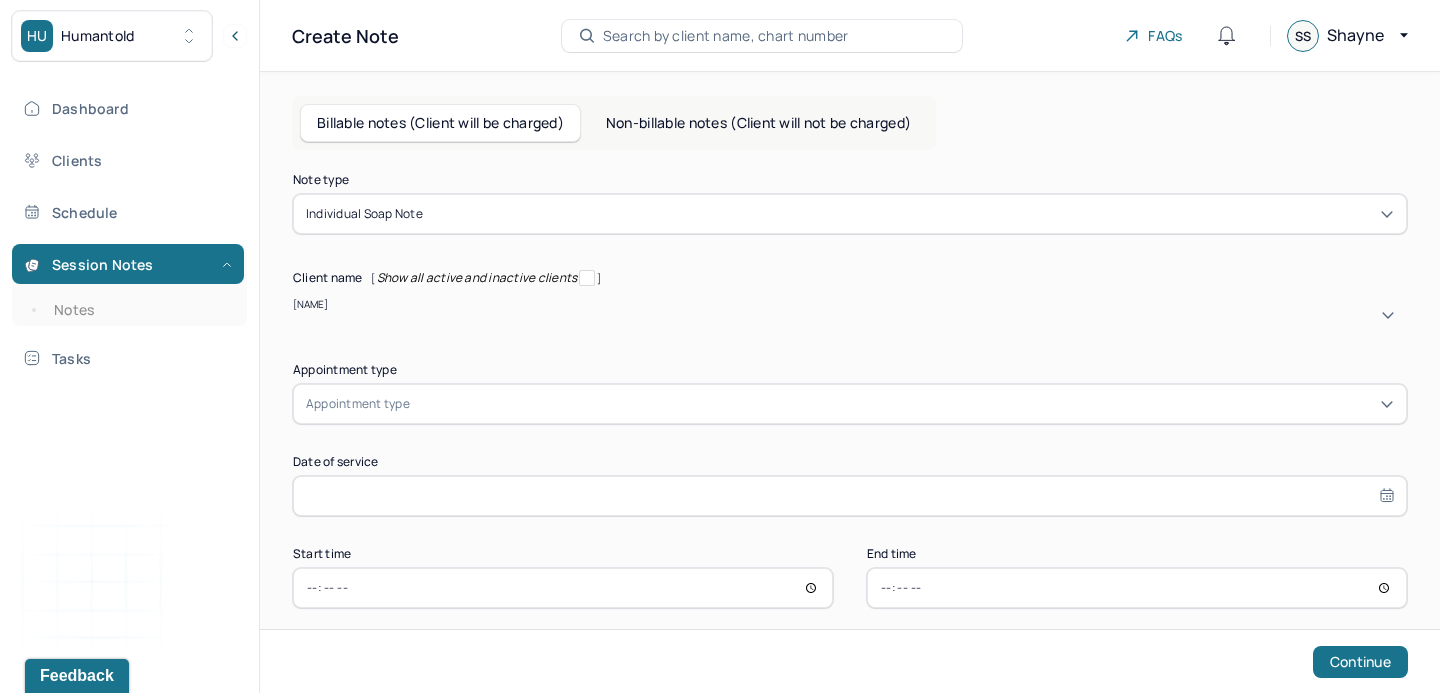 type on "kevin" 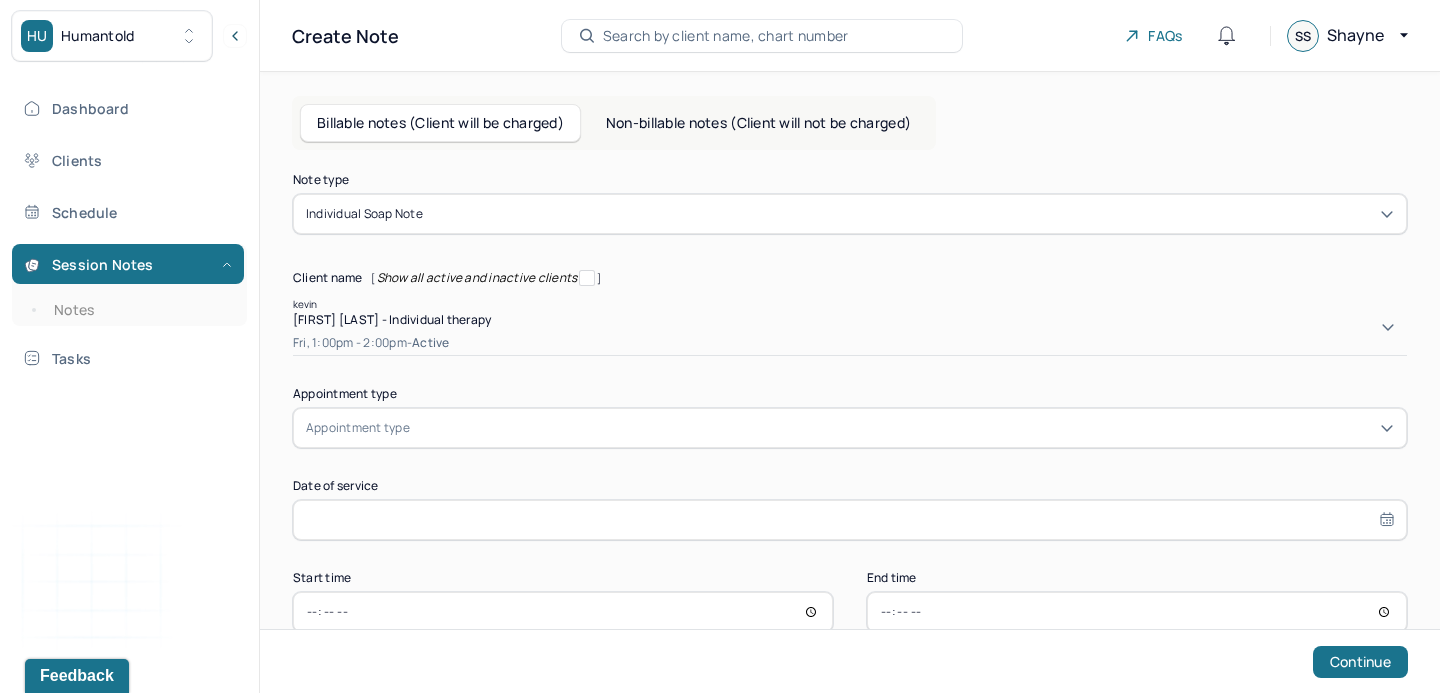 click on "[FIRST] [LAST] - Individual therapy" at bounding box center [850, 319] 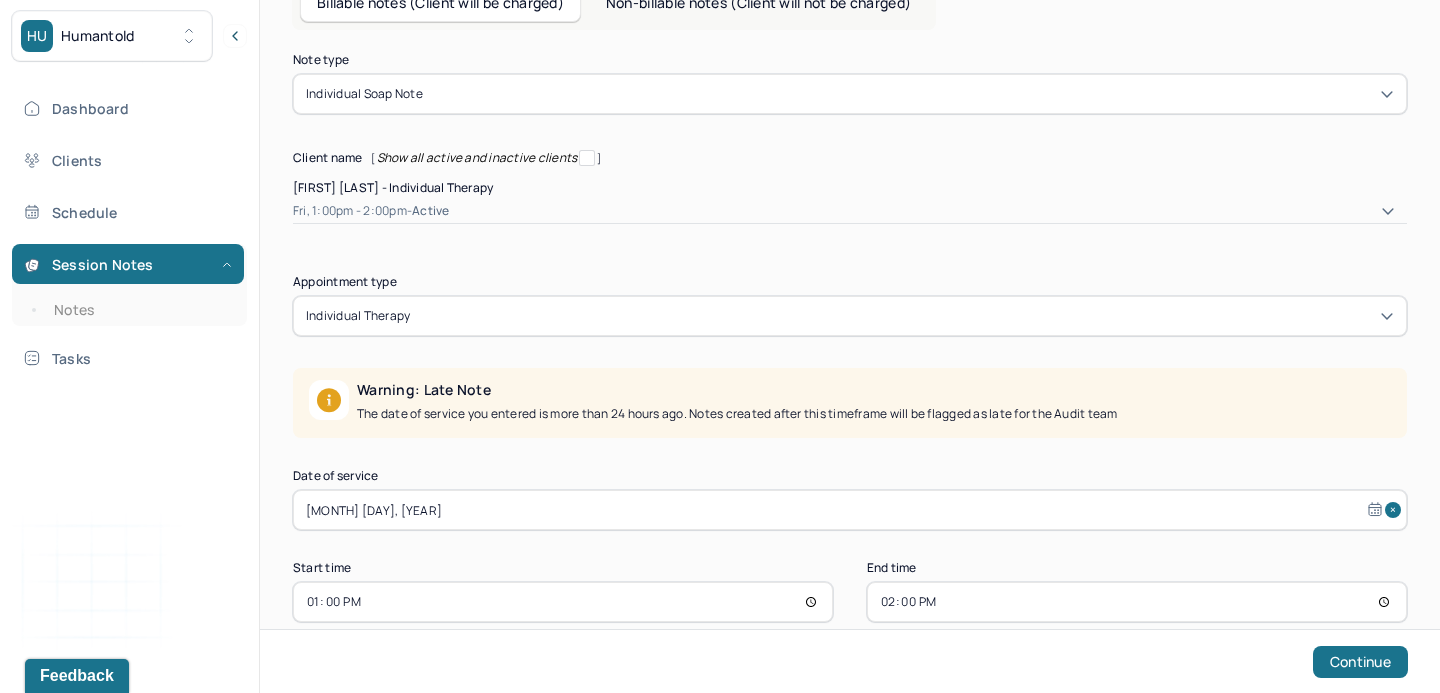 scroll, scrollTop: 136, scrollLeft: 0, axis: vertical 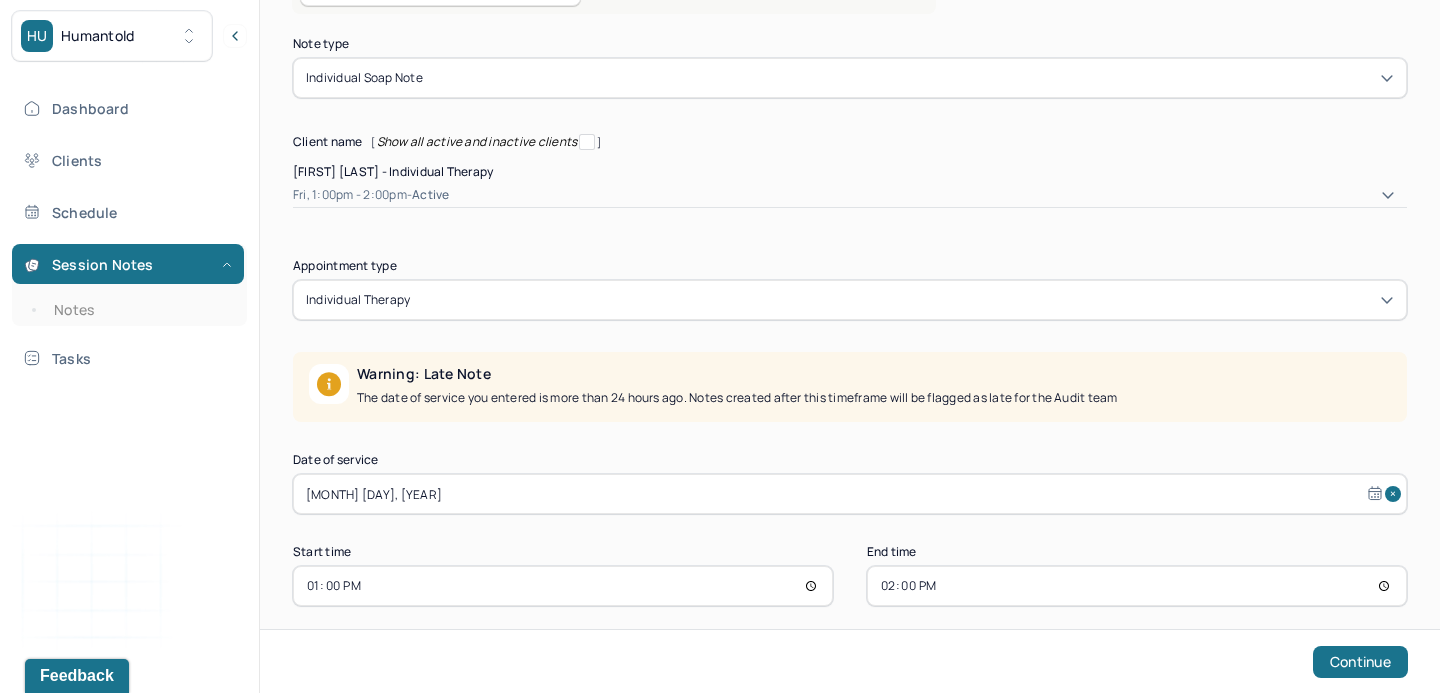 click on "[MONTH] [DAY], [YEAR]" at bounding box center [850, 494] 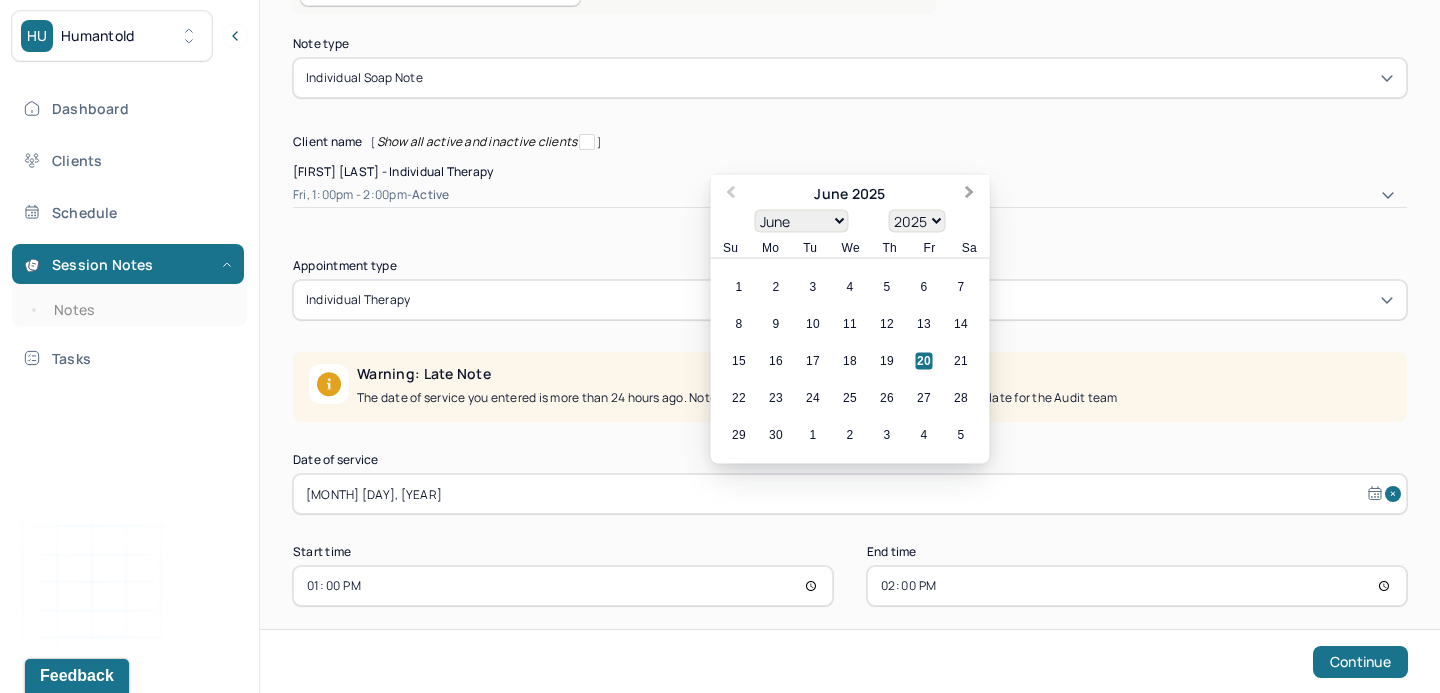 click on "Next Month" at bounding box center [970, 194] 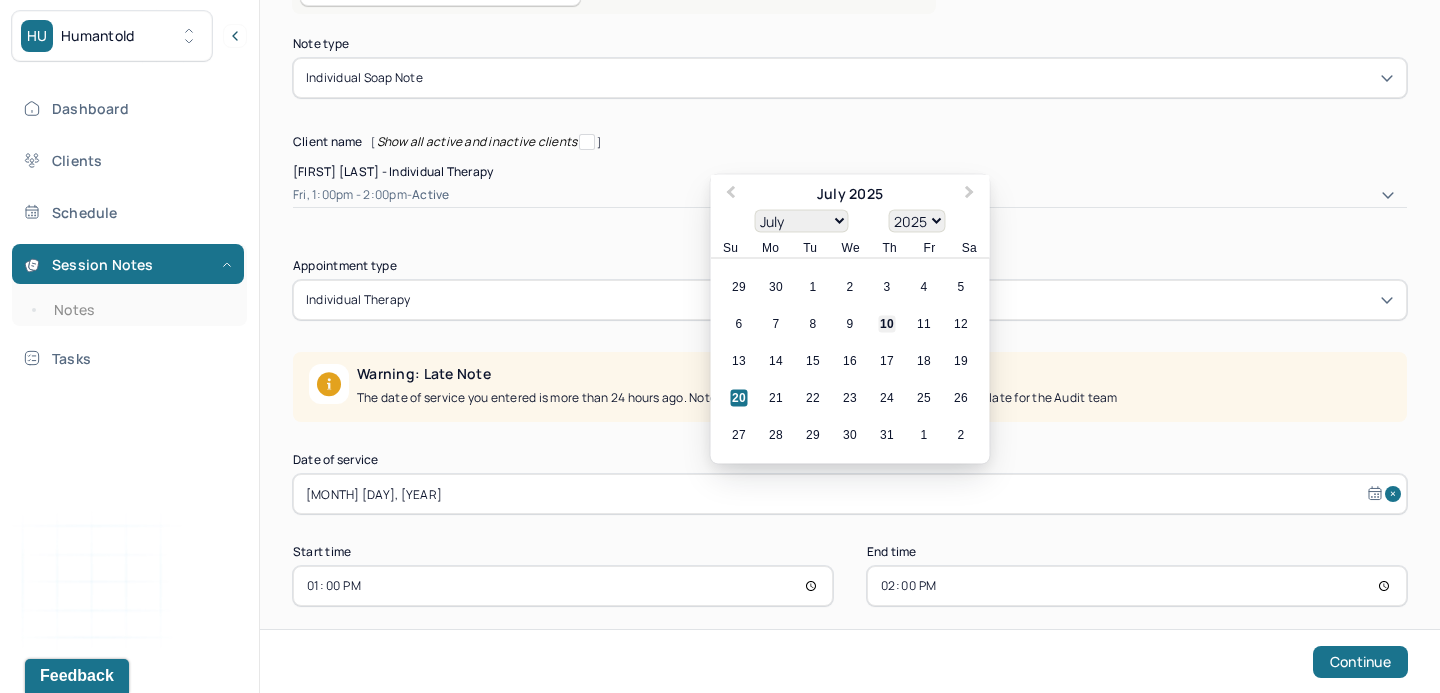 click on "10" at bounding box center [887, 324] 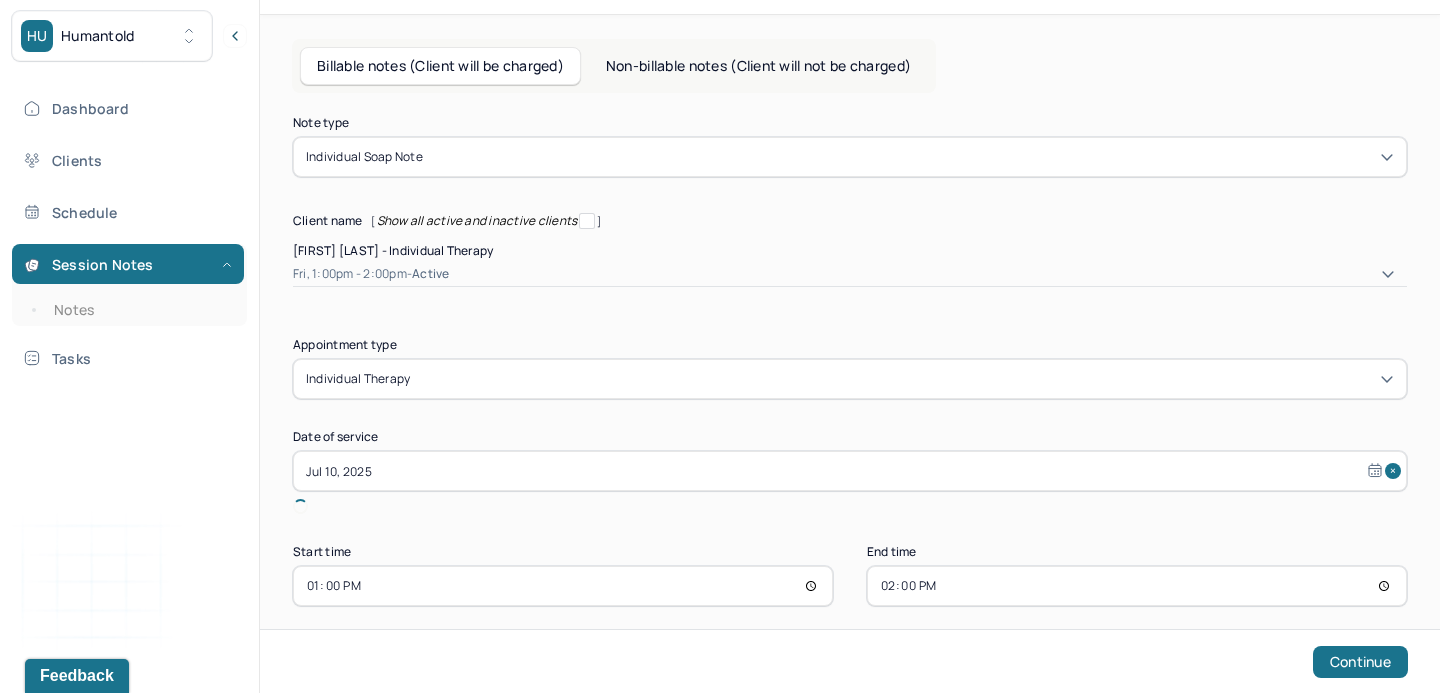 scroll, scrollTop: 34, scrollLeft: 0, axis: vertical 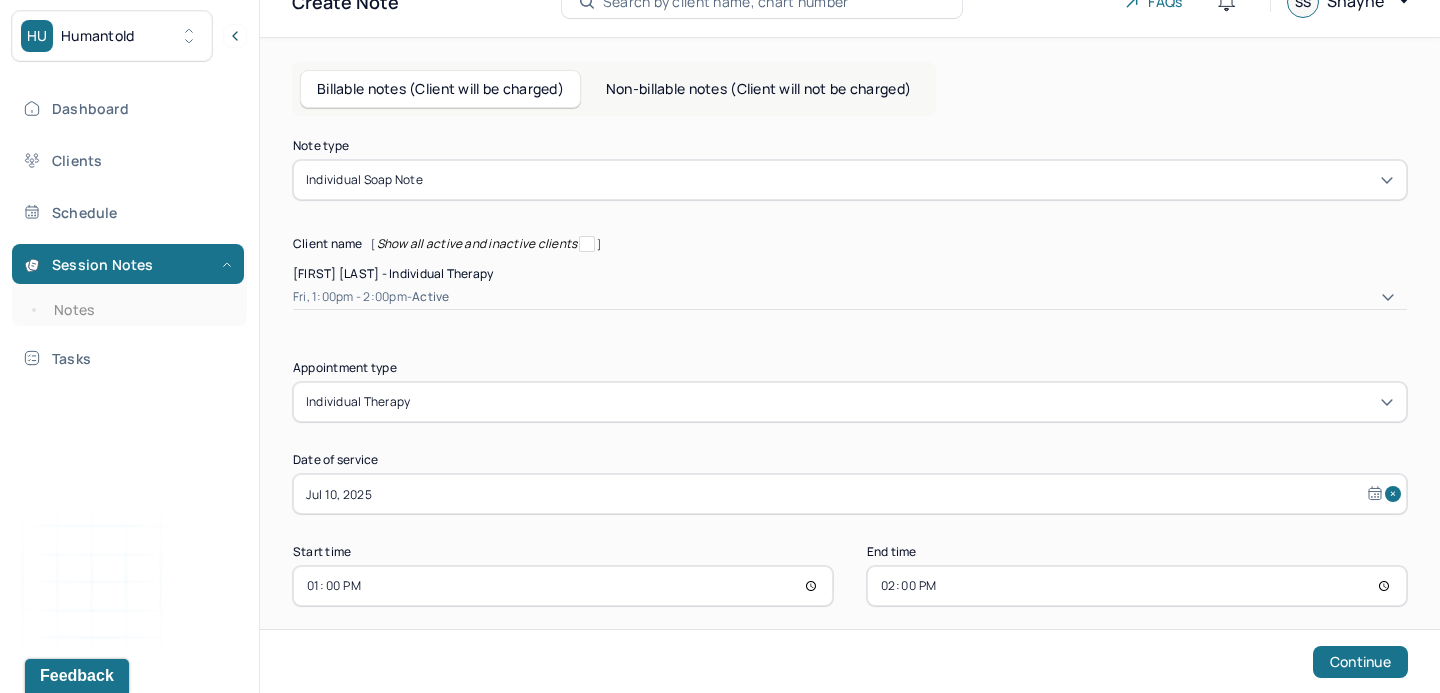 click on "13:00" at bounding box center (563, 586) 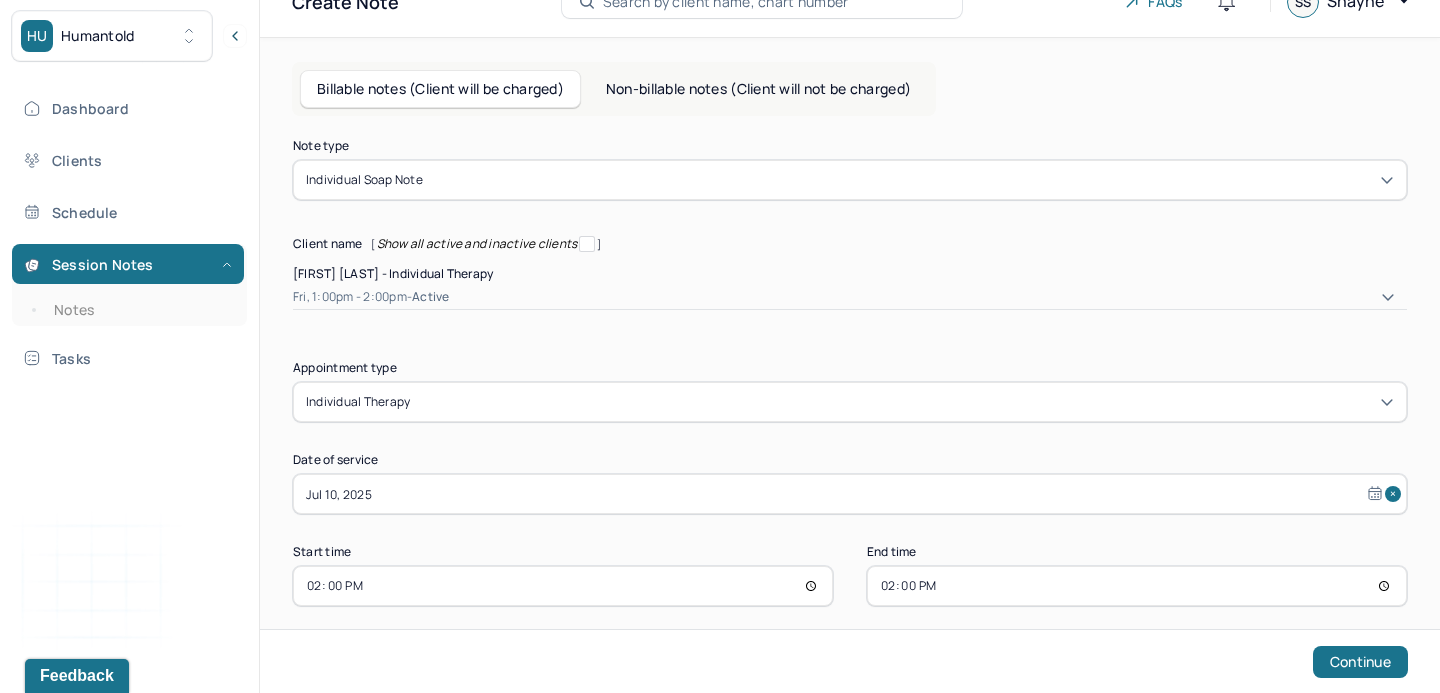 click on "14:00" at bounding box center [1137, 586] 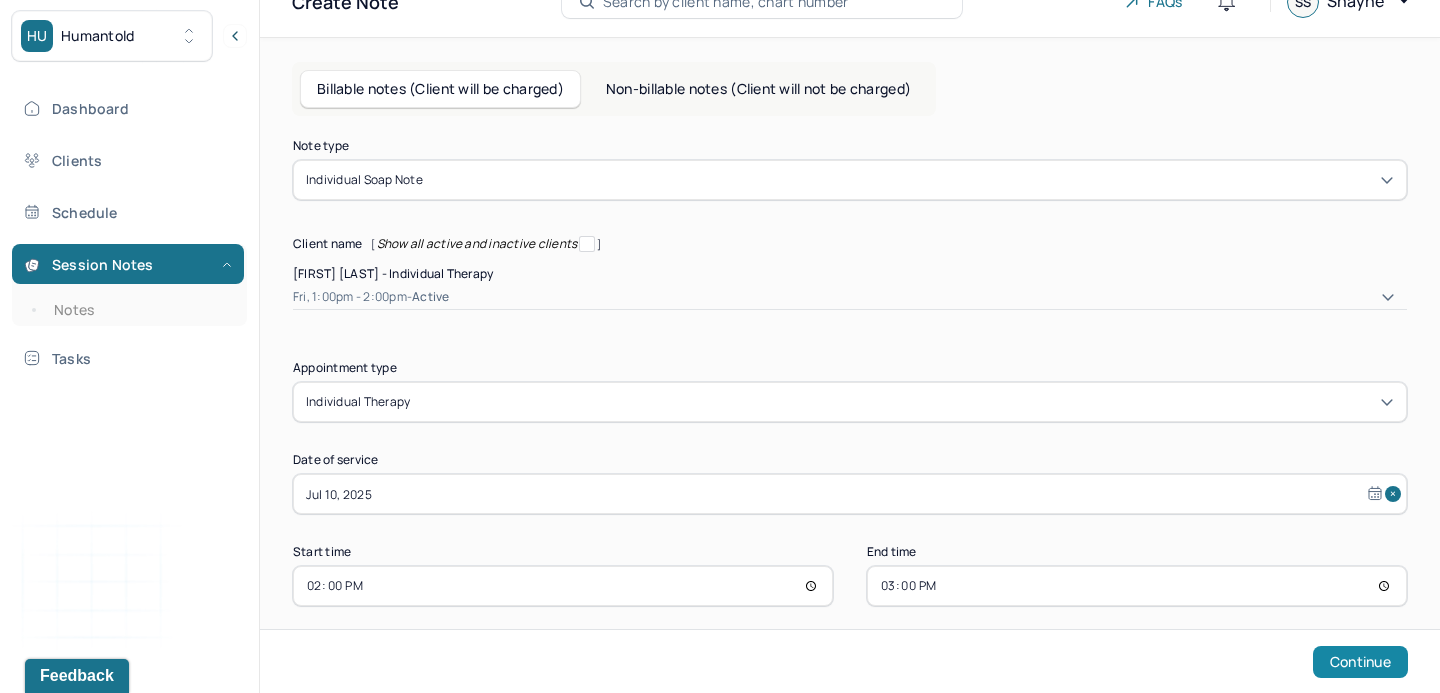 click on "Continue" at bounding box center [1360, 662] 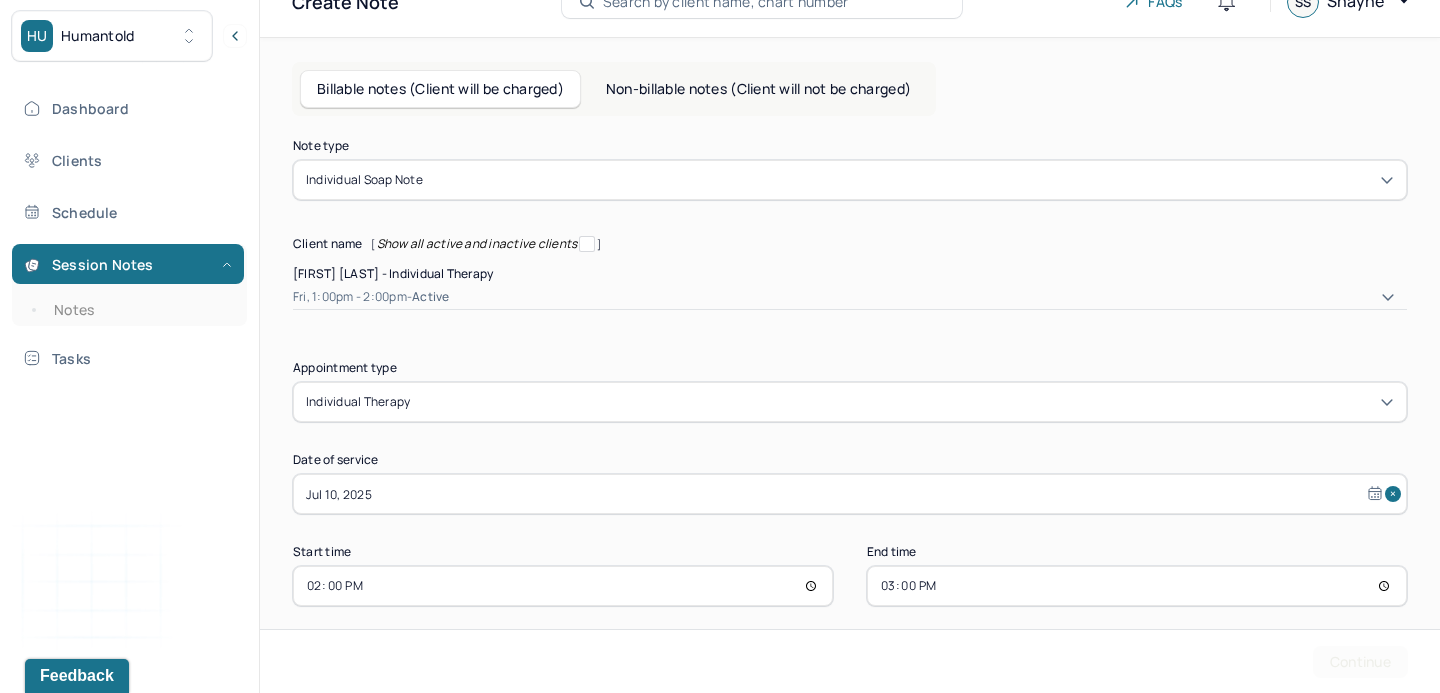 scroll, scrollTop: 0, scrollLeft: 0, axis: both 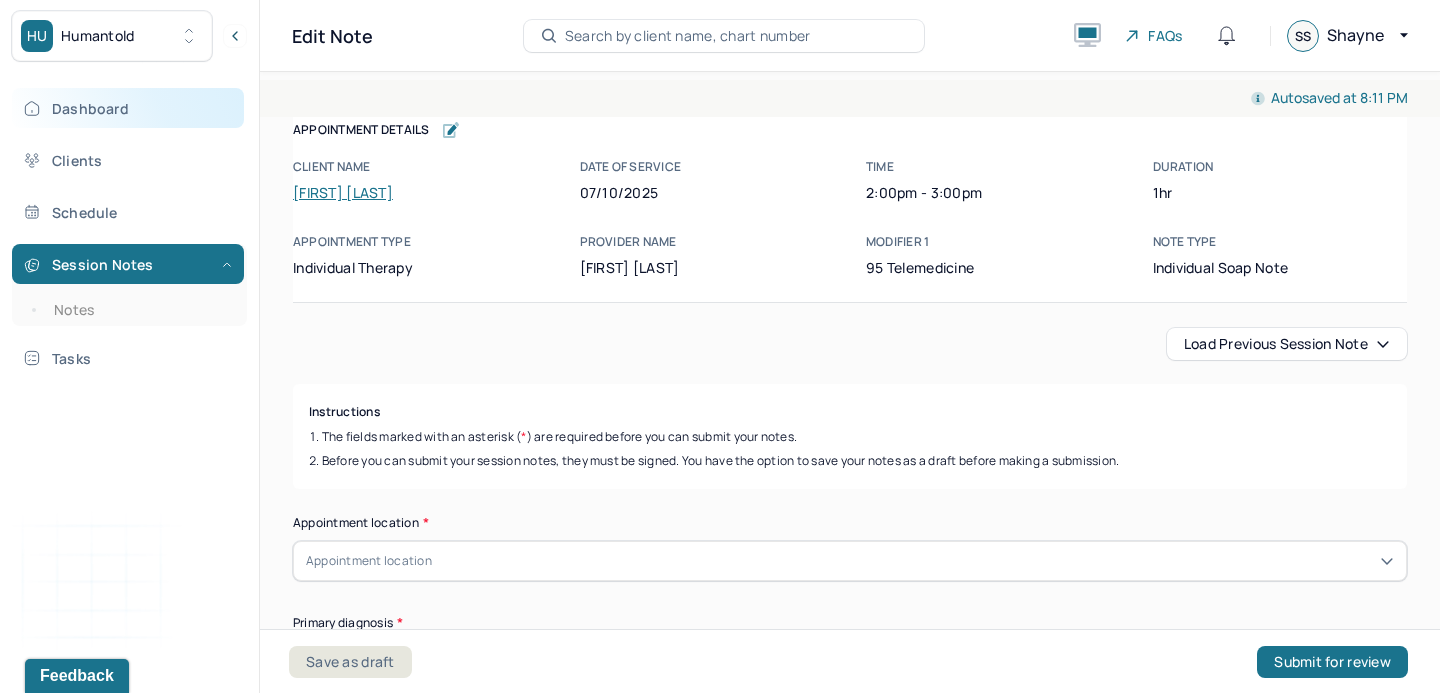 click on "Dashboard" at bounding box center [128, 108] 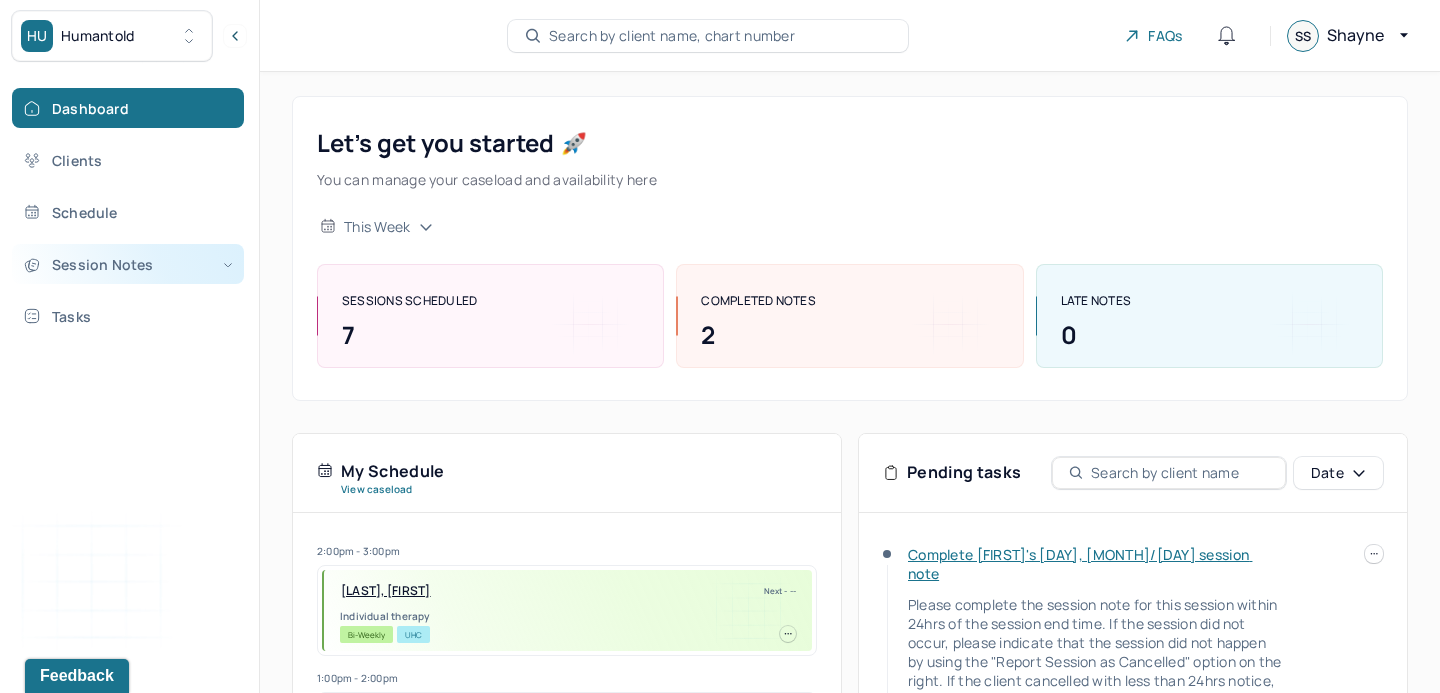click on "Session Notes" at bounding box center [128, 264] 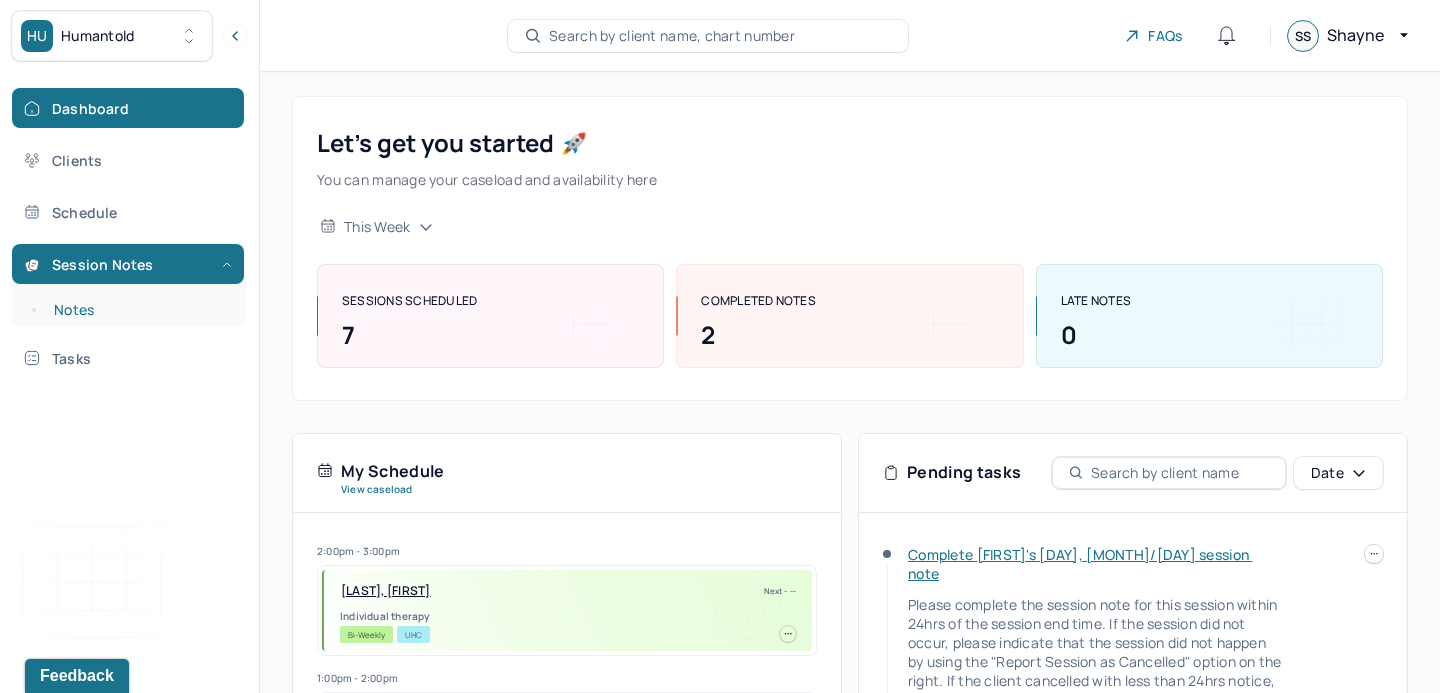 click on "Notes" at bounding box center (139, 310) 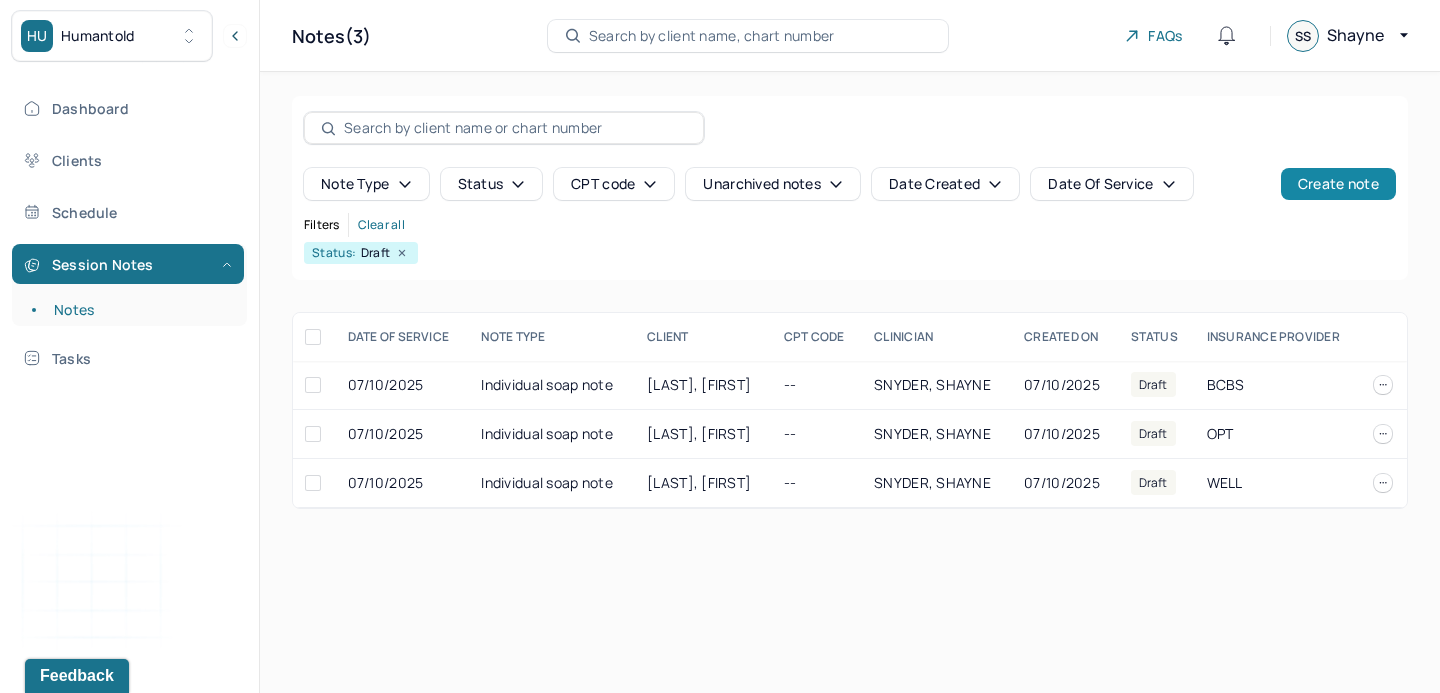 click on "Create note" at bounding box center (1338, 184) 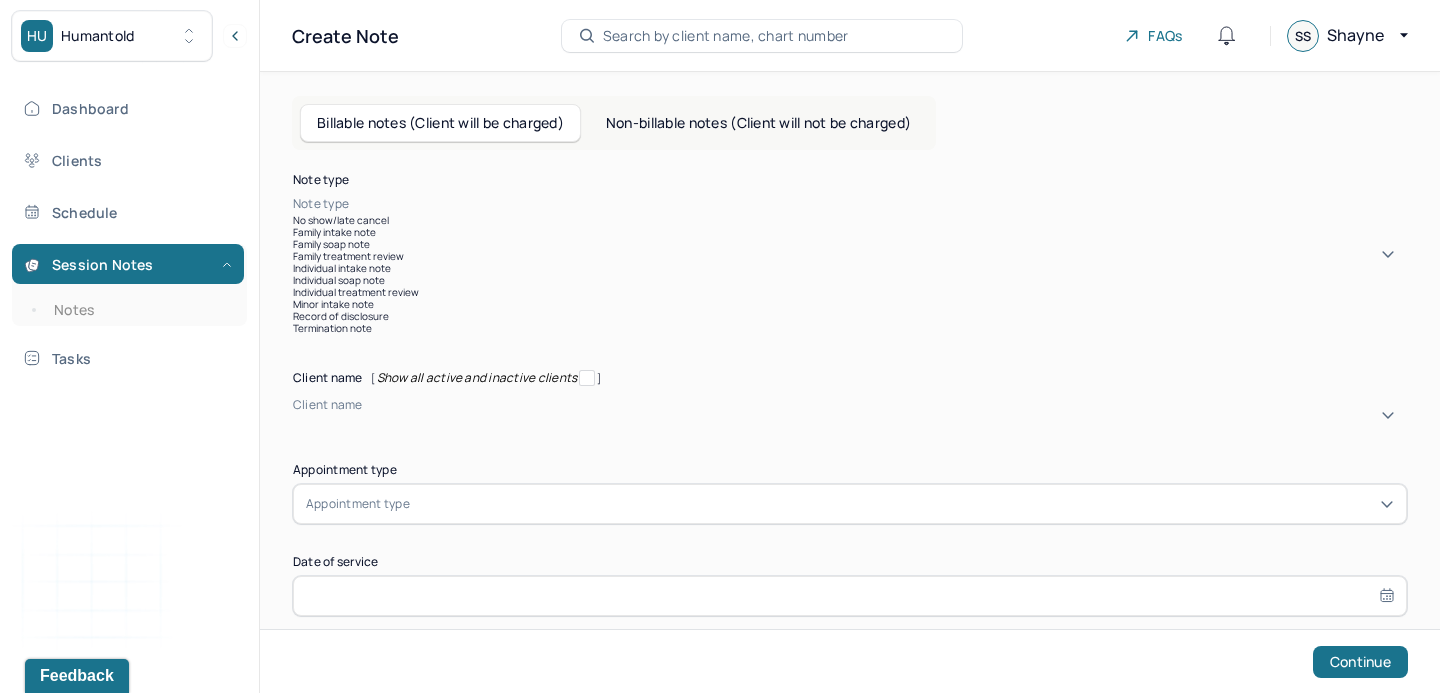 click at bounding box center (880, 204) 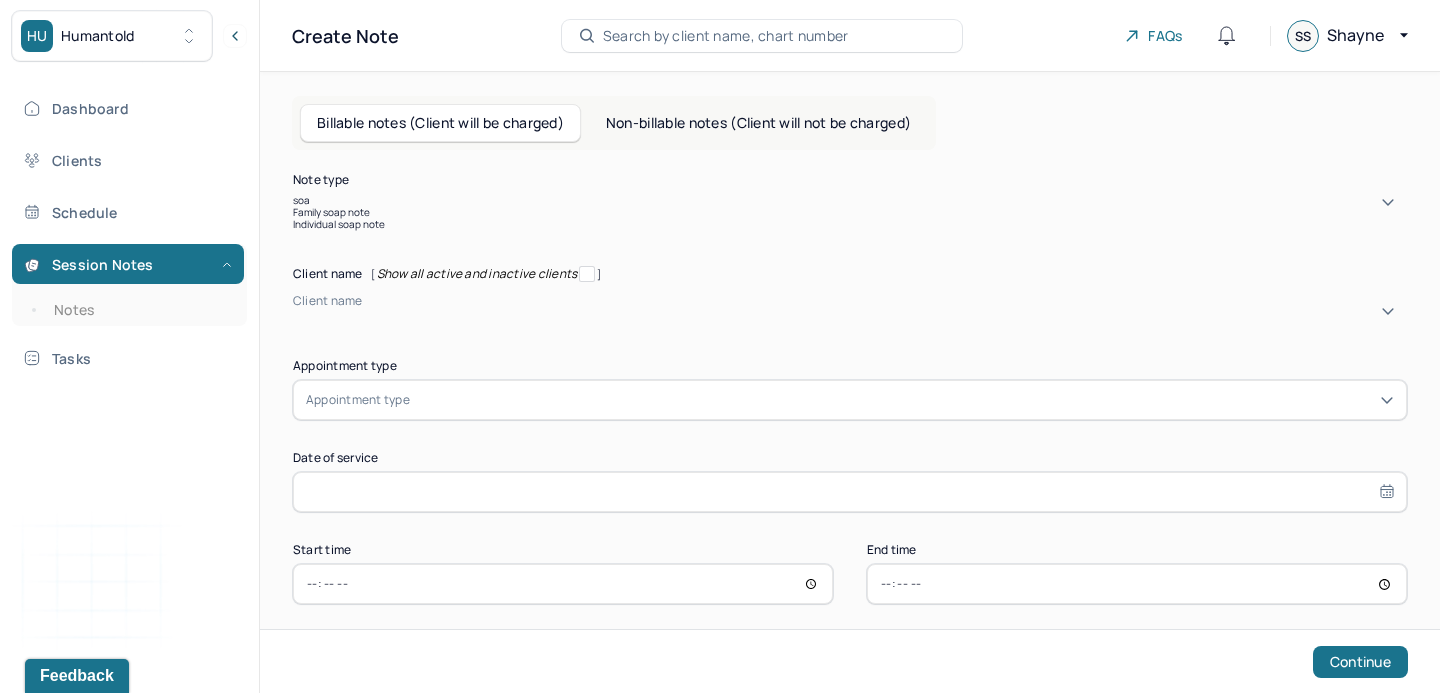 type on "soap" 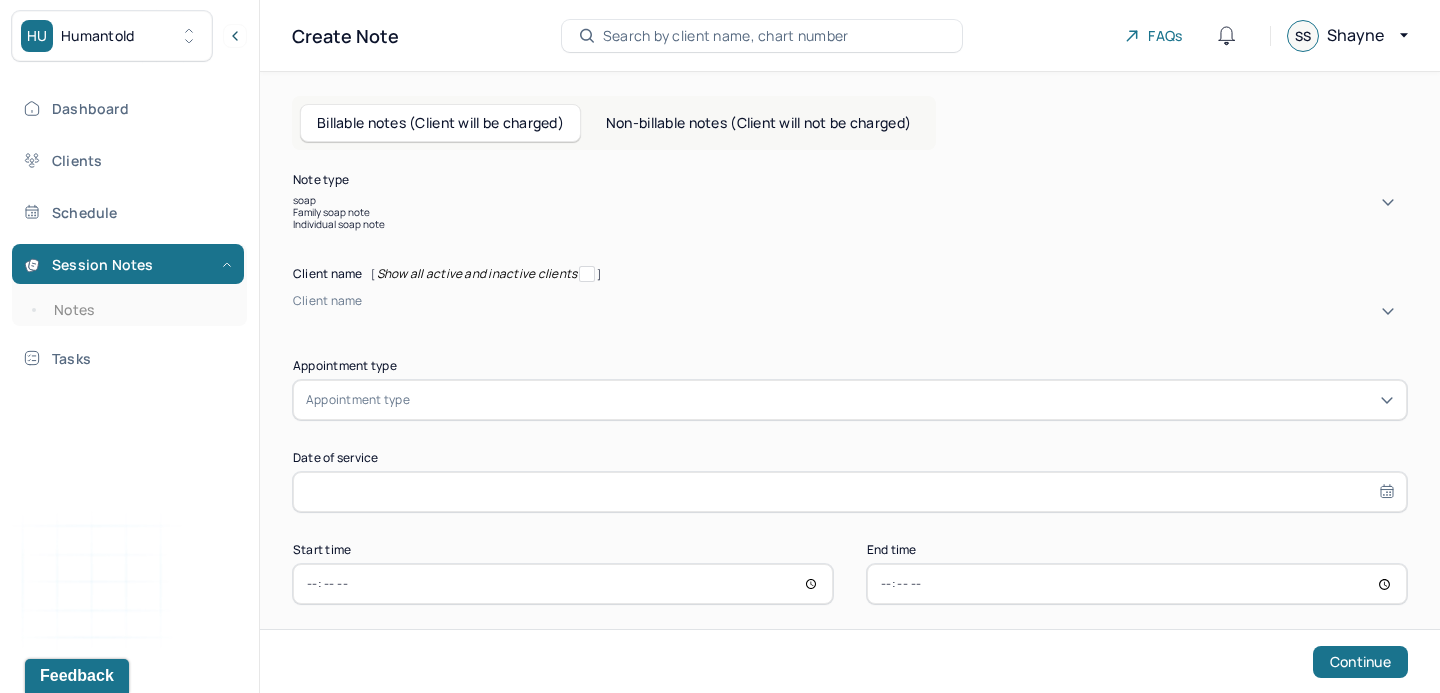 click on "Individual soap note" at bounding box center (850, 224) 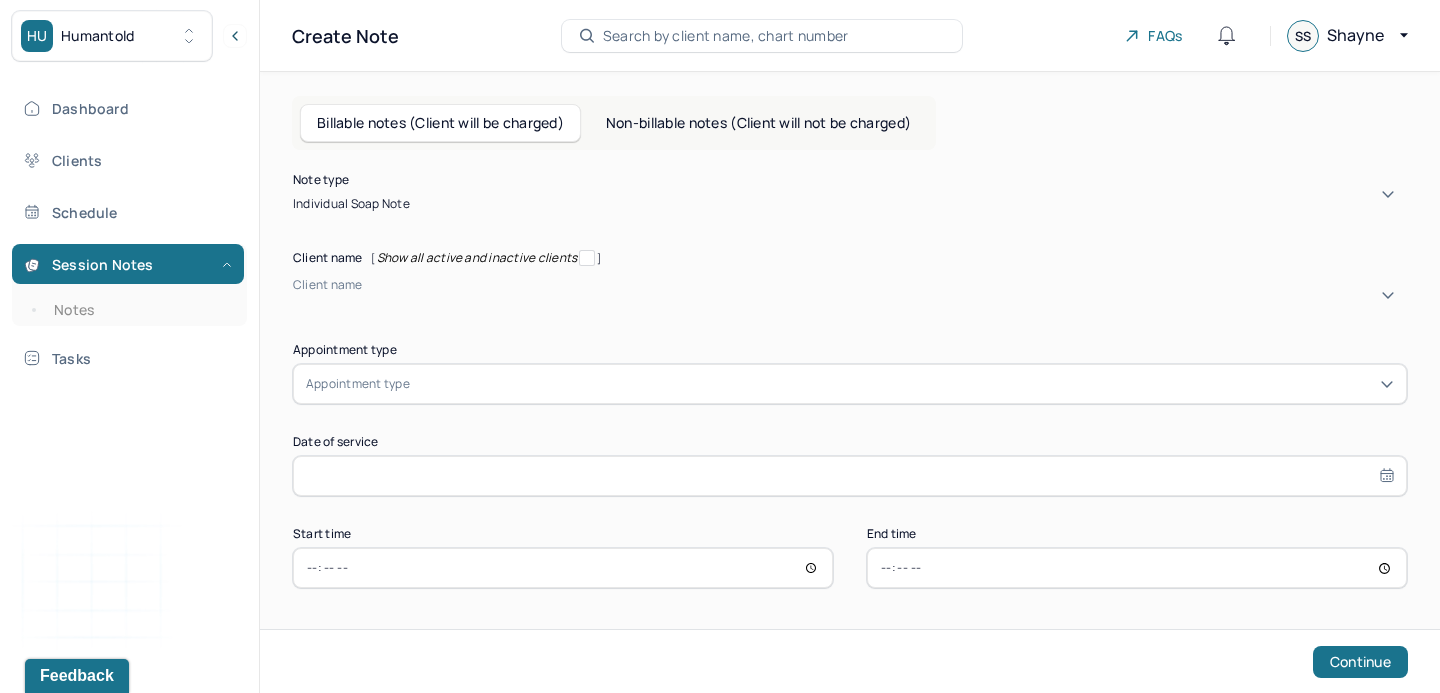 click at bounding box center (296, 302) 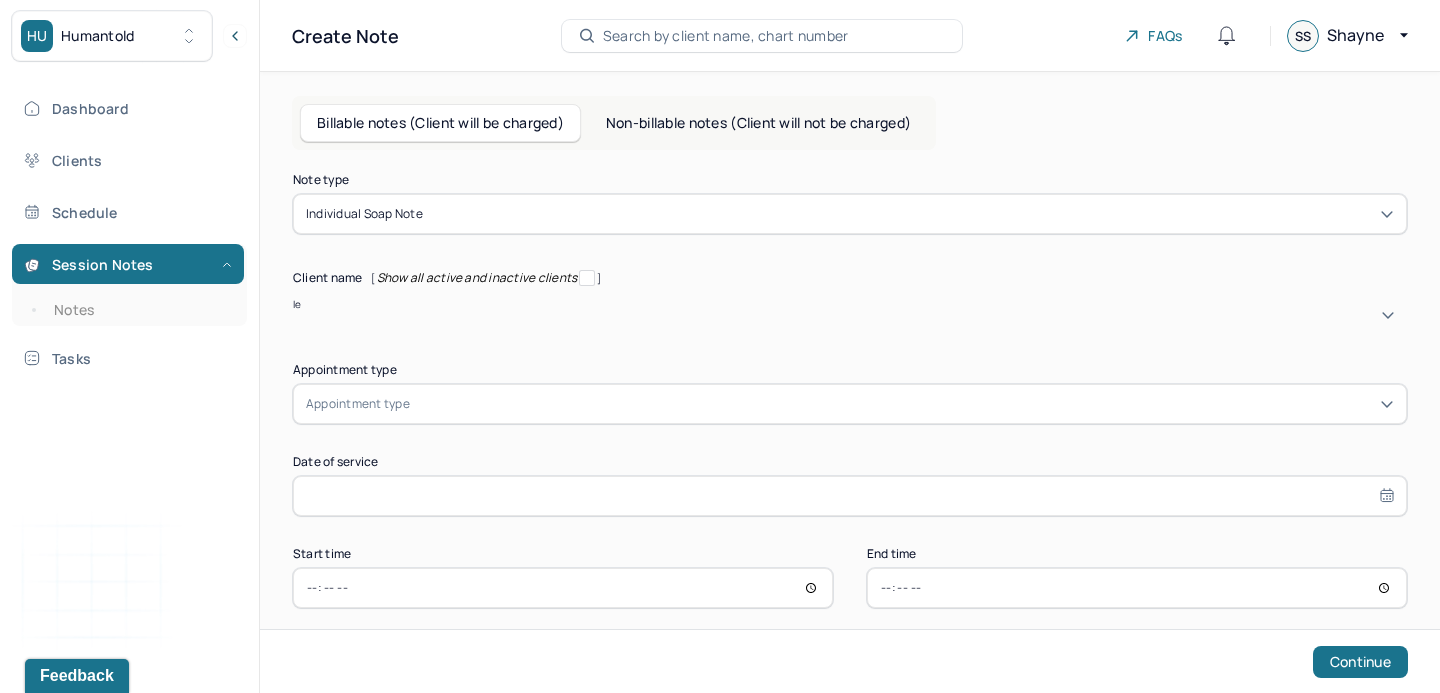 type on "[NAME]" 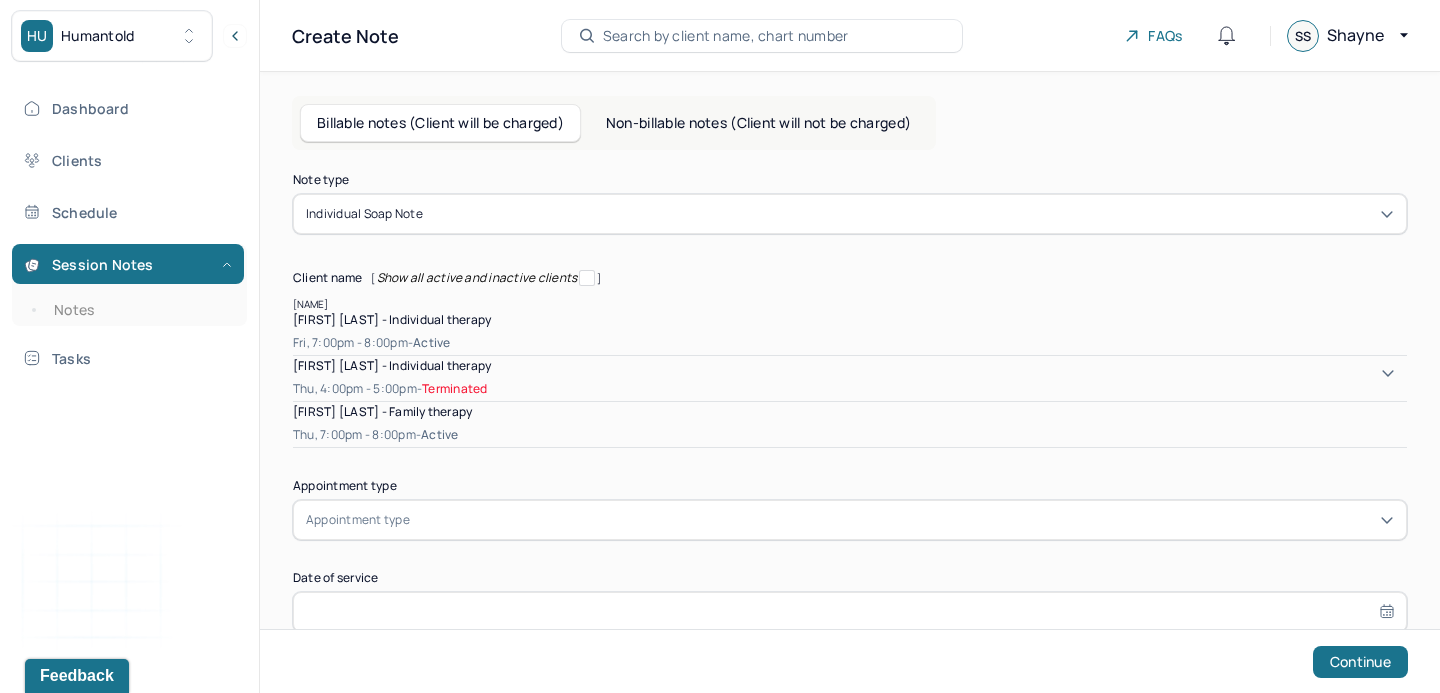 click on "[FIRST] [LAST] - Individual therapy" at bounding box center (392, 319) 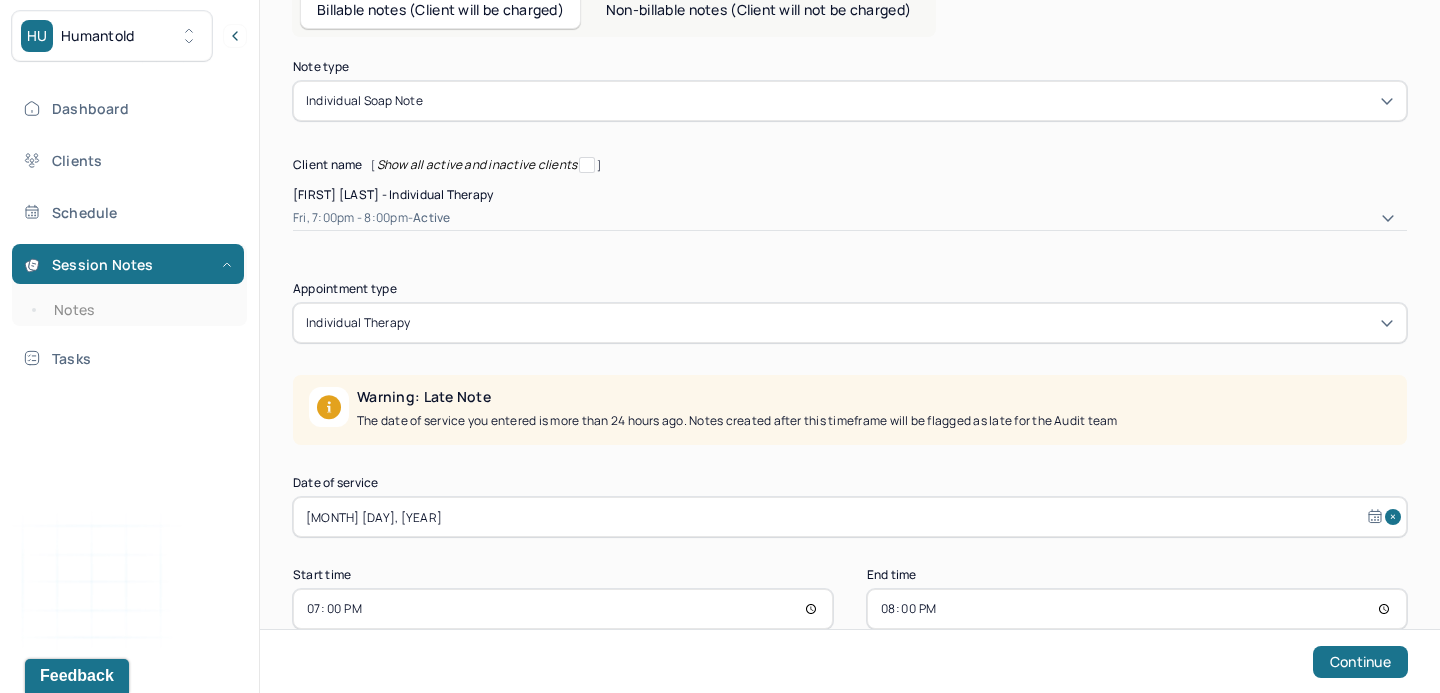 scroll, scrollTop: 136, scrollLeft: 0, axis: vertical 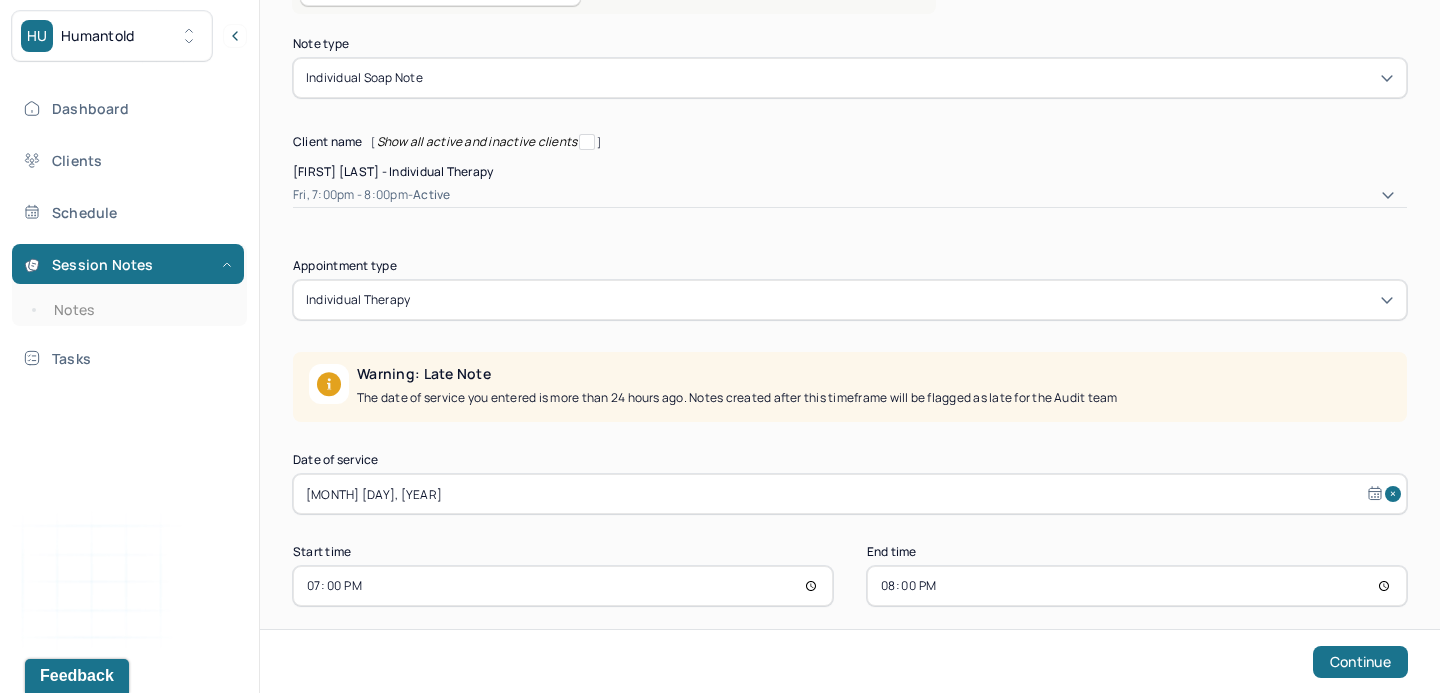 click on "[MONTH] [DAY], [YEAR]" at bounding box center (850, 494) 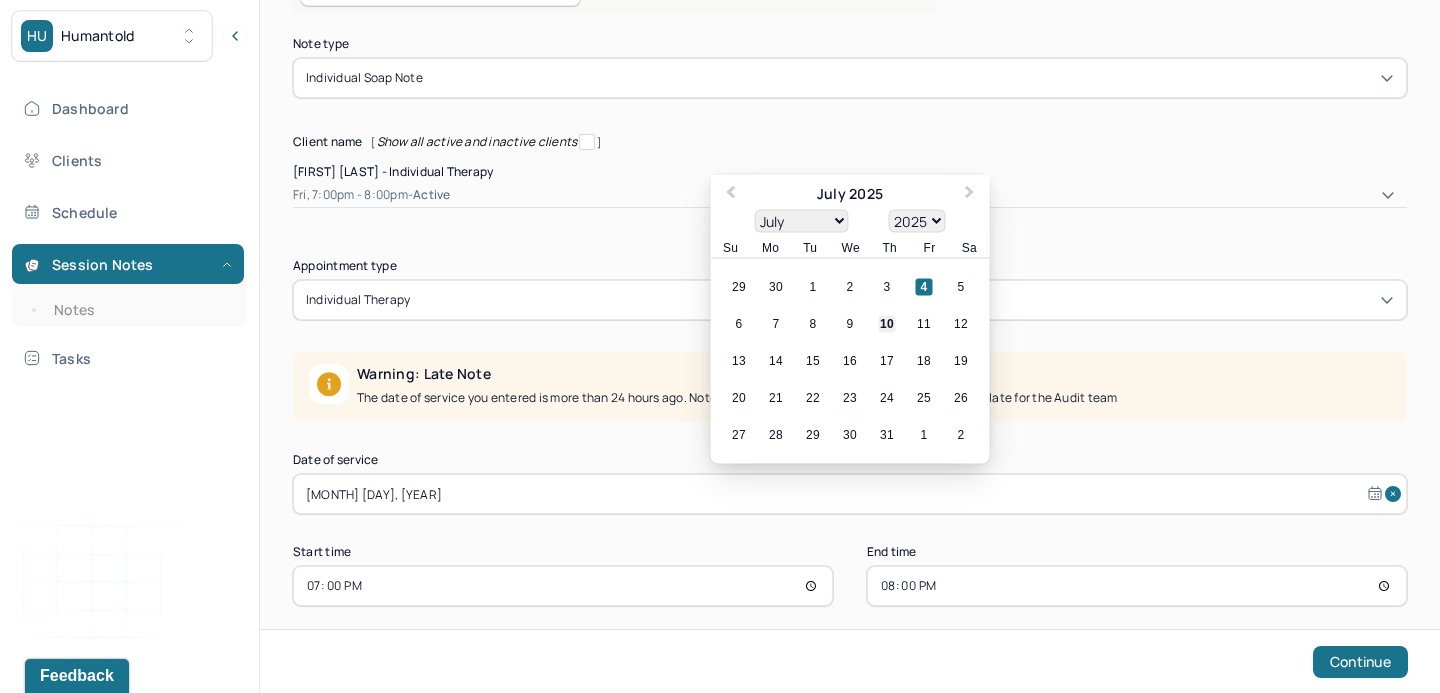 click on "10" at bounding box center [887, 324] 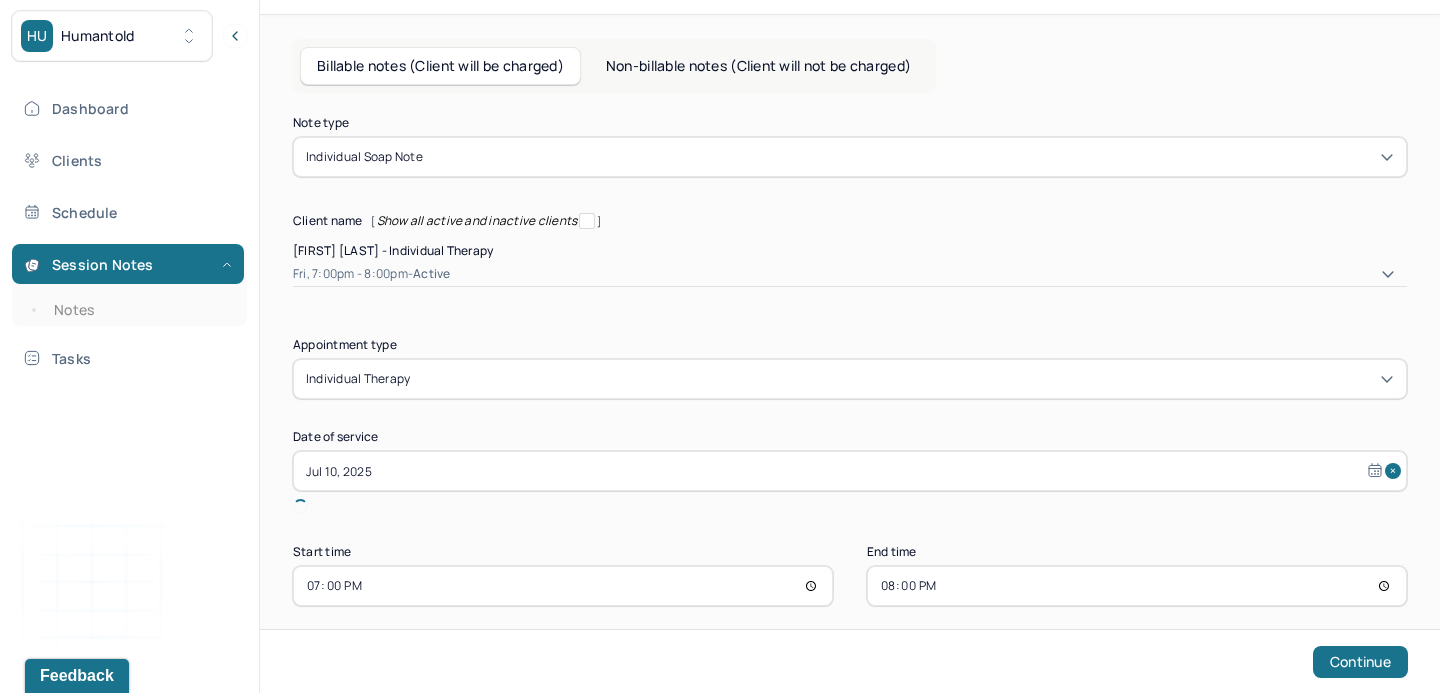 scroll, scrollTop: 34, scrollLeft: 0, axis: vertical 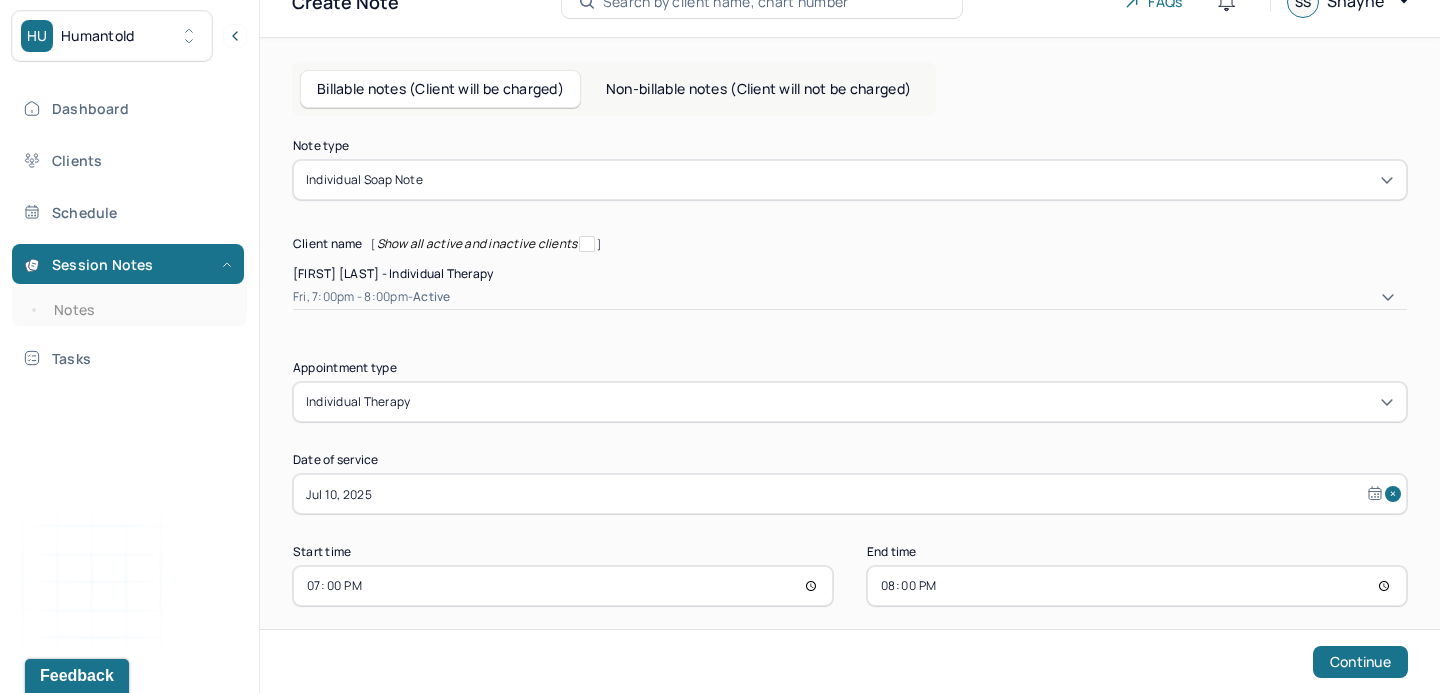 click on "19:00" at bounding box center [563, 586] 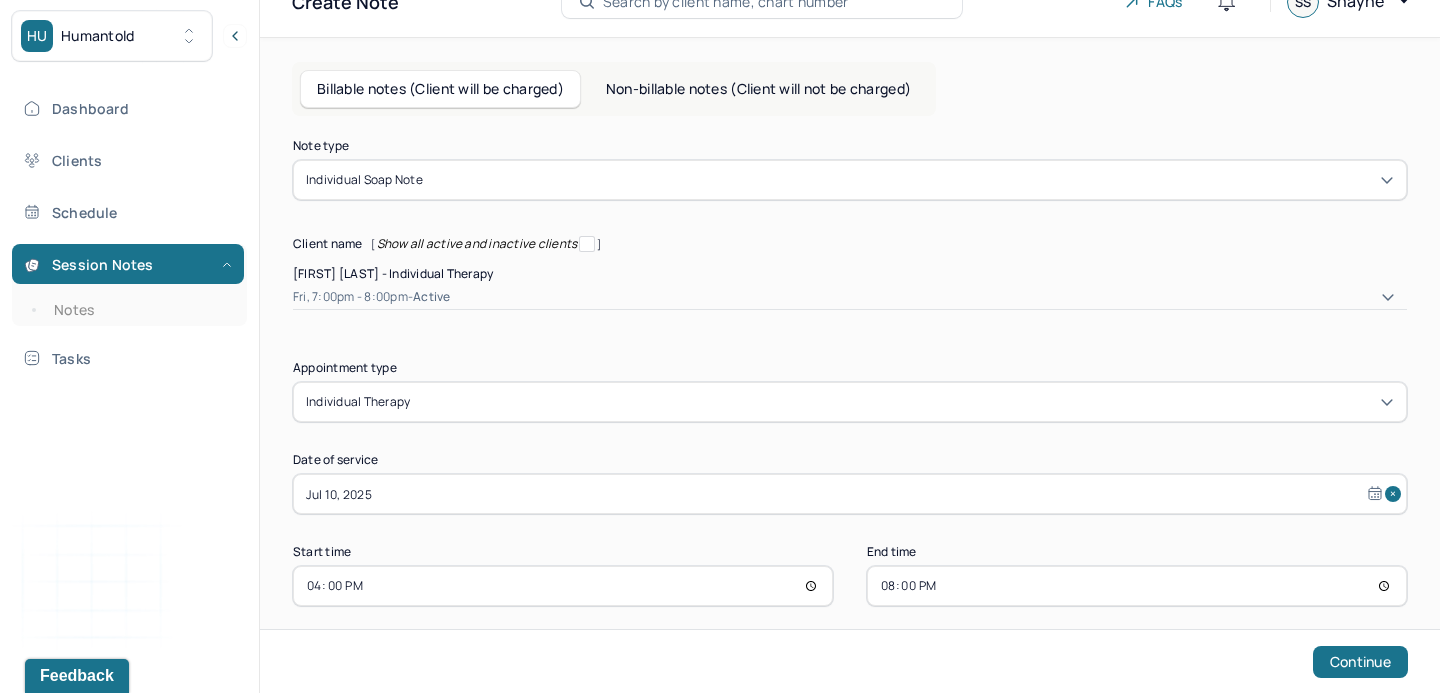 click on "20:00" at bounding box center (1137, 586) 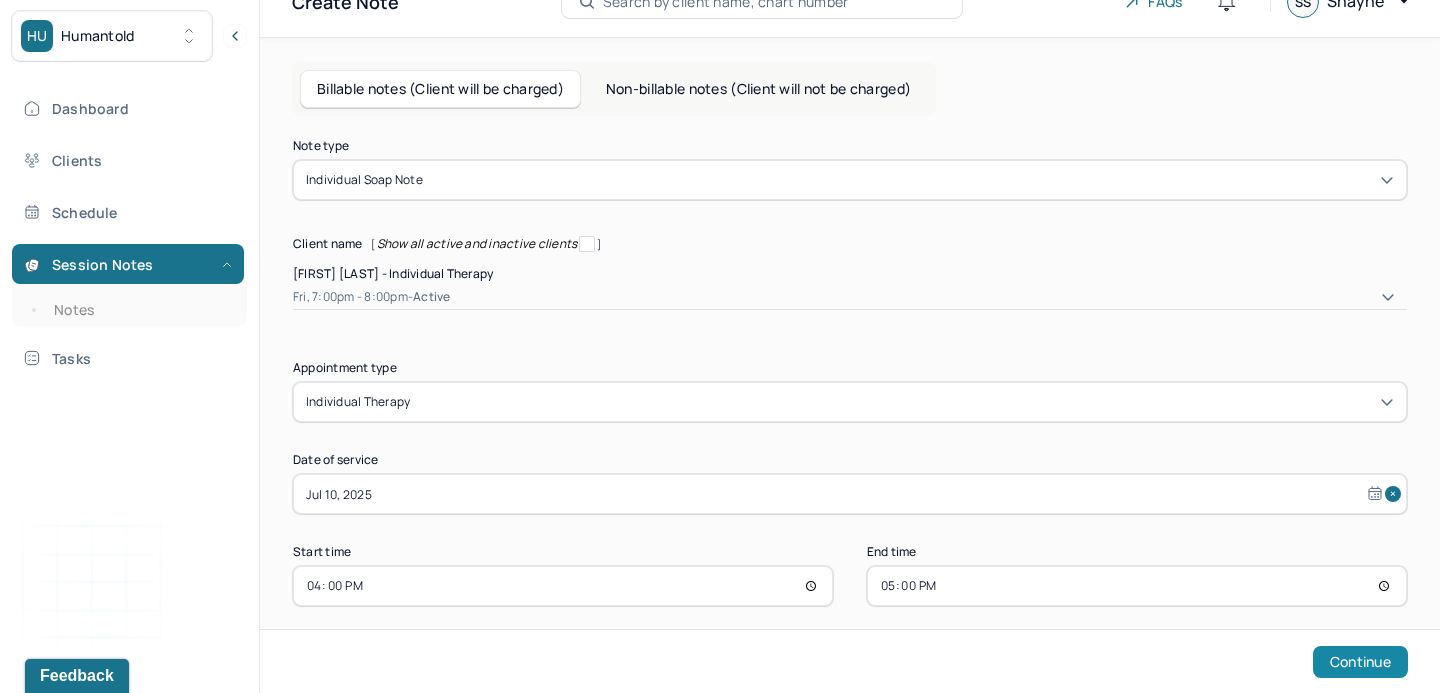 click on "Continue" at bounding box center [1360, 662] 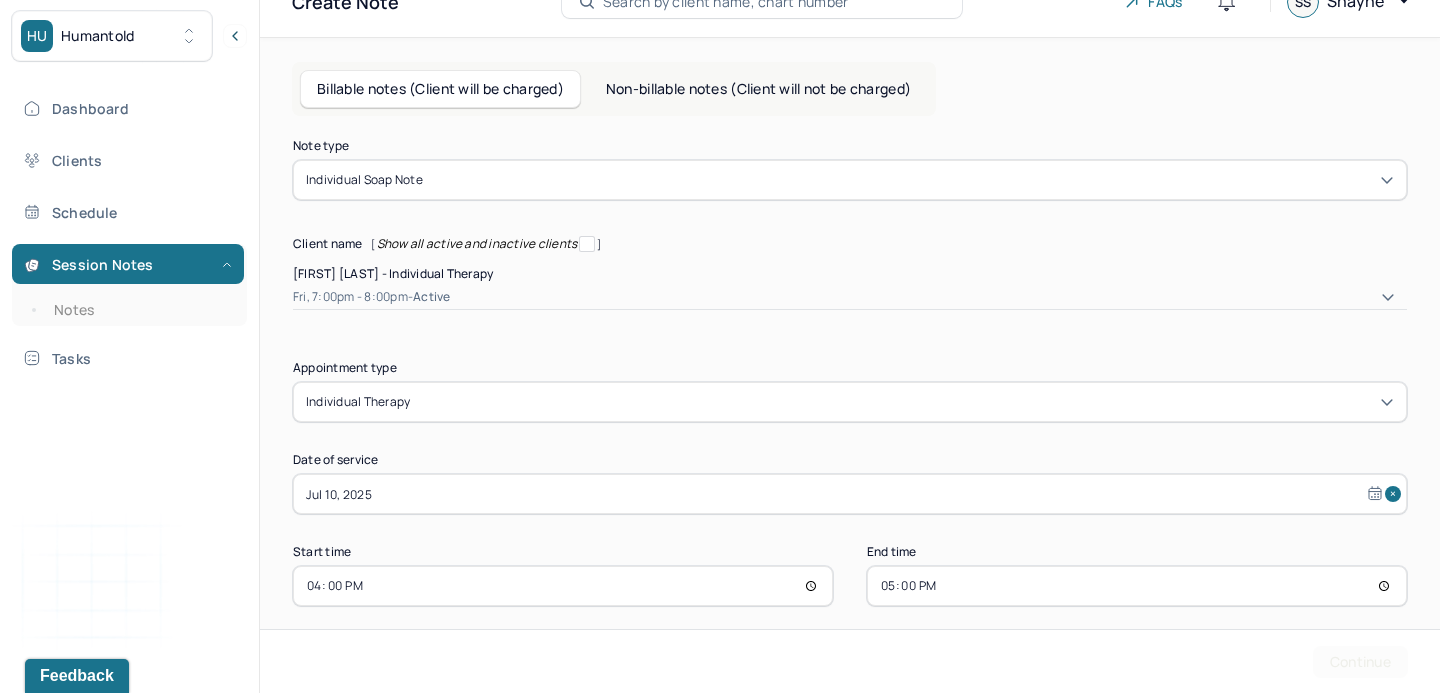 scroll, scrollTop: 0, scrollLeft: 0, axis: both 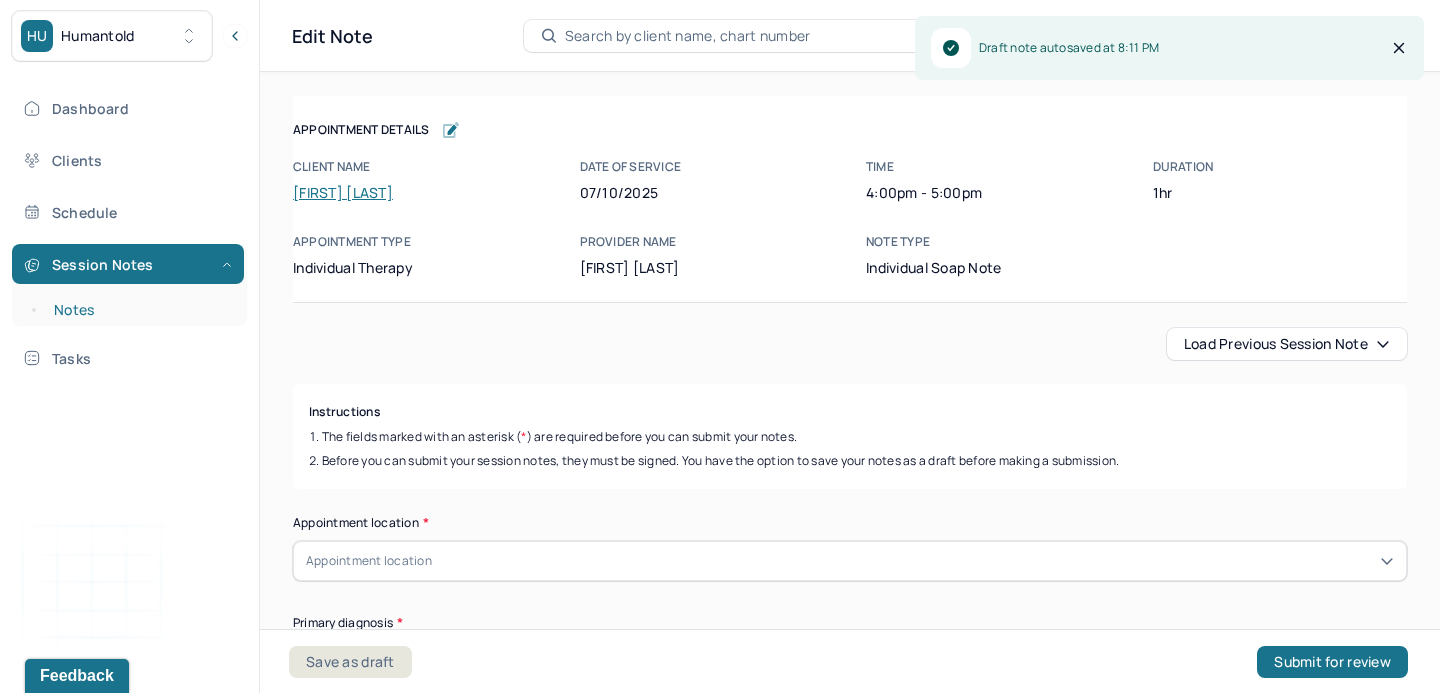 click on "Notes" at bounding box center [139, 310] 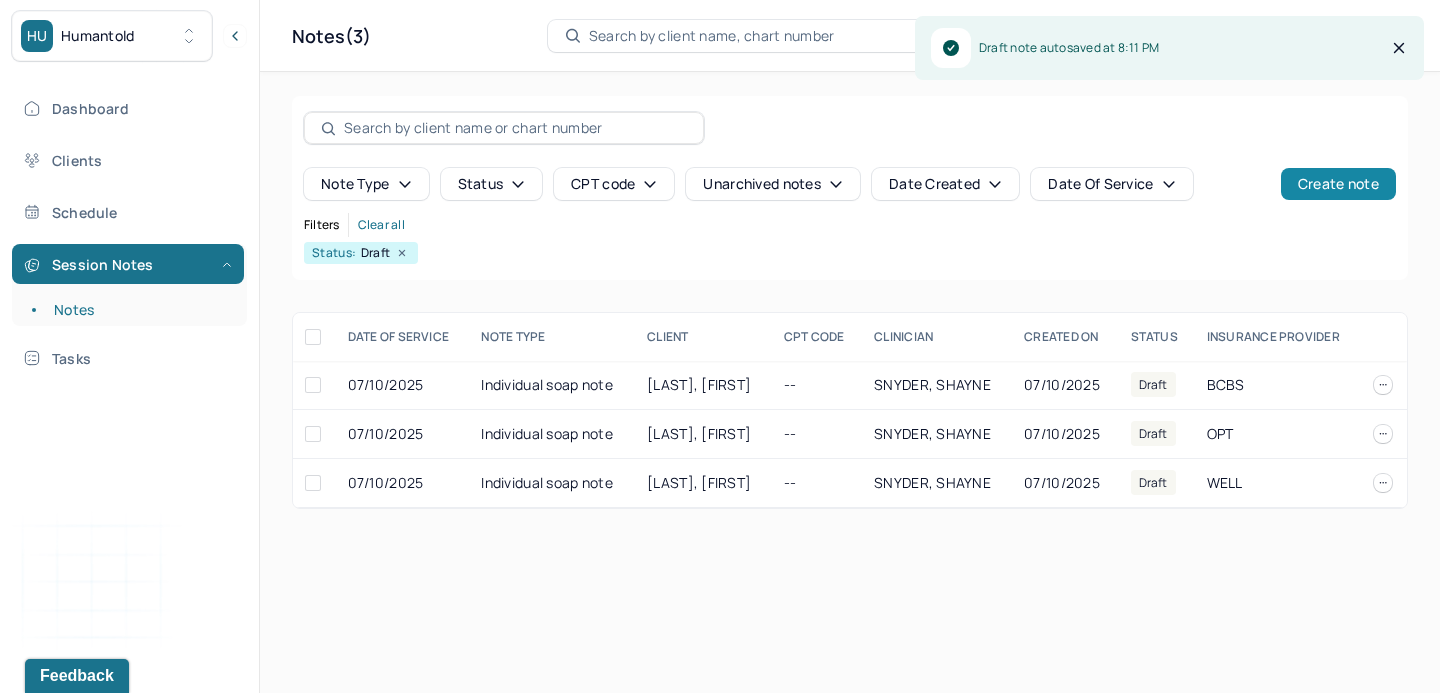 click on "Create note" at bounding box center (1338, 184) 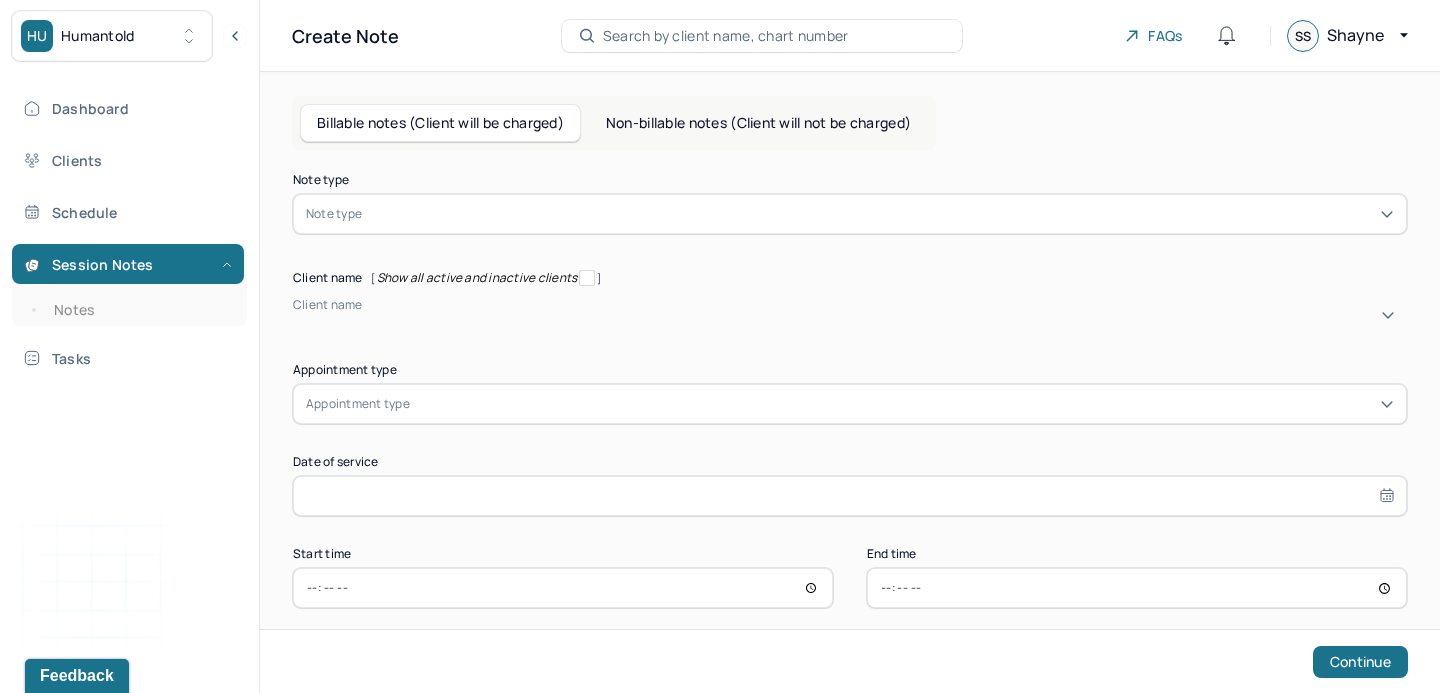 click at bounding box center (880, 214) 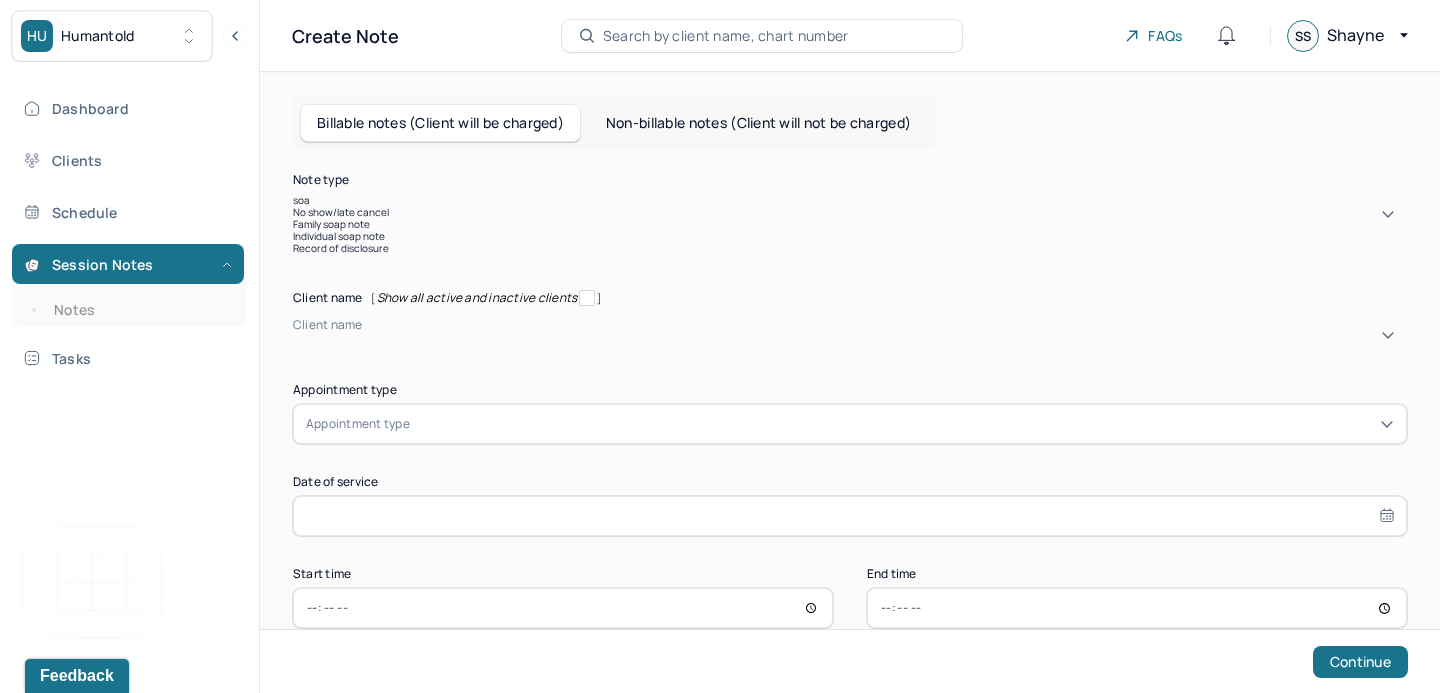 type on "soap" 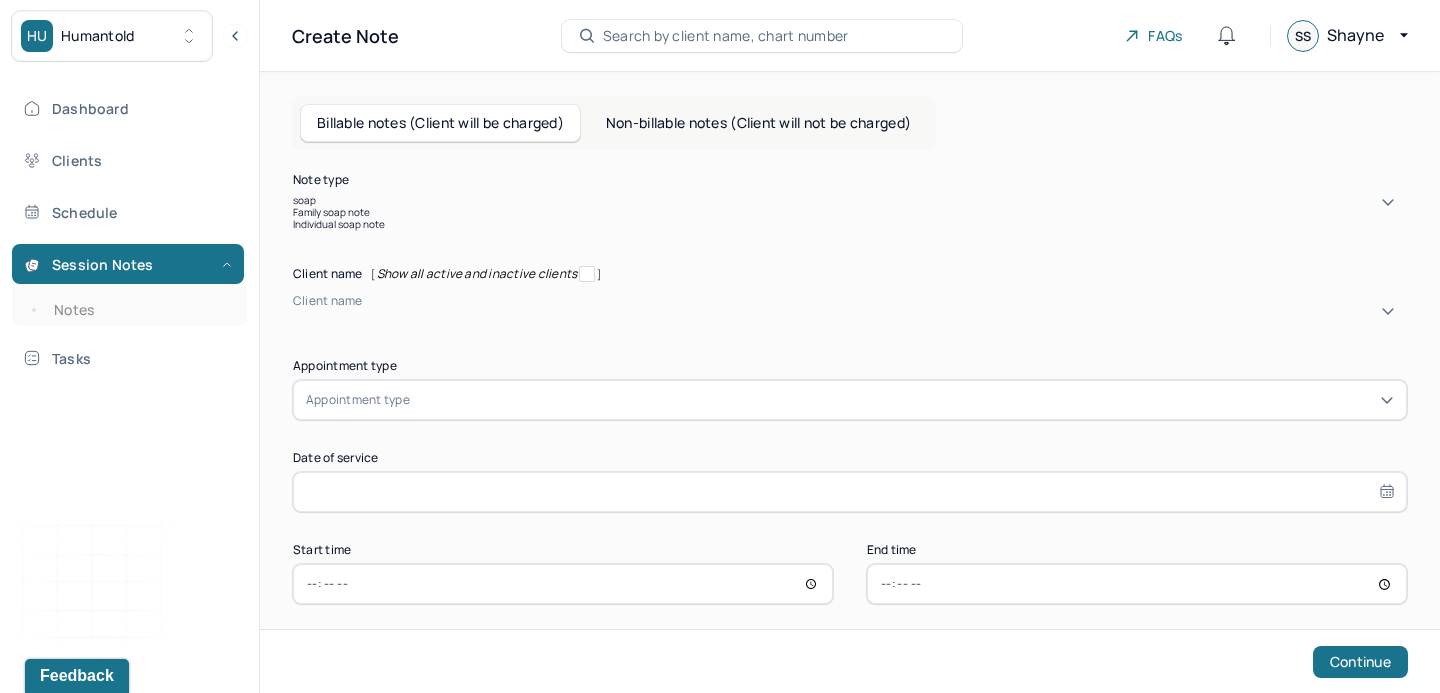 click on "Individual soap note" at bounding box center (850, 224) 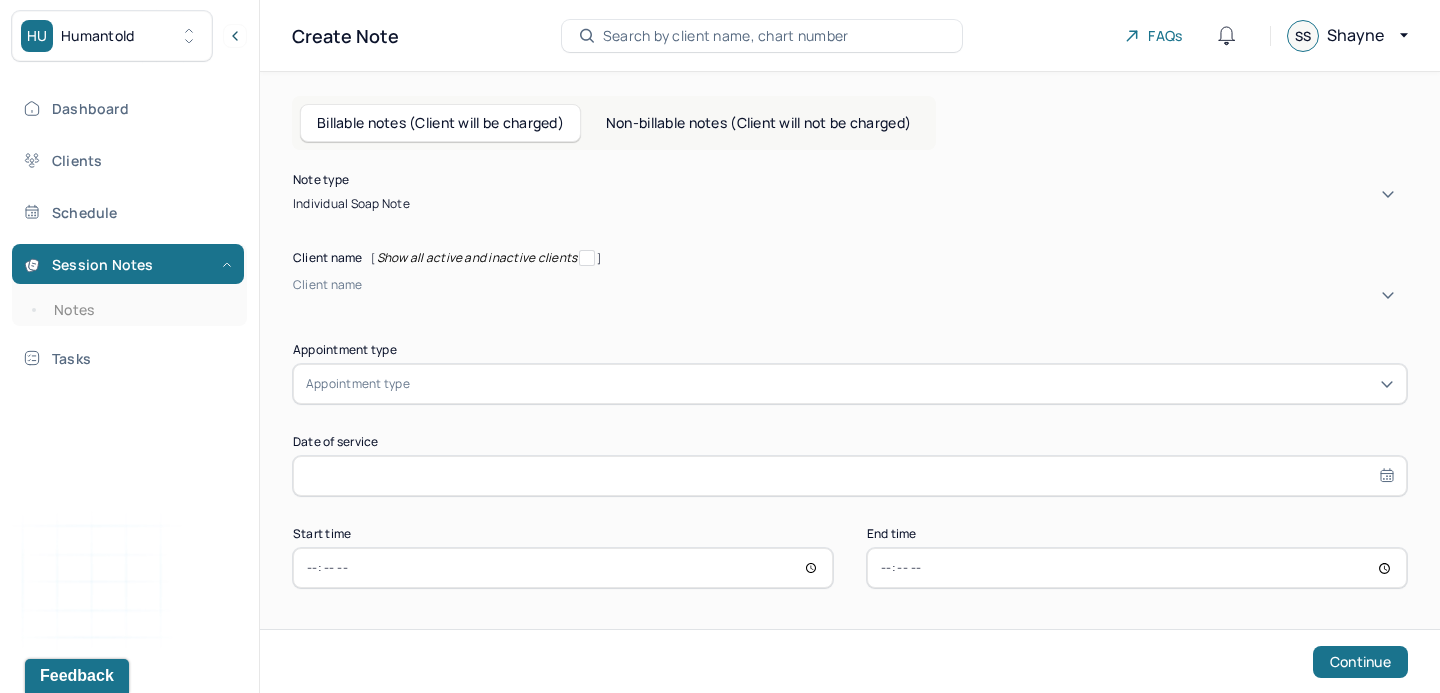 click at bounding box center [296, 302] 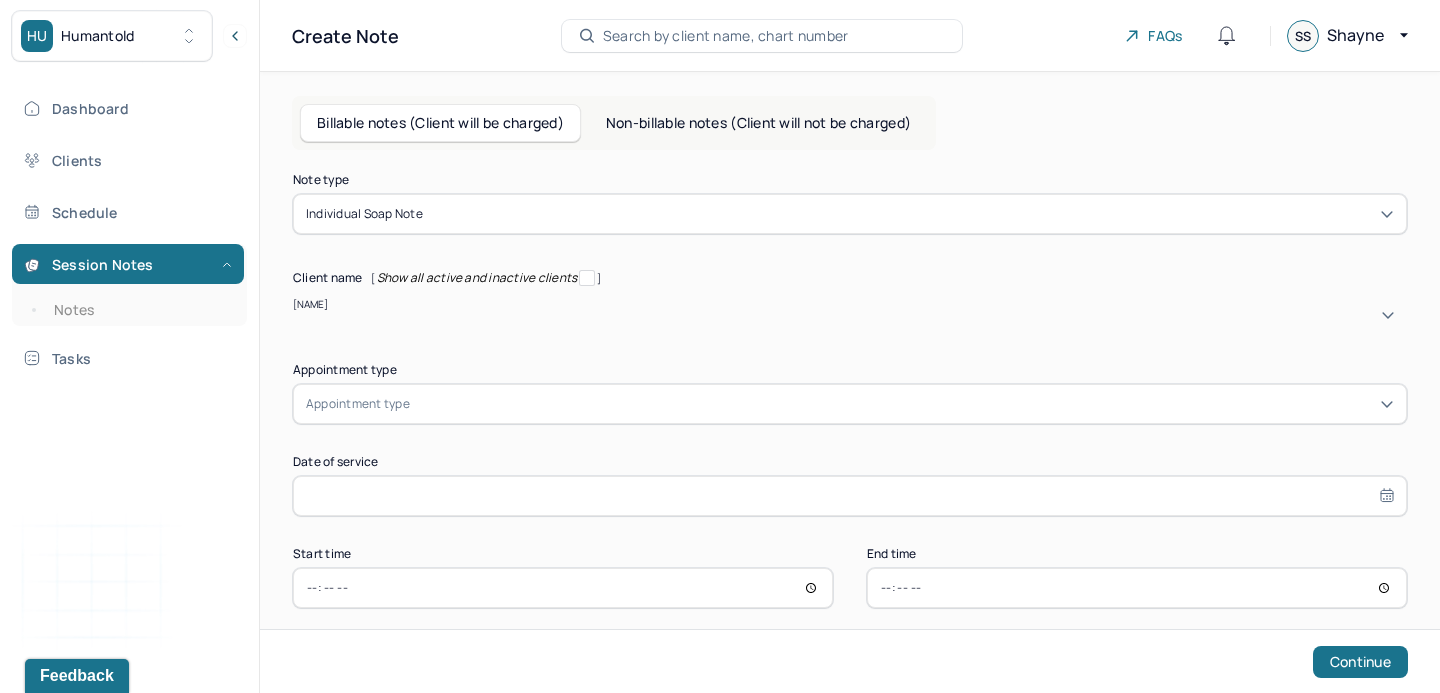 type on "[NAME]" 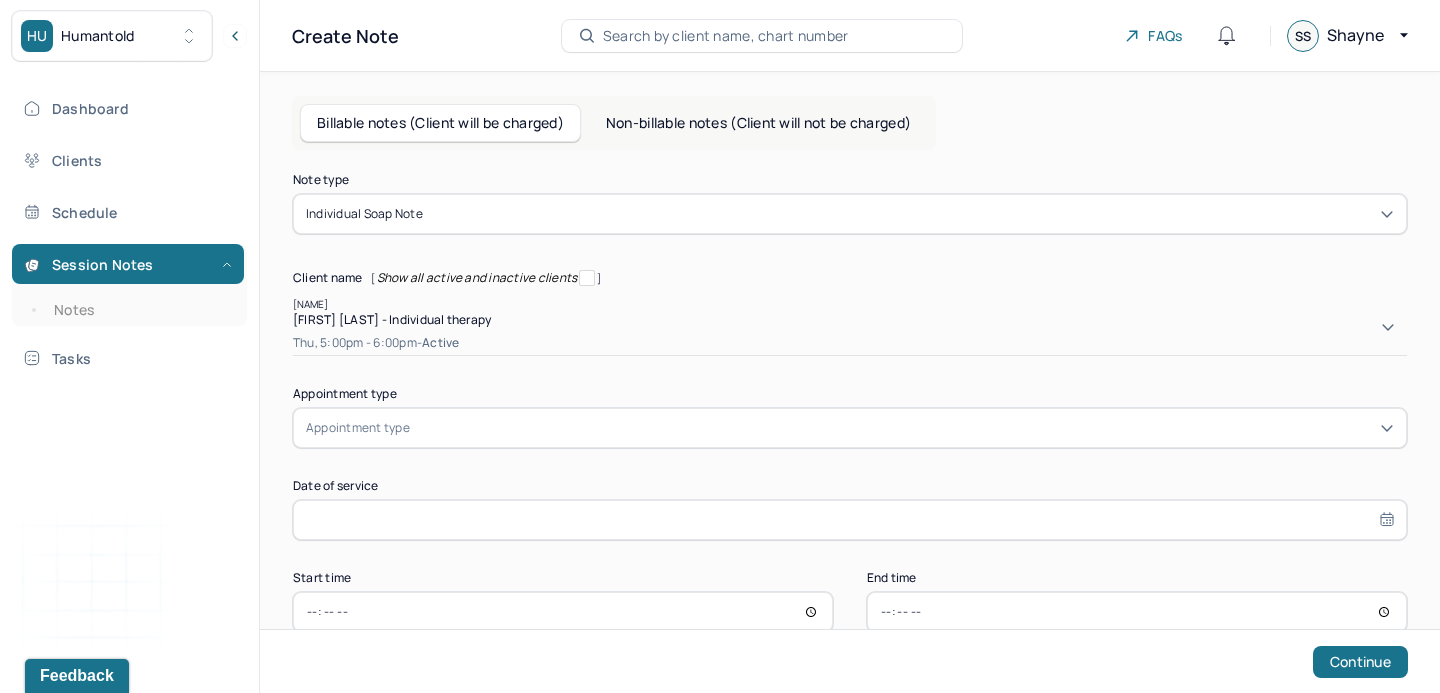 click on "Thu, 5:00pm - 6:00pm  -  active" at bounding box center (850, 343) 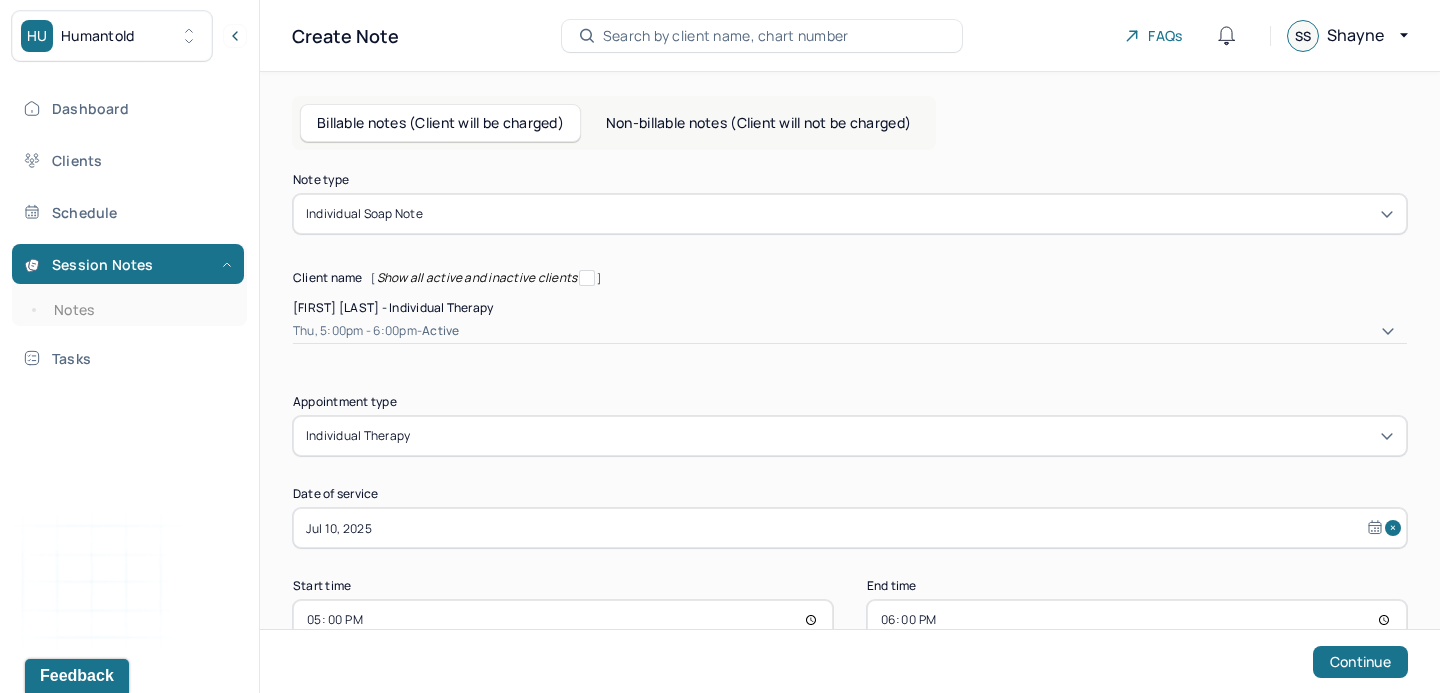 scroll, scrollTop: 34, scrollLeft: 0, axis: vertical 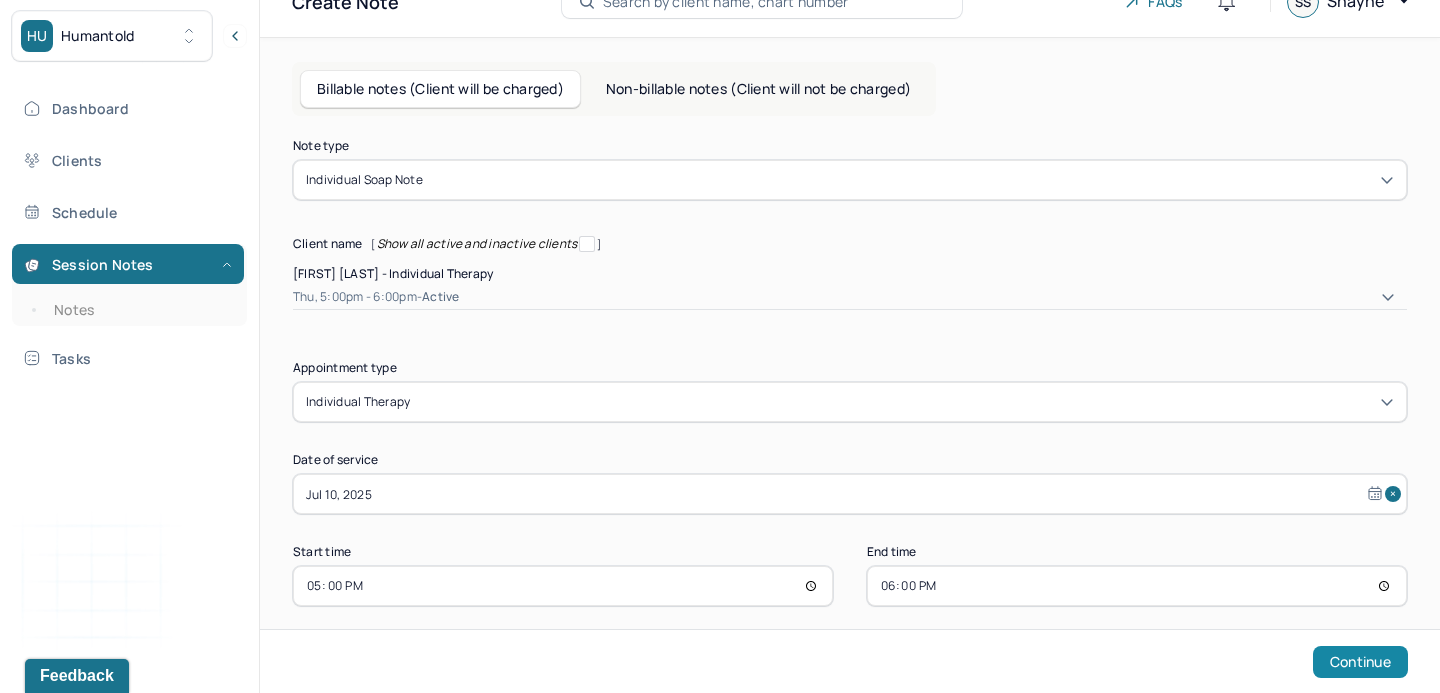 click on "Continue" at bounding box center [1360, 662] 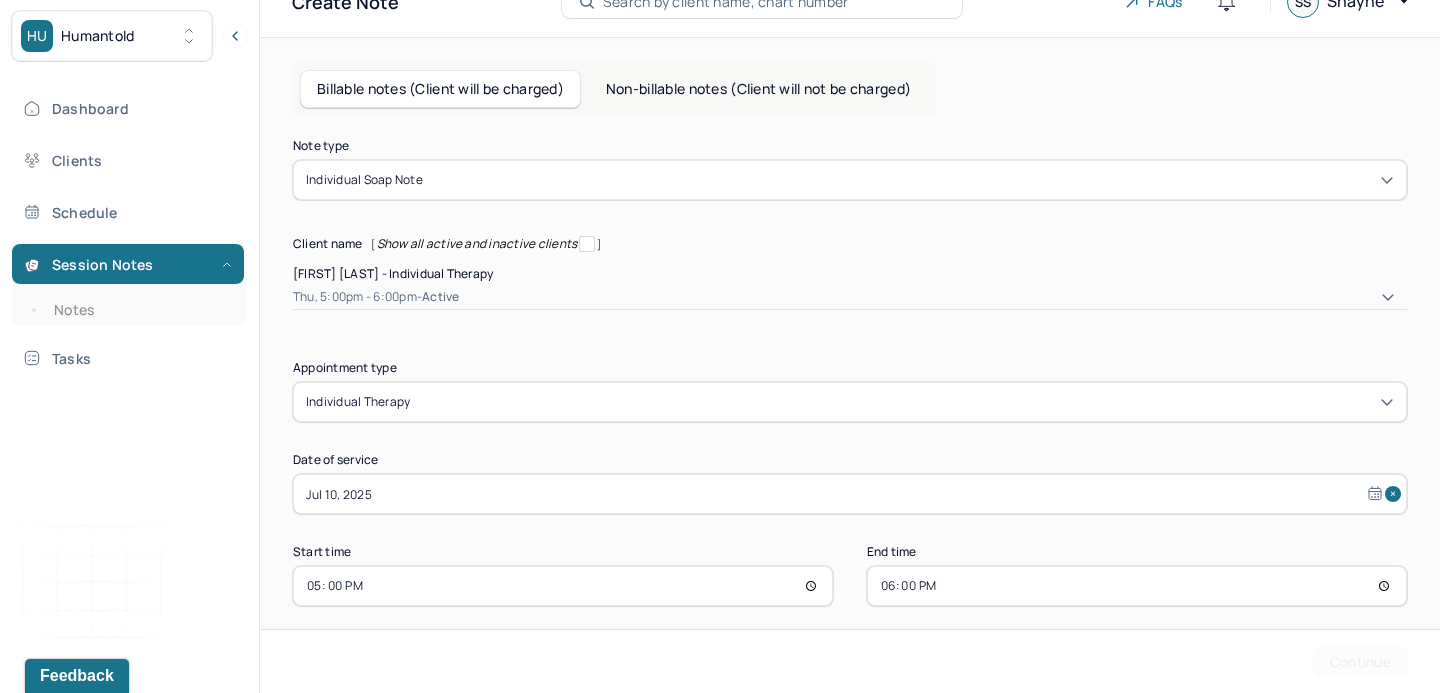 scroll, scrollTop: 0, scrollLeft: 0, axis: both 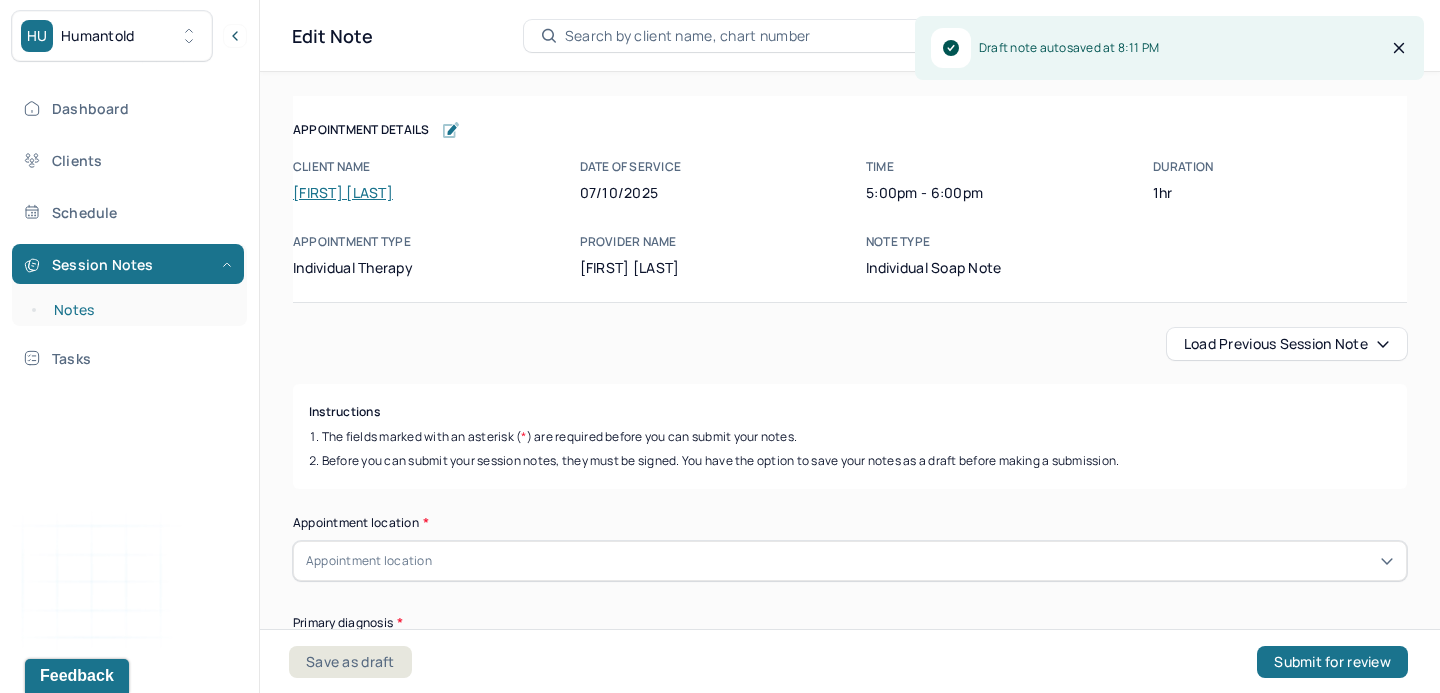 click on "Notes" at bounding box center [139, 310] 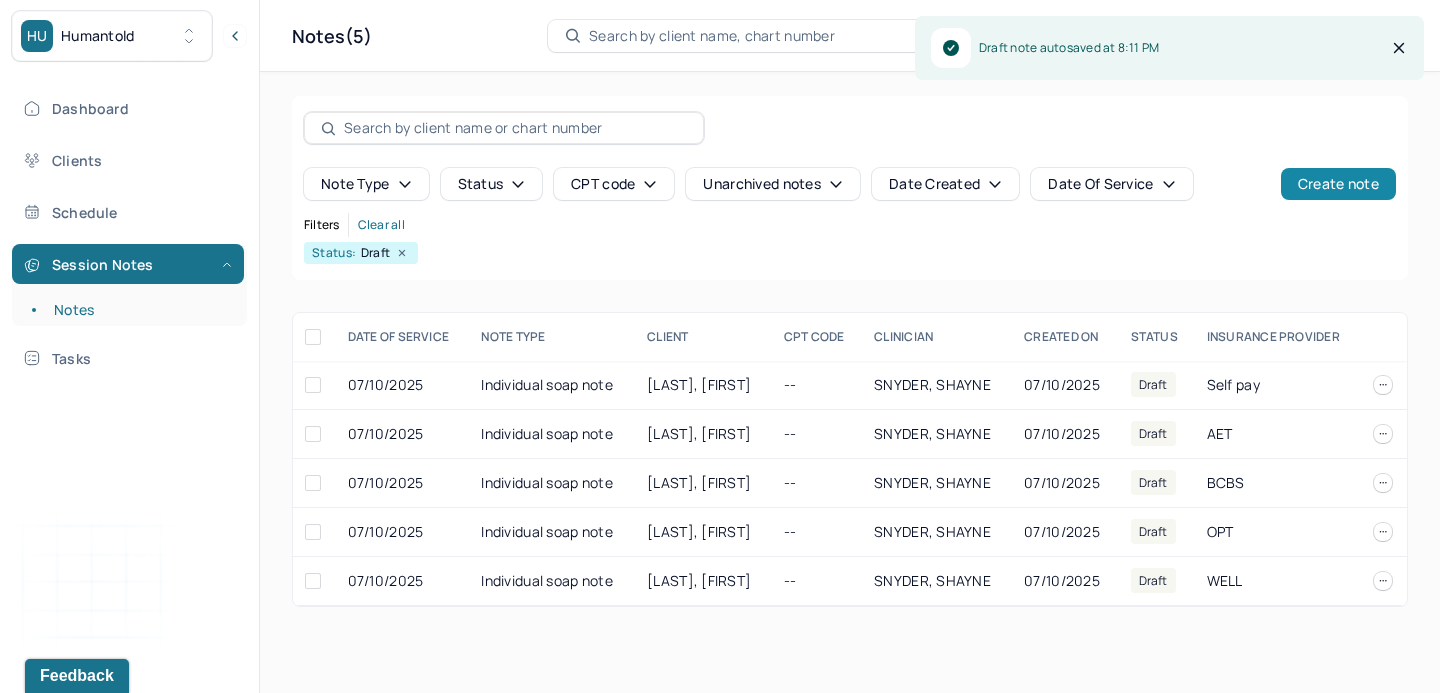 click on "Create note" at bounding box center [1338, 184] 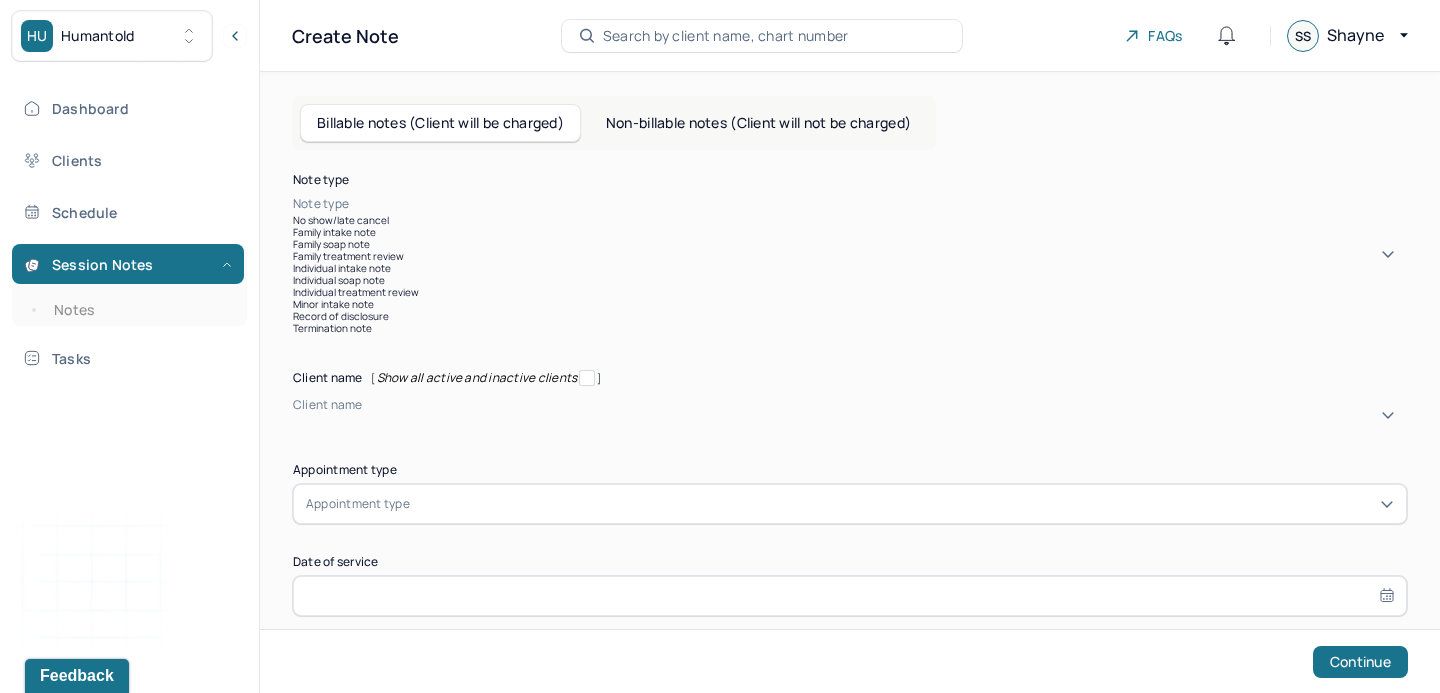 click at bounding box center (880, 204) 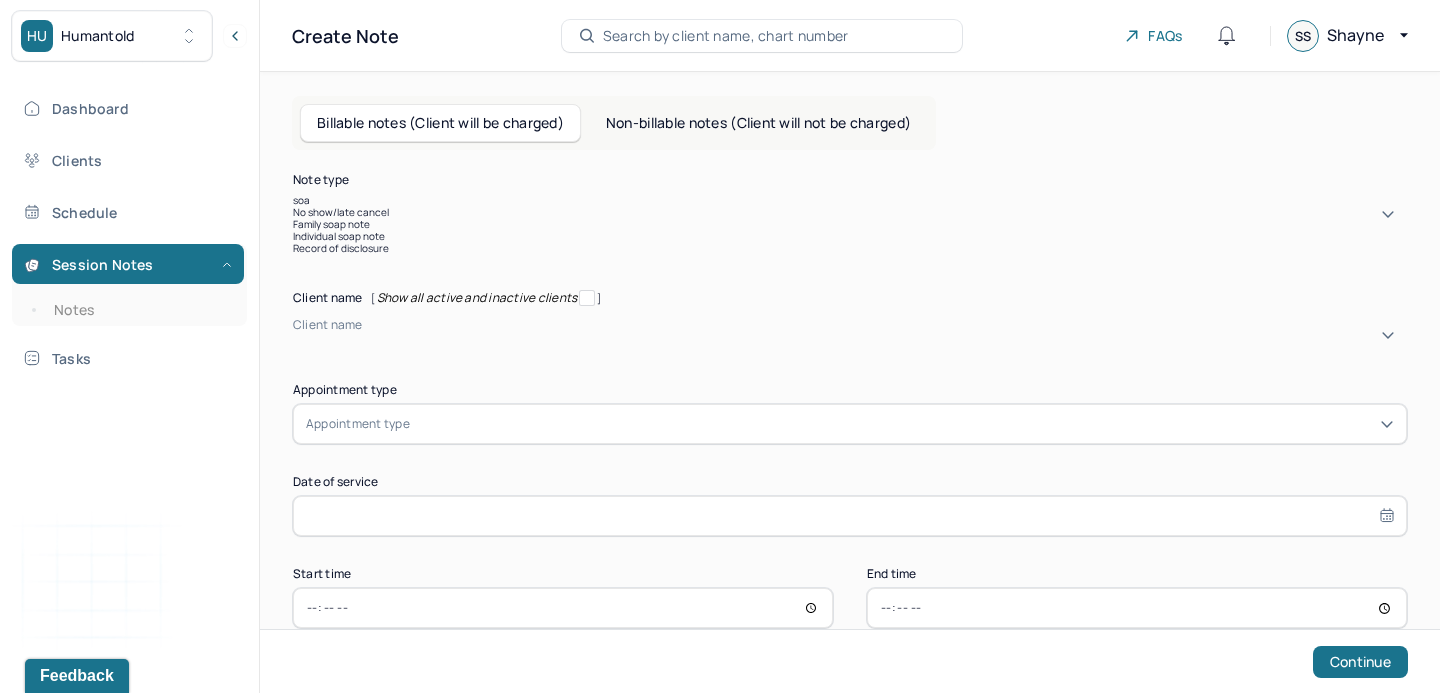 type on "soap" 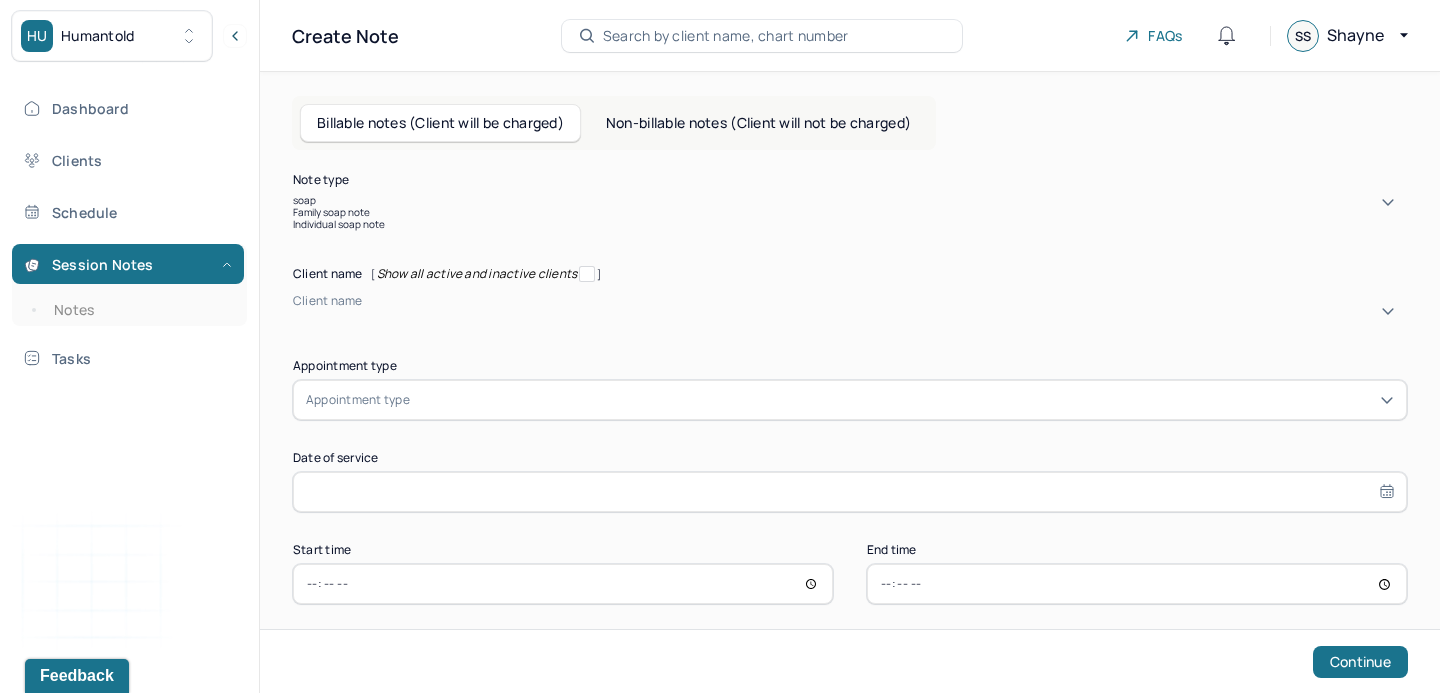 click on "Individual soap note" at bounding box center (850, 224) 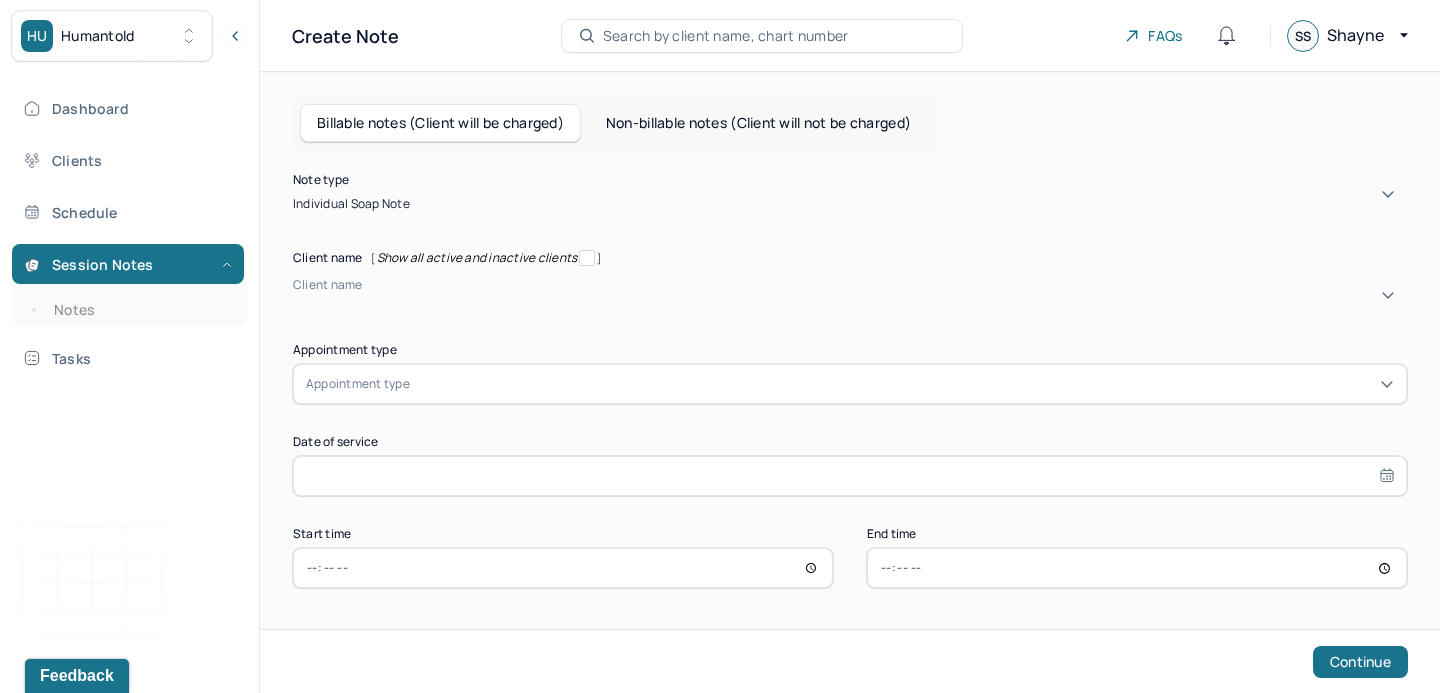 click at bounding box center (296, 302) 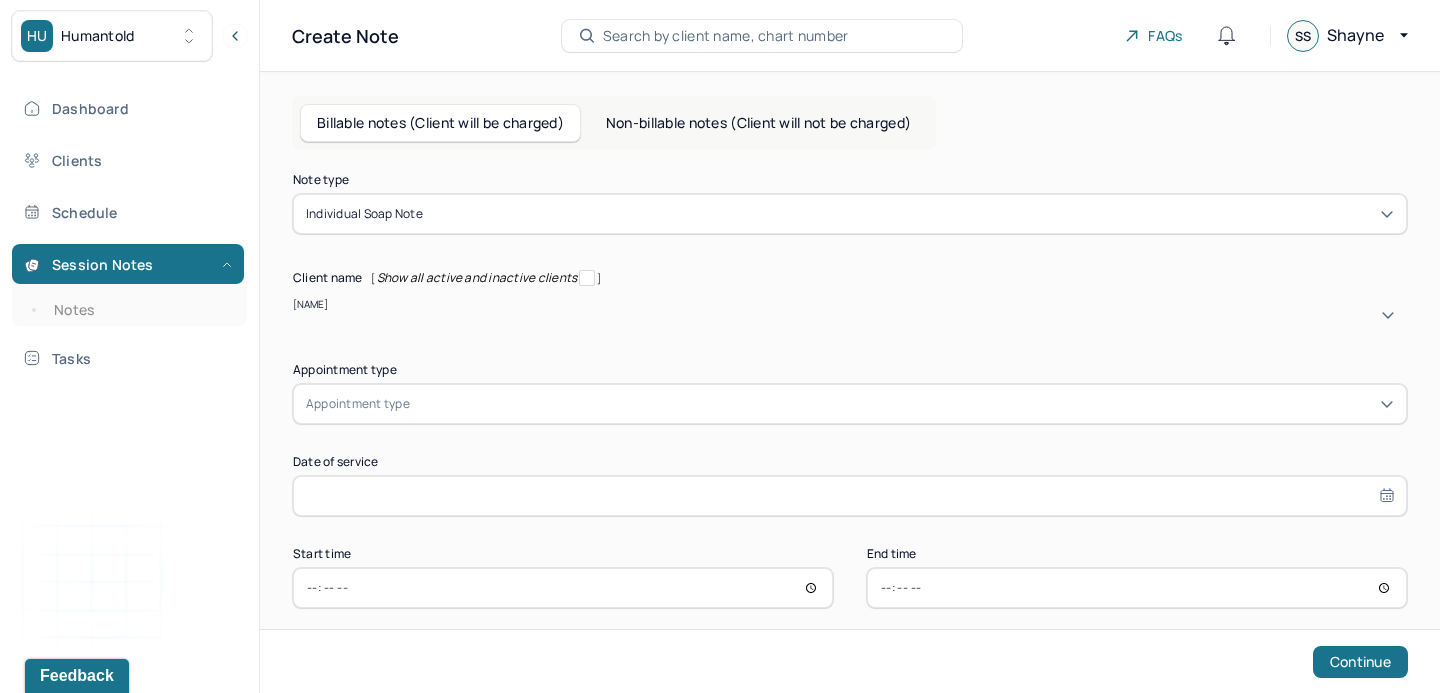 type on "[NAME]" 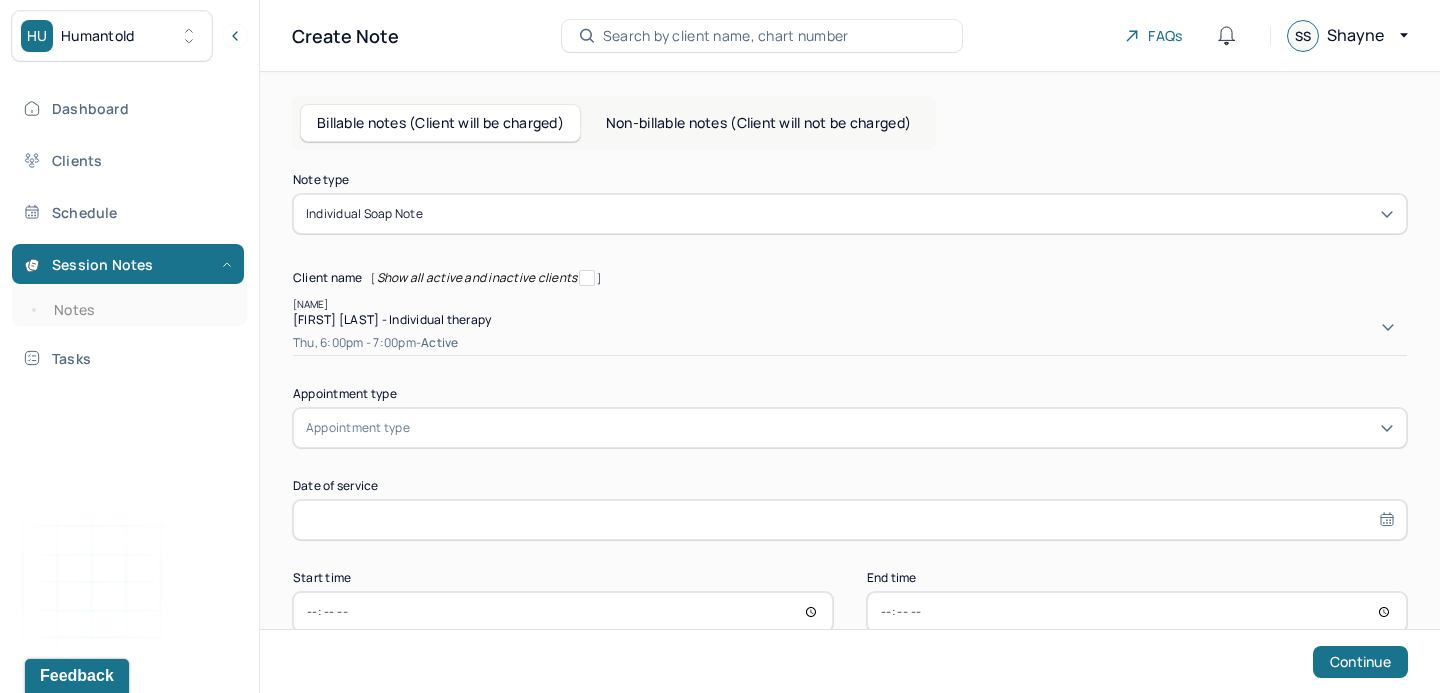 click on "[FIRST] [LAST] - Individual therapy" at bounding box center (392, 319) 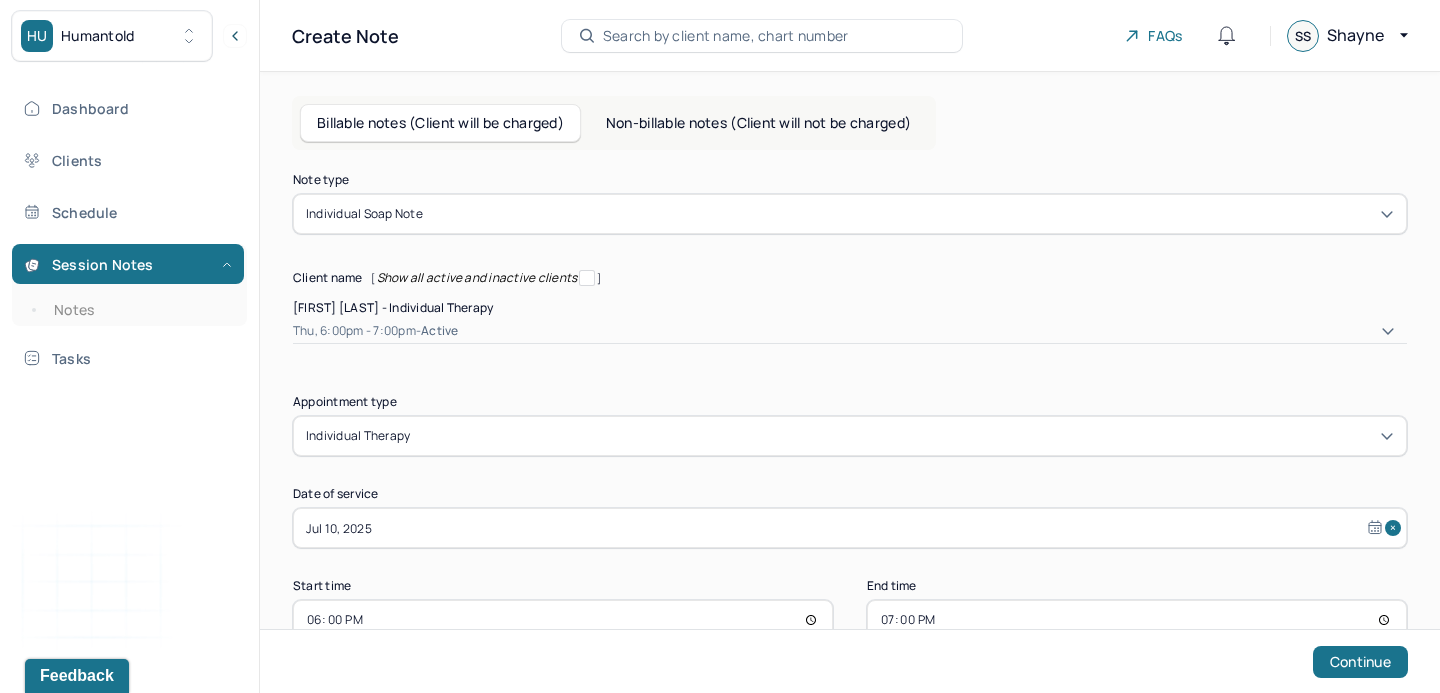 scroll, scrollTop: 34, scrollLeft: 0, axis: vertical 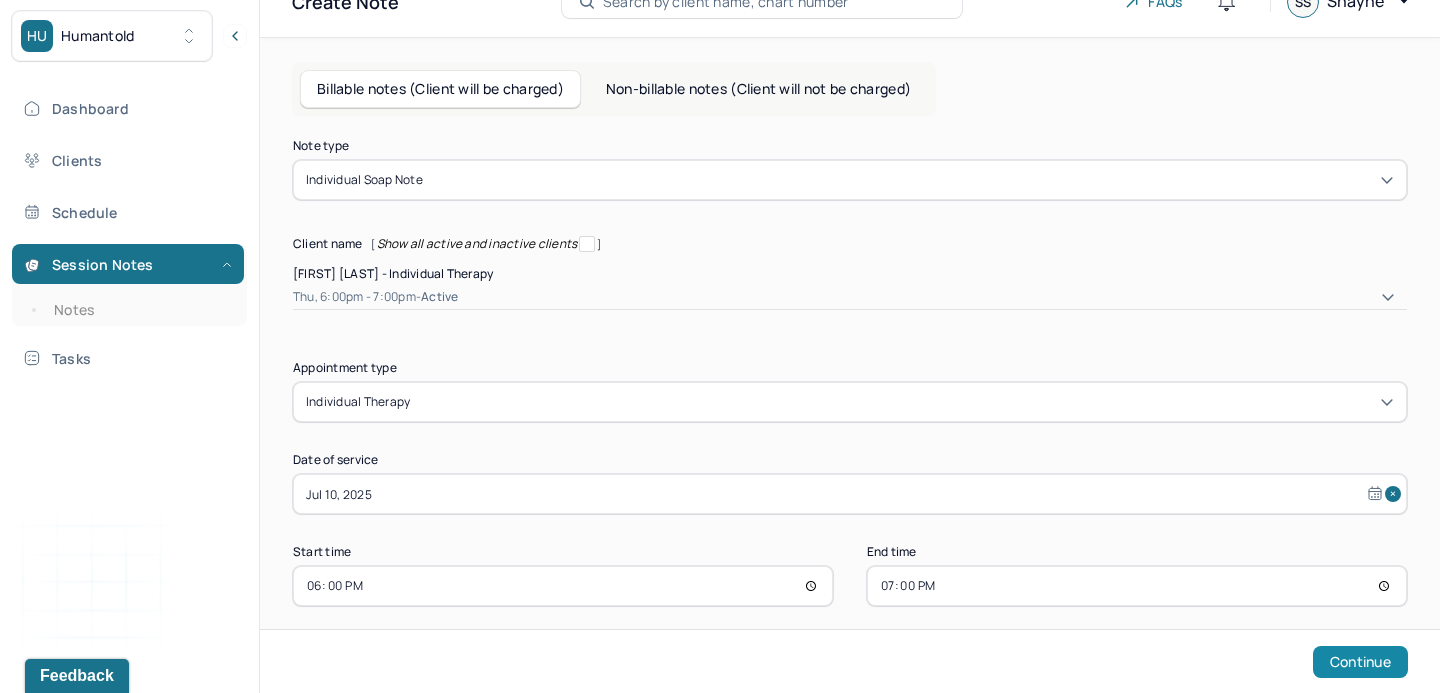click on "Continue" at bounding box center [1360, 662] 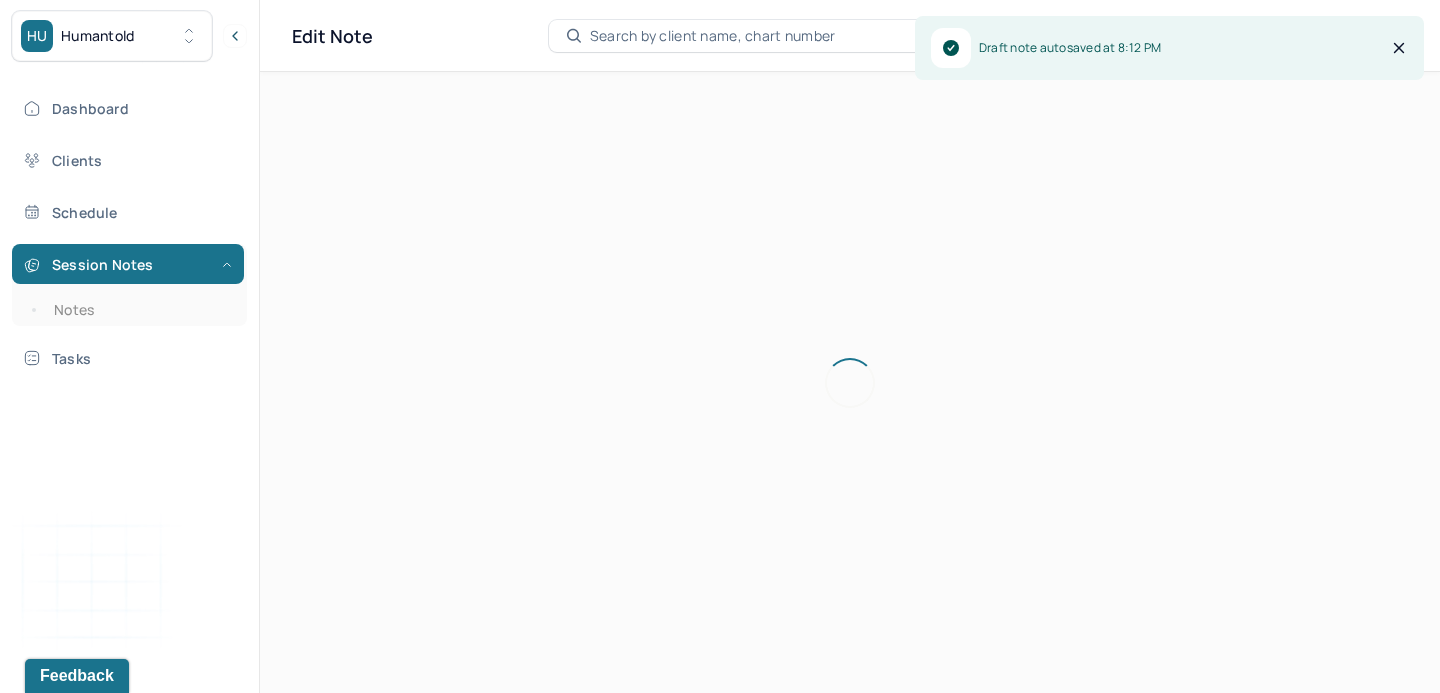 scroll, scrollTop: 0, scrollLeft: 0, axis: both 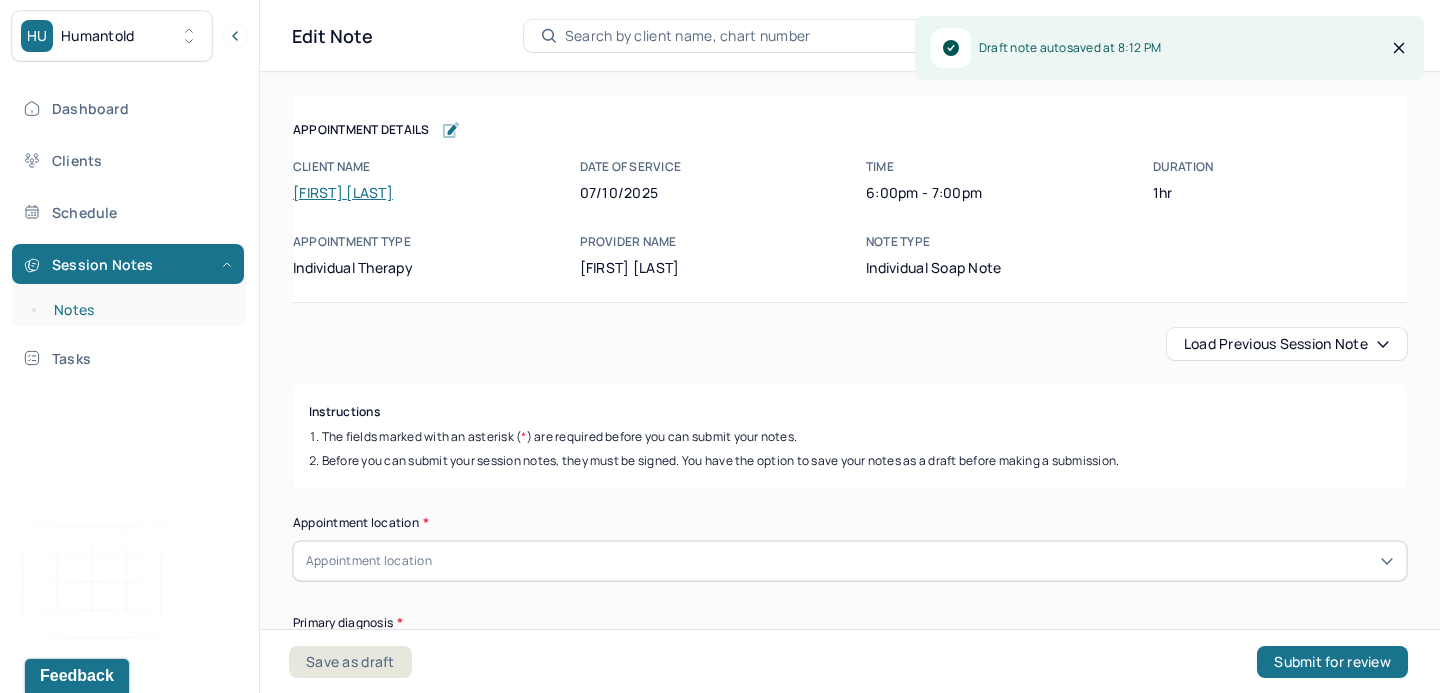 click on "Notes" at bounding box center [139, 310] 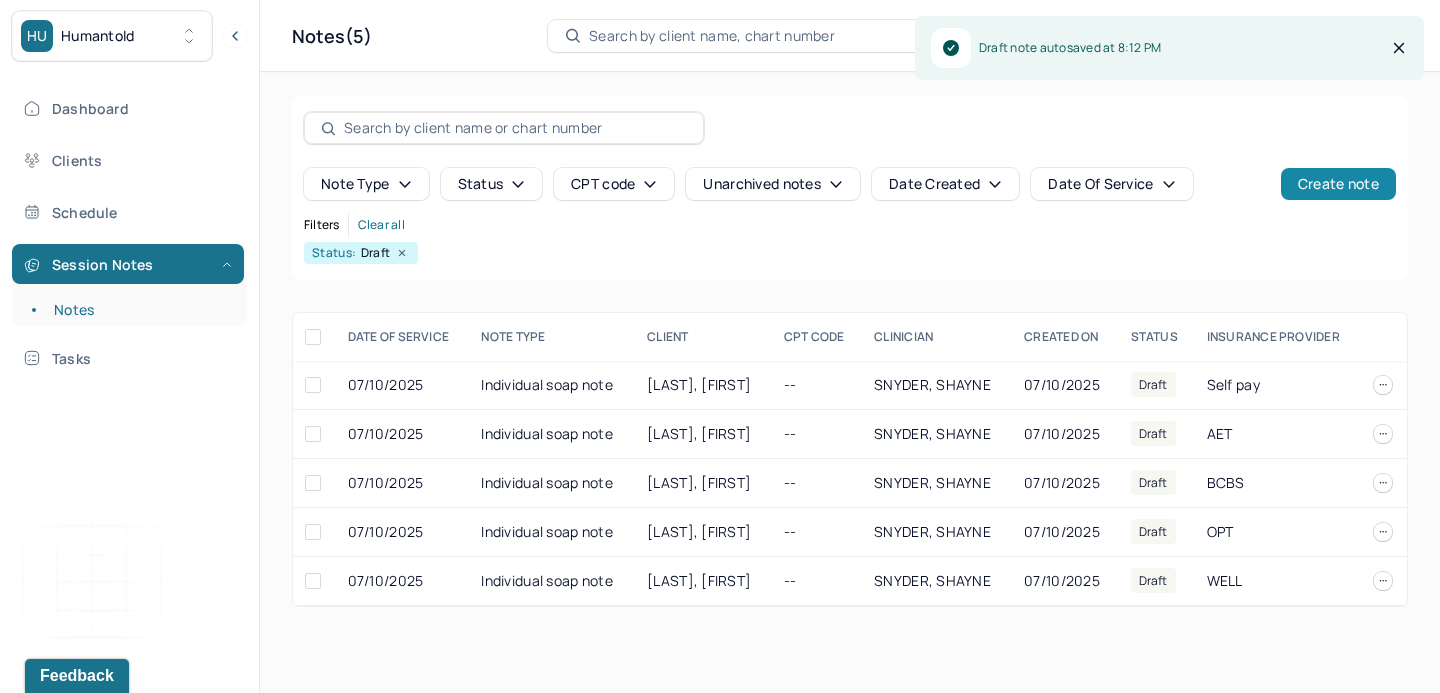 click on "Create note" at bounding box center (1338, 184) 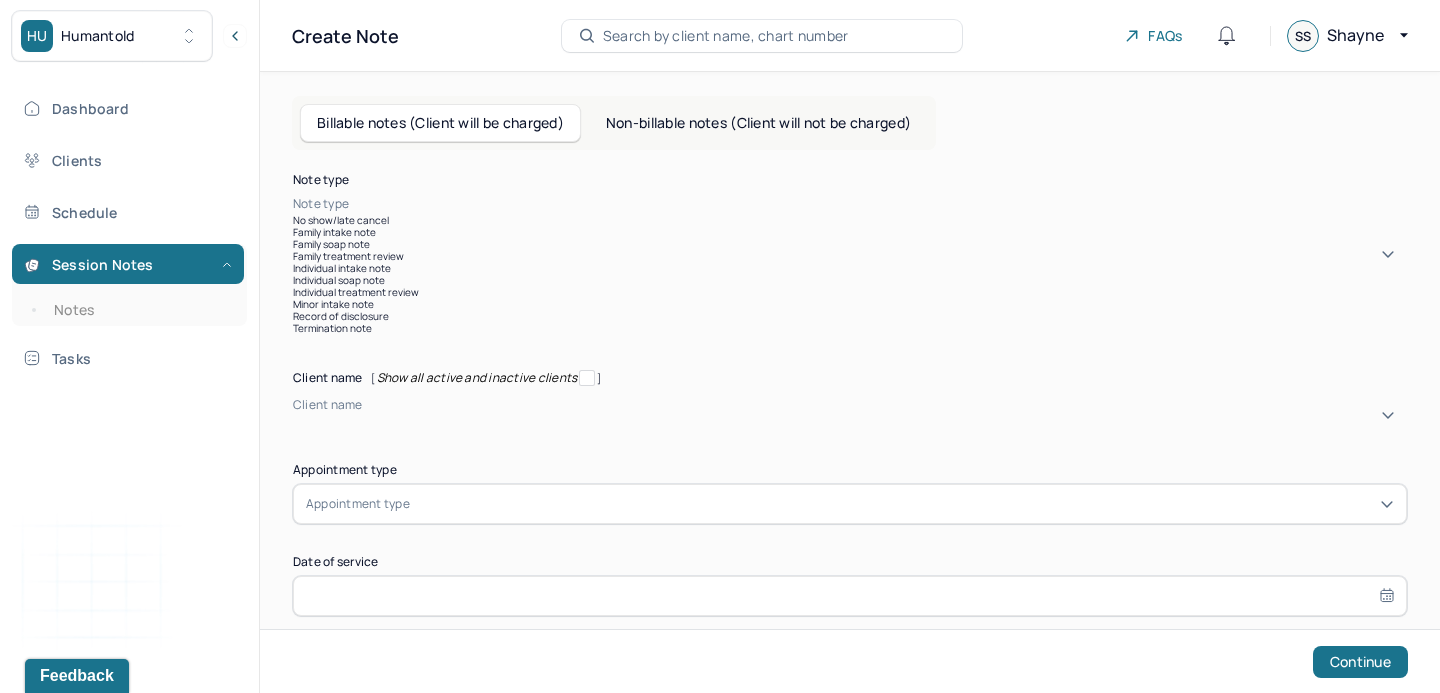 click at bounding box center (880, 204) 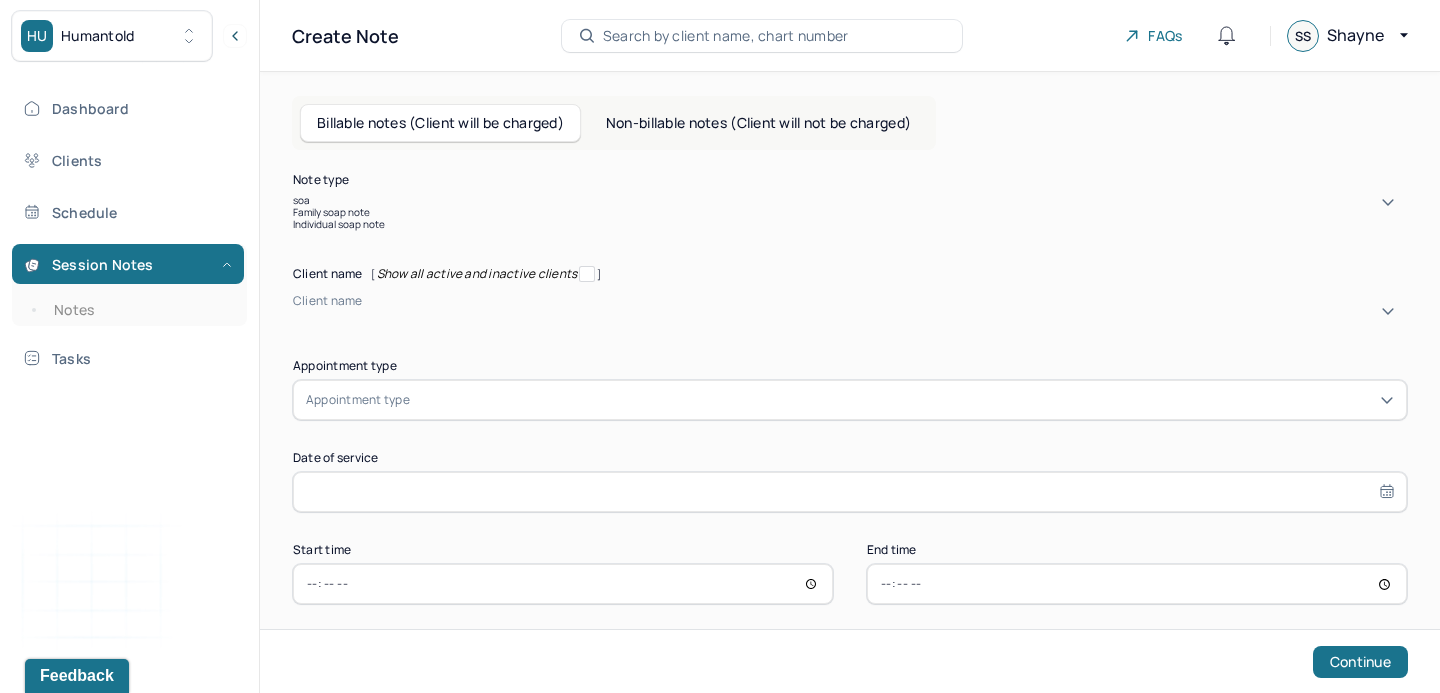 type on "soap" 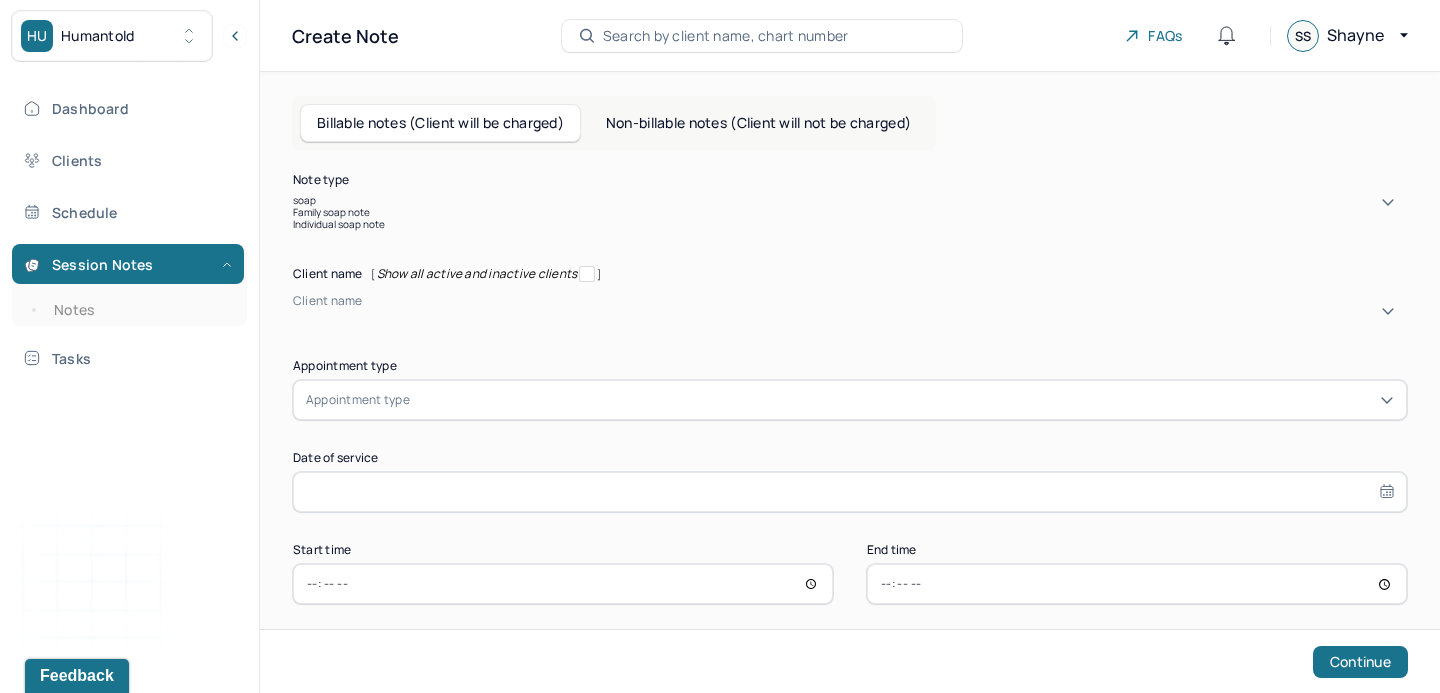 click on "Family soap note" at bounding box center (850, 212) 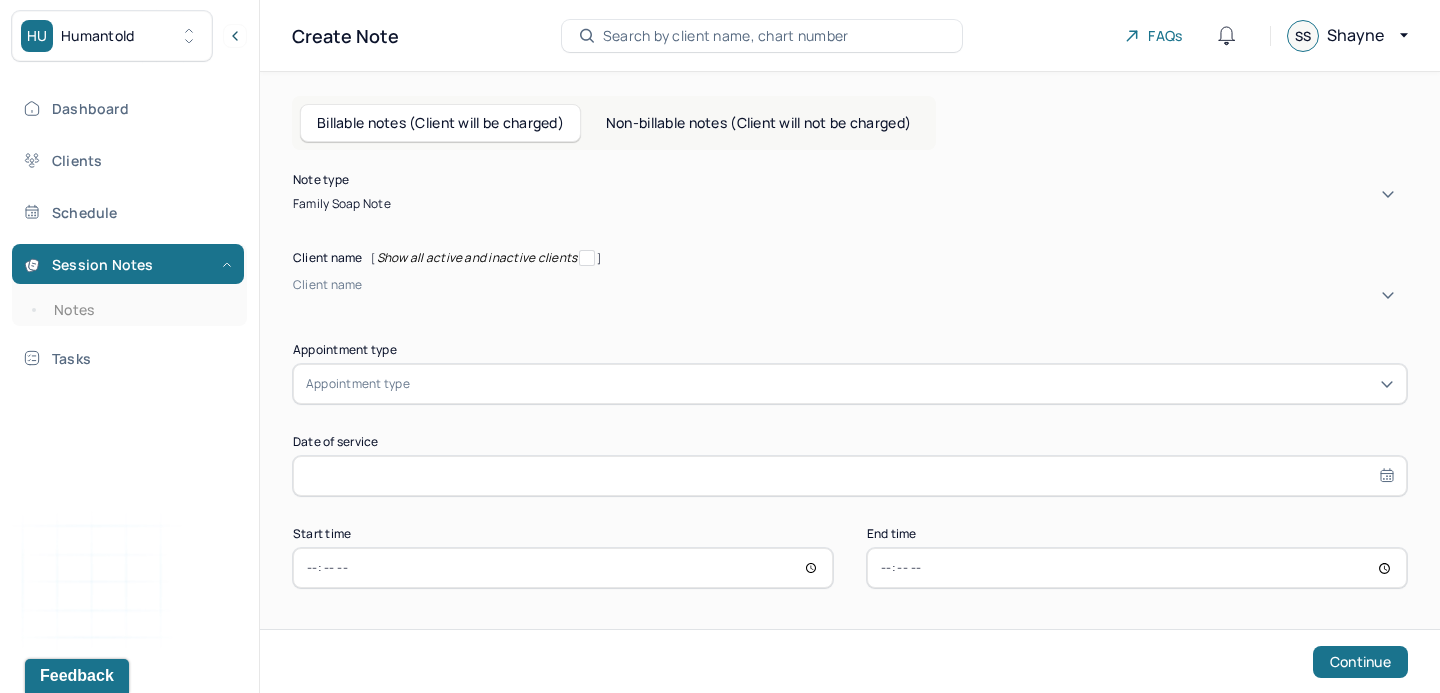 click on "Client name" at bounding box center (850, 295) 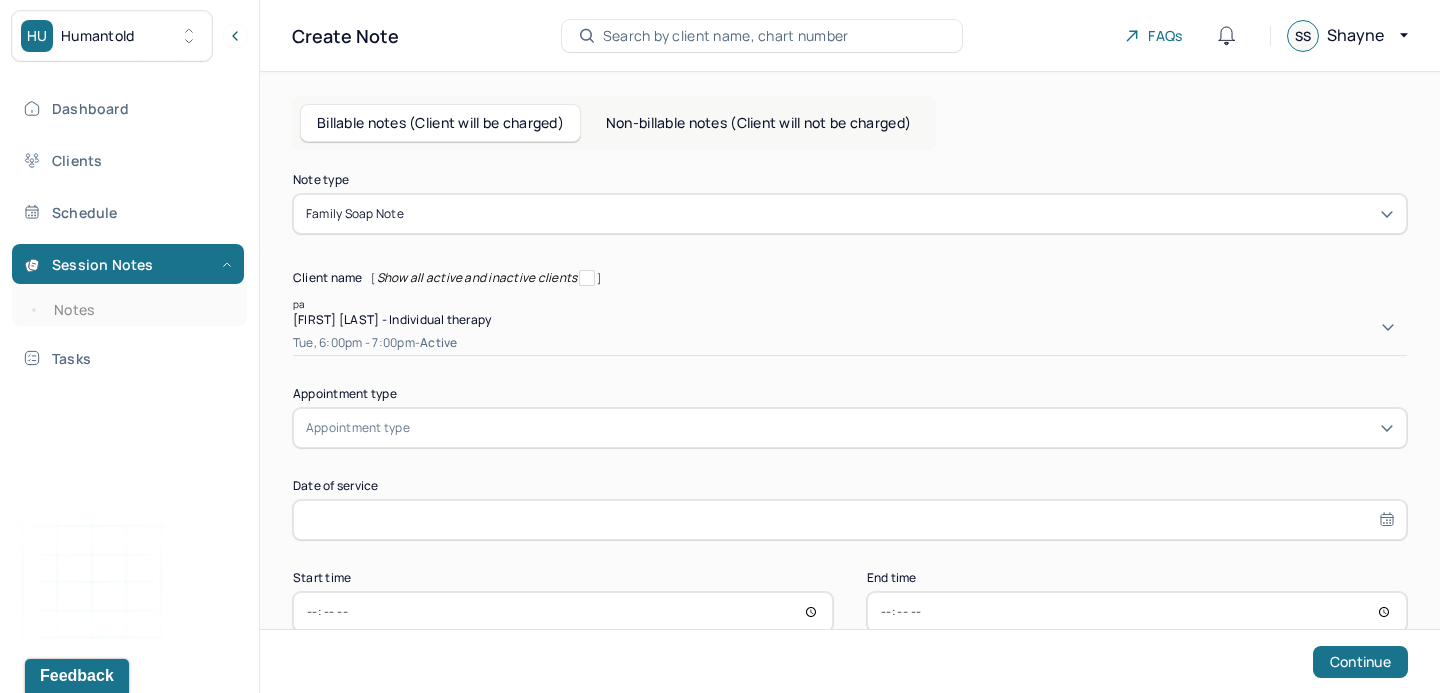 type on "p" 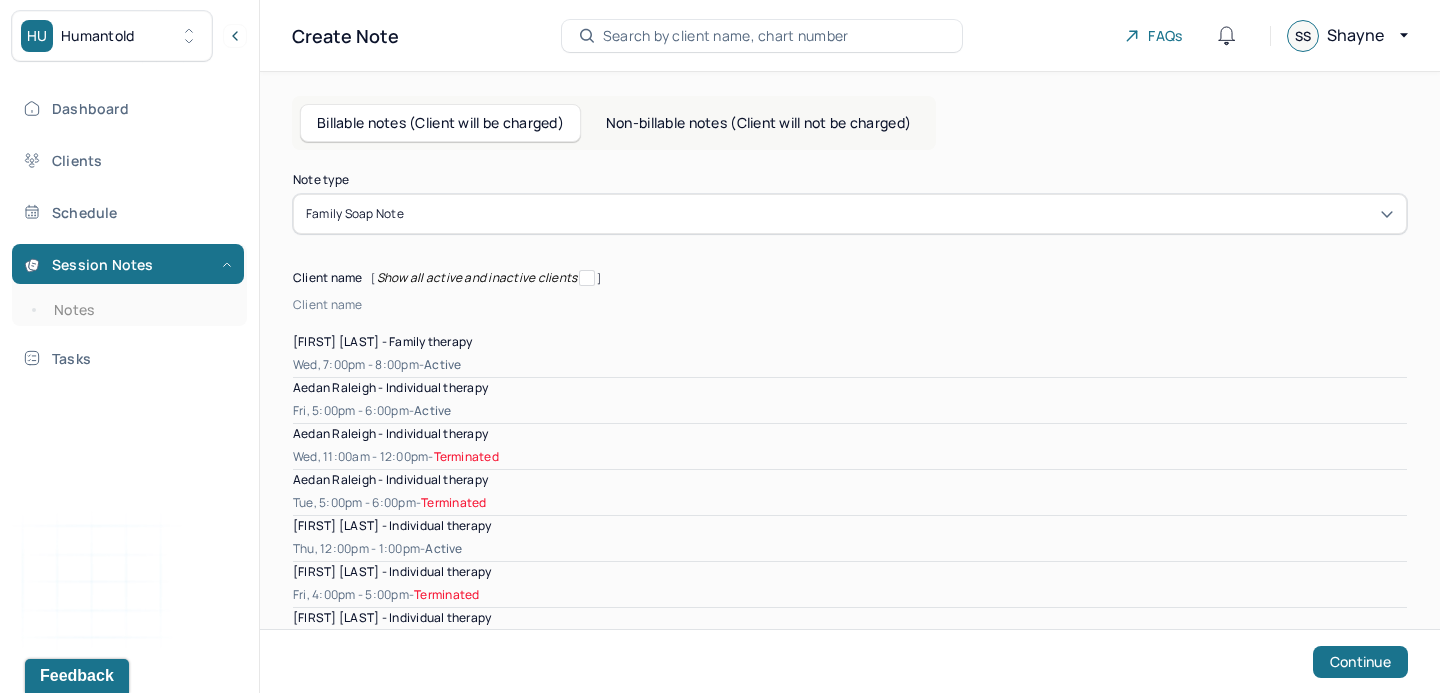 scroll, scrollTop: 0, scrollLeft: 0, axis: both 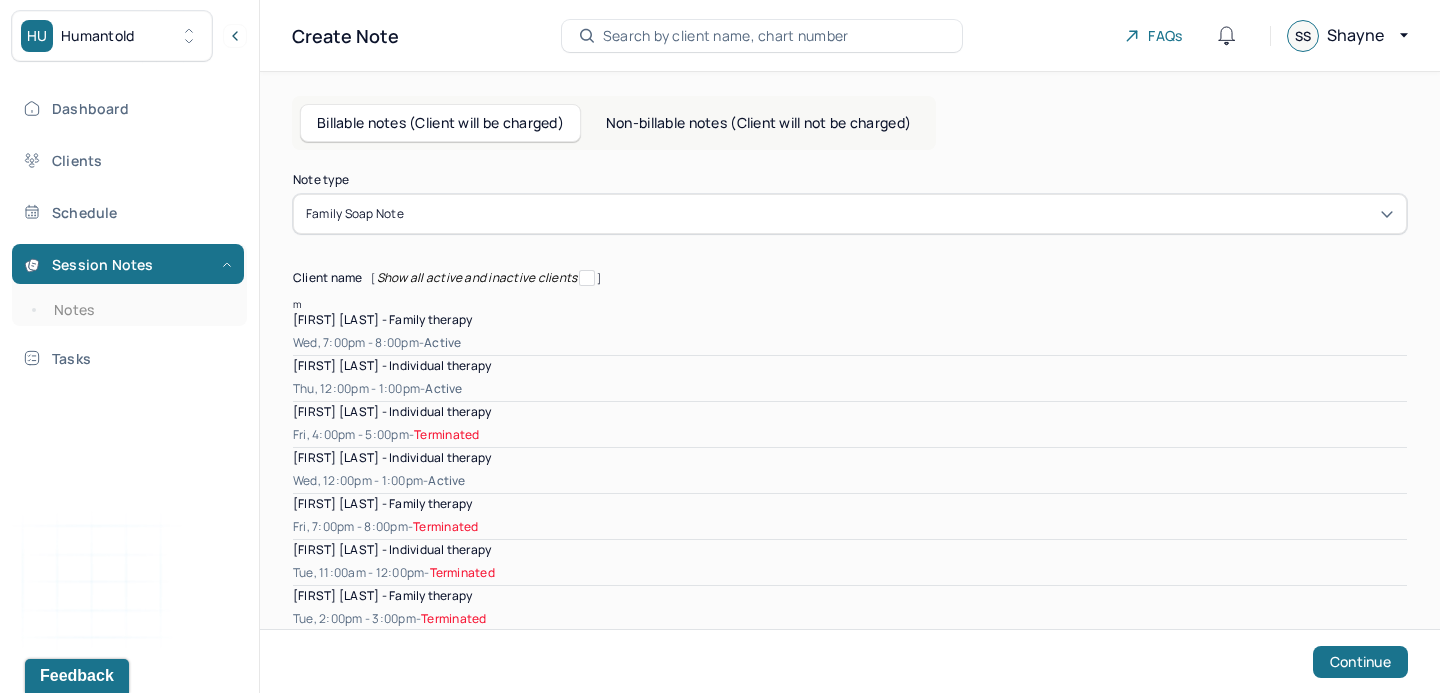 type on "mu" 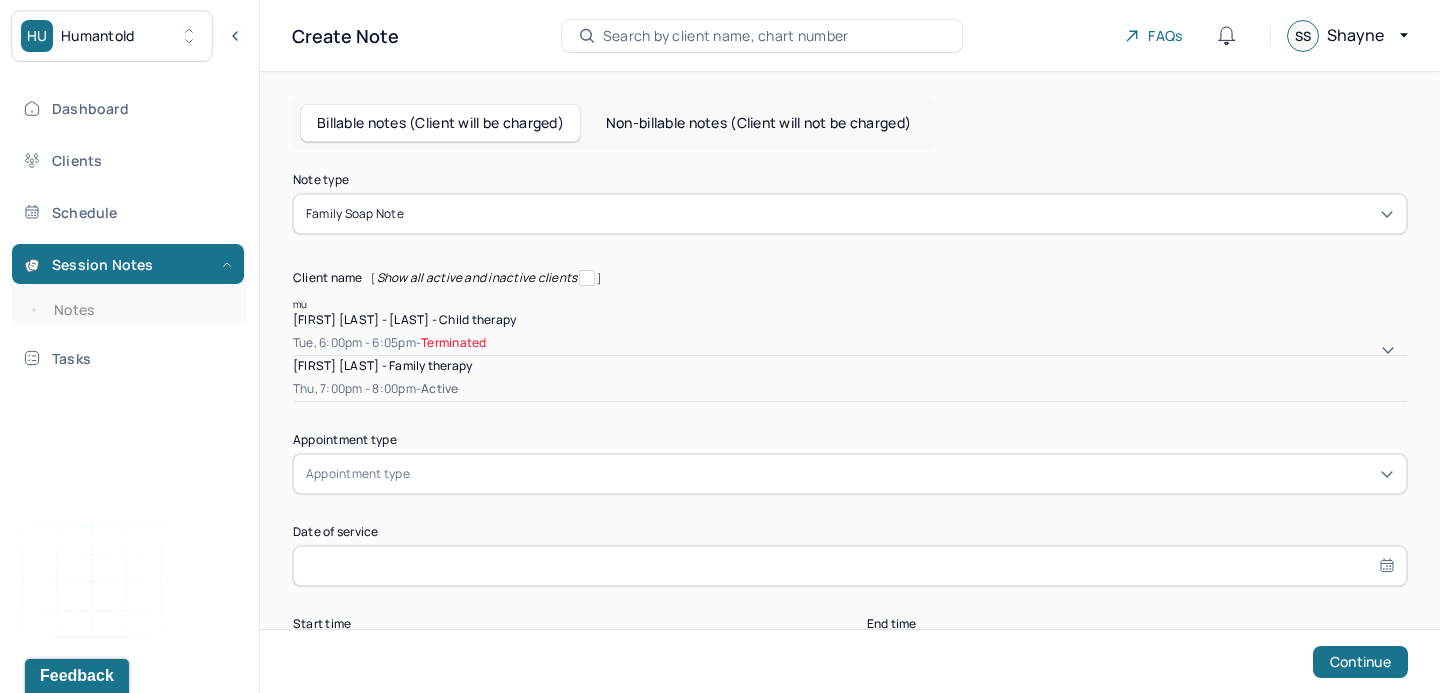 click on "Thu, 7:00pm - 8:00pm  -  active" at bounding box center [850, 389] 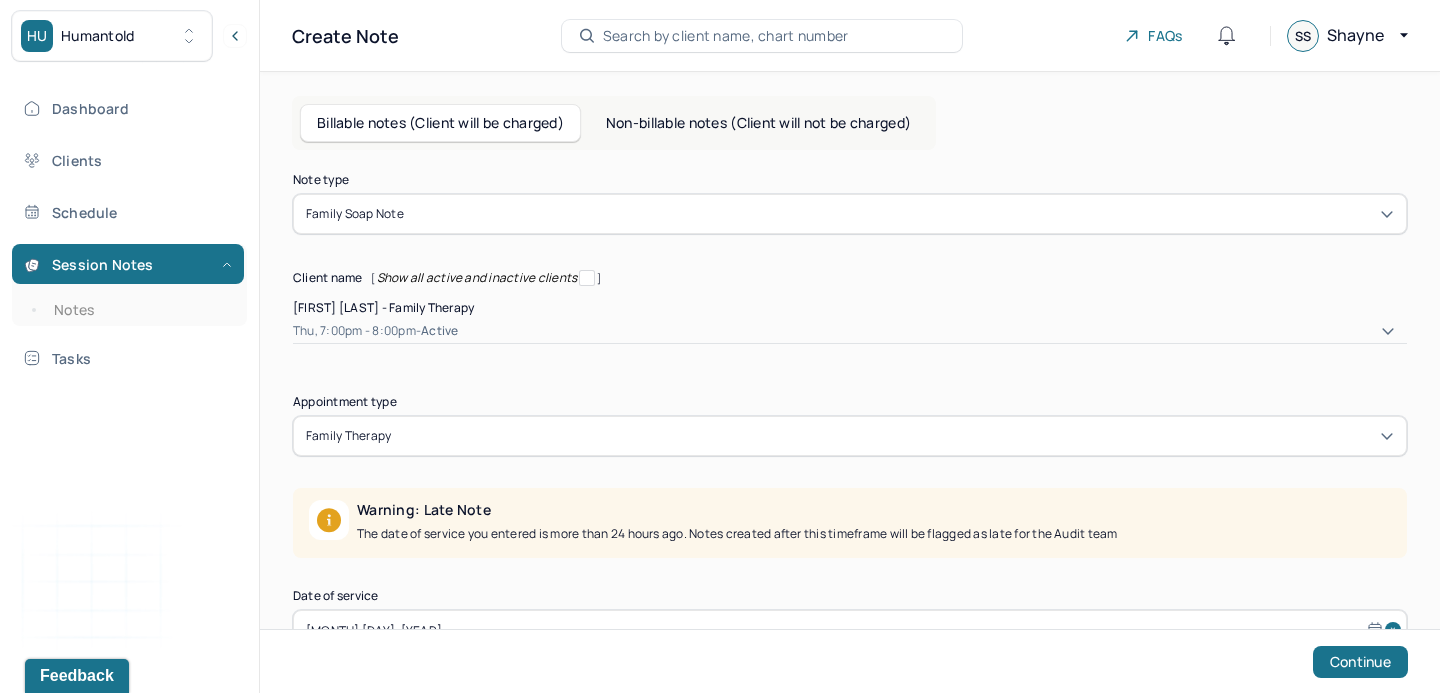 scroll, scrollTop: 168, scrollLeft: 0, axis: vertical 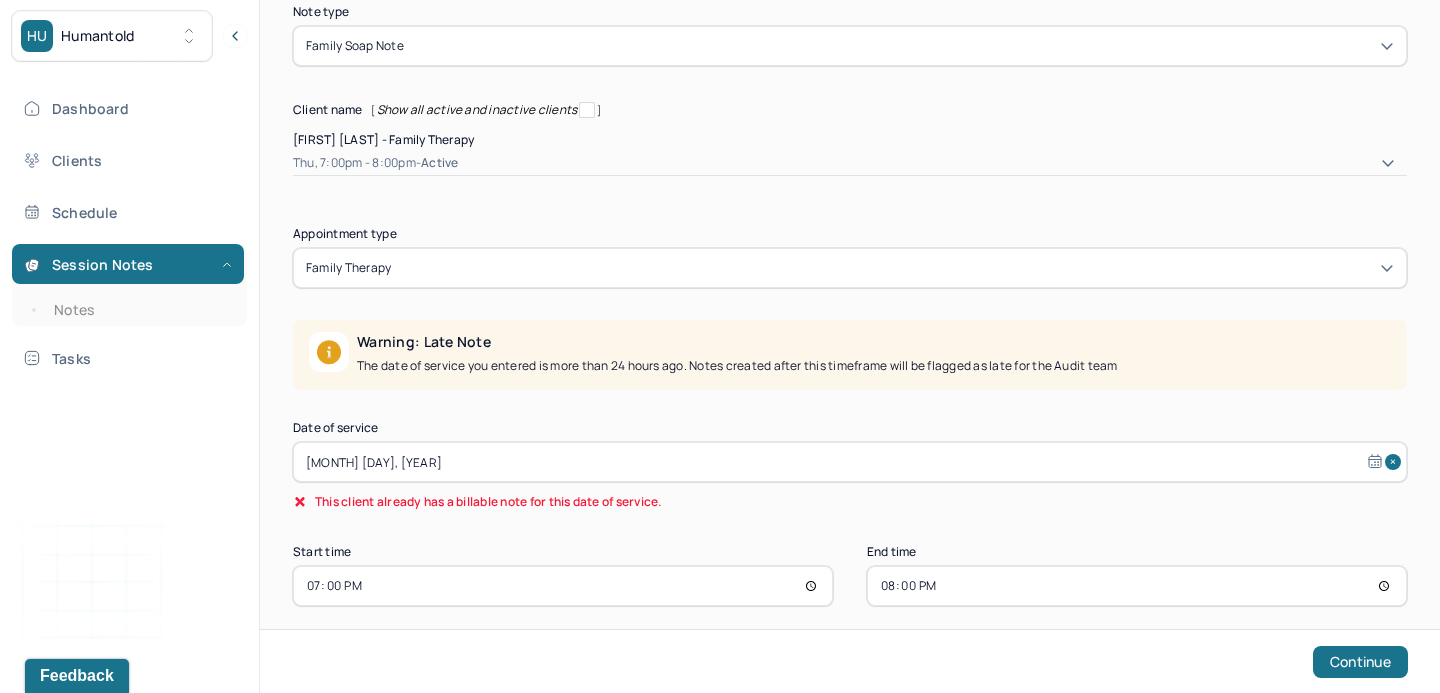 click on "[MONTH] [DAY], [YEAR]" at bounding box center (850, 462) 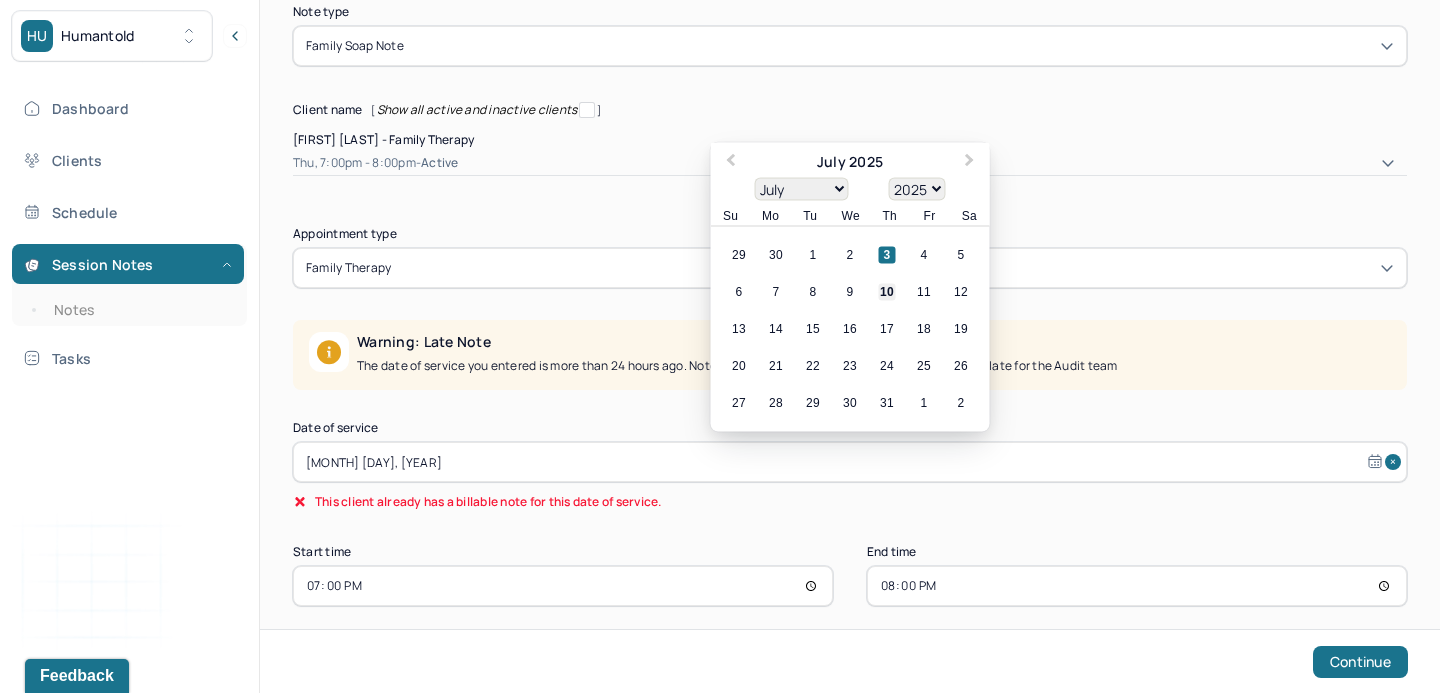 click on "10" at bounding box center (887, 292) 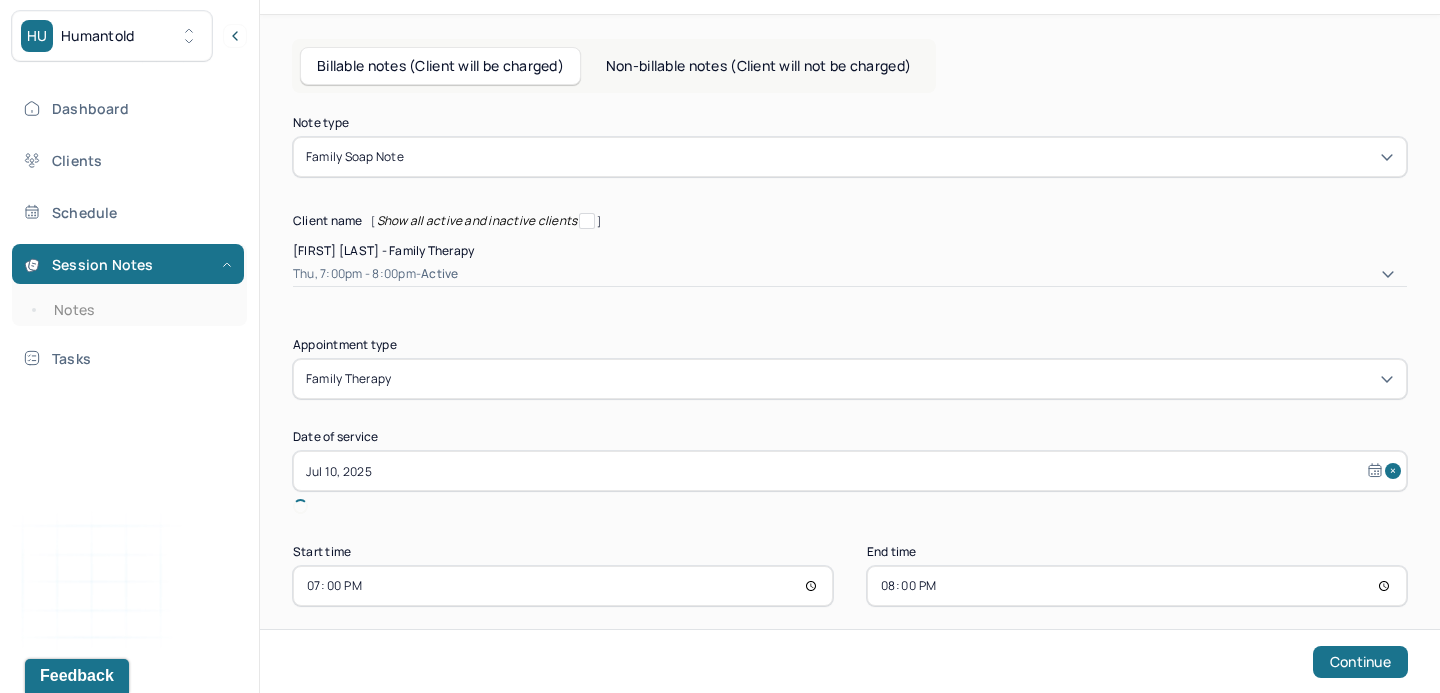 scroll, scrollTop: 34, scrollLeft: 0, axis: vertical 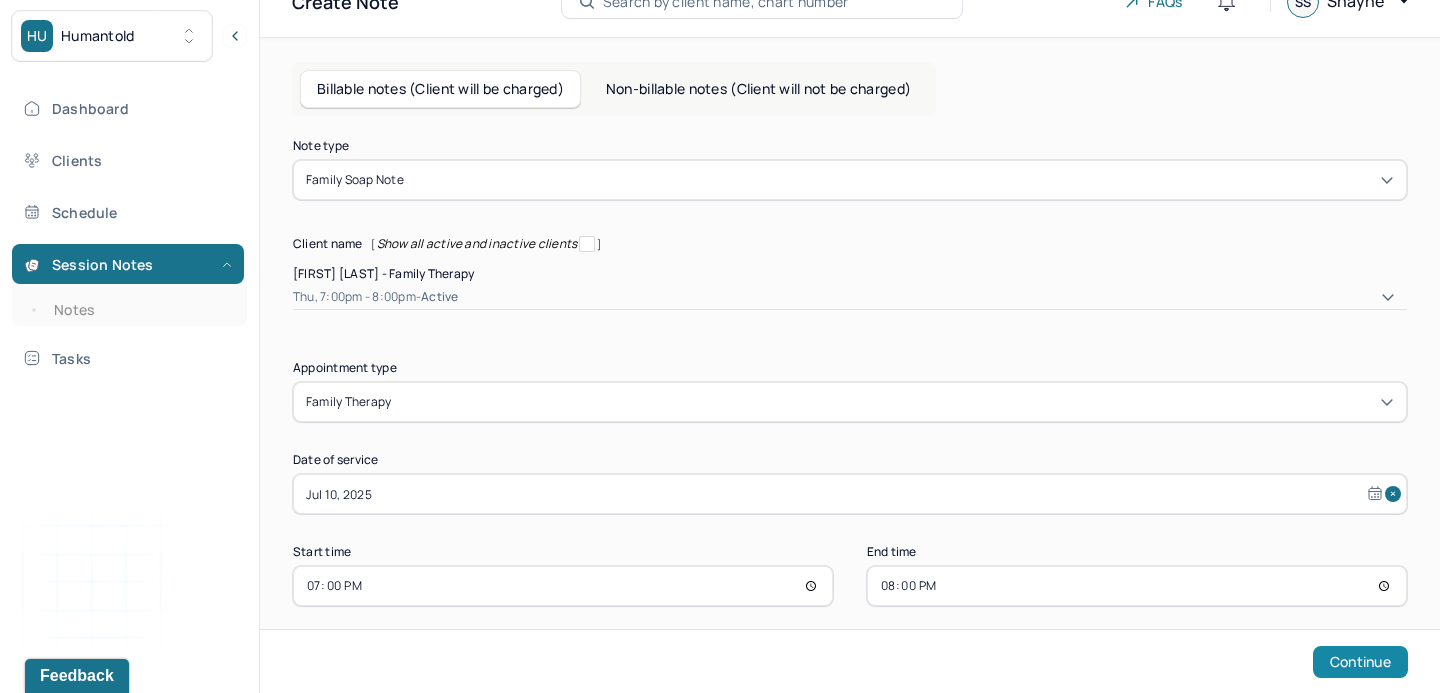click on "Continue" at bounding box center [1360, 662] 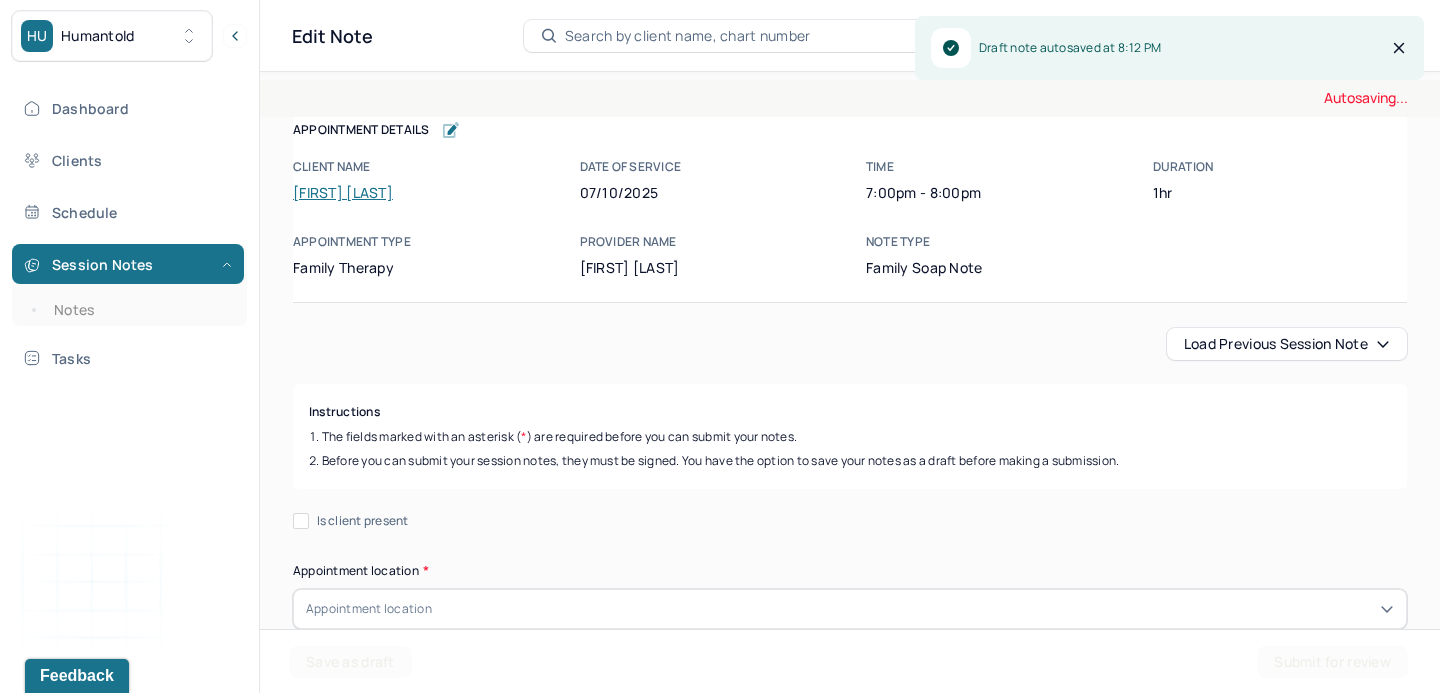 click on "Autosaving... Appointment Details     Client name [FIRST] [LAST] Date of service [MONTH]/[DAY]/[YEAR] Time 7:00pm - 8:00pm Duration 1hr Appointment type family therapy Provider name [FIRST] [LAST] Note type Family soap note Appointment Details     Client name [FIRST] [LAST] Date of service [MONTH]/[DAY]/[YEAR] Time 7:00pm - 8:00pm Duration 1hr Appointment type family therapy Provider name [FIRST] [LAST] Note type Family soap note   Load previous session note   Instructions The fields marked with an asterisk ( * ) are required before you can submit your notes. Before you can submit your session notes, they must be signed. You have the option to save your notes as a draft before making a submission. Is client present Appointment location * Appointment location Primary diagnosis * Primary diagnosis Secondary diagnosis (optional) Secondary diagnosis Tertiary diagnosis (optional) Tertiary diagnosis Emotional / Behavioural symptoms demonstrated * Causing * Causing Intention for Session * Intention for Session Session Note Subjective Objective" at bounding box center (850, 378) 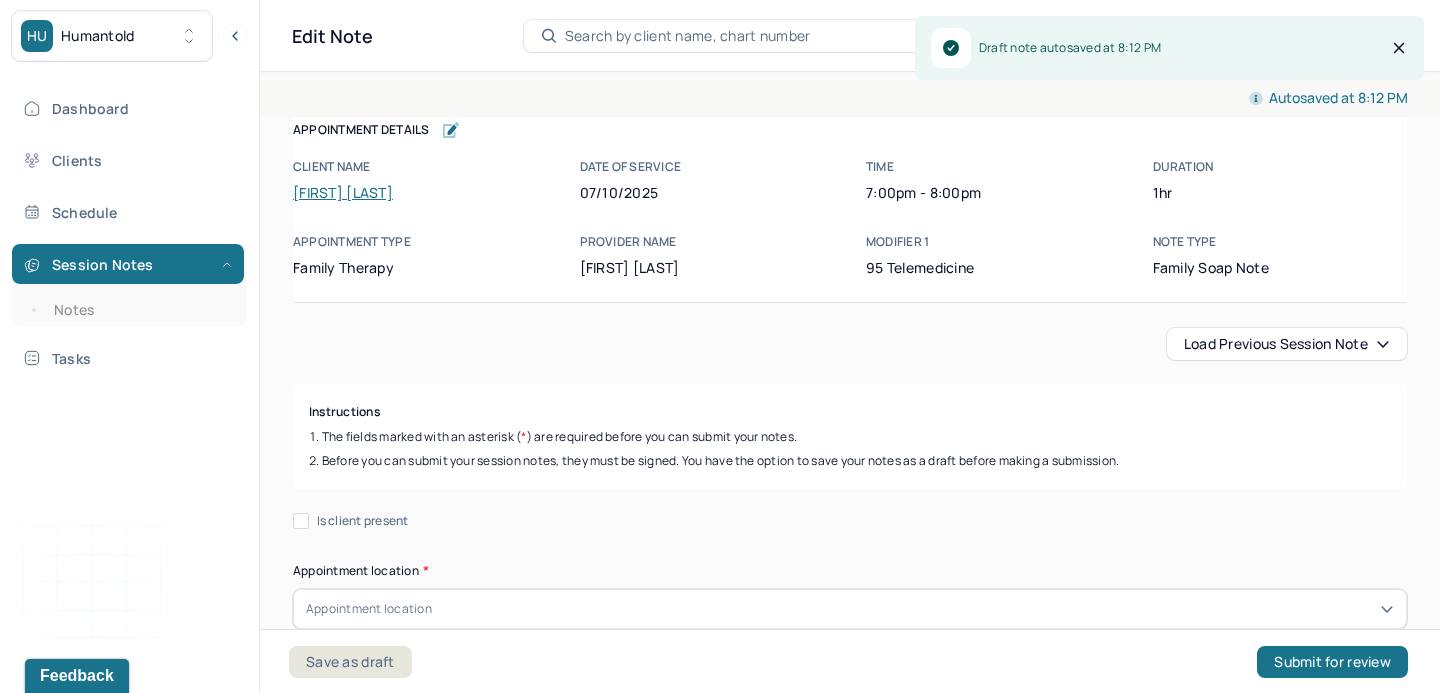 click on "[FIRST] [LAST]" at bounding box center [343, 192] 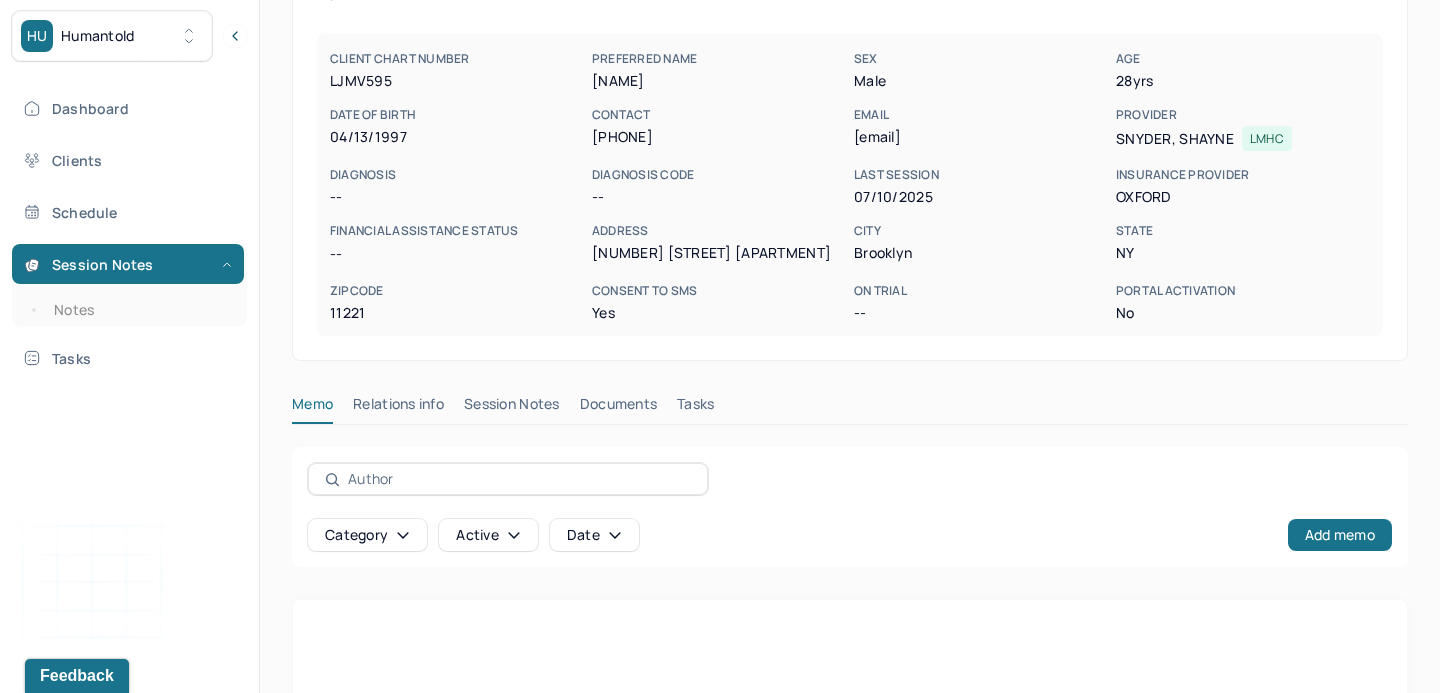 scroll, scrollTop: 189, scrollLeft: 0, axis: vertical 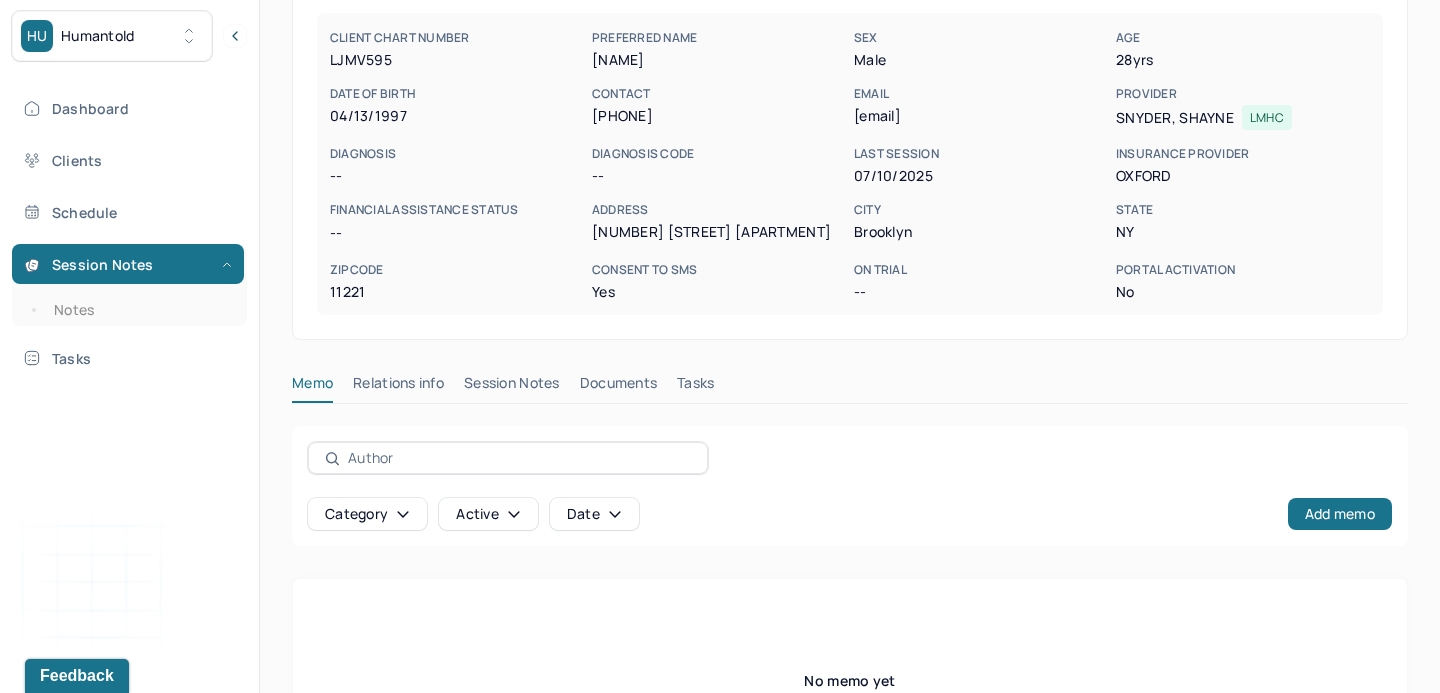 click on "Session Notes" at bounding box center [512, 387] 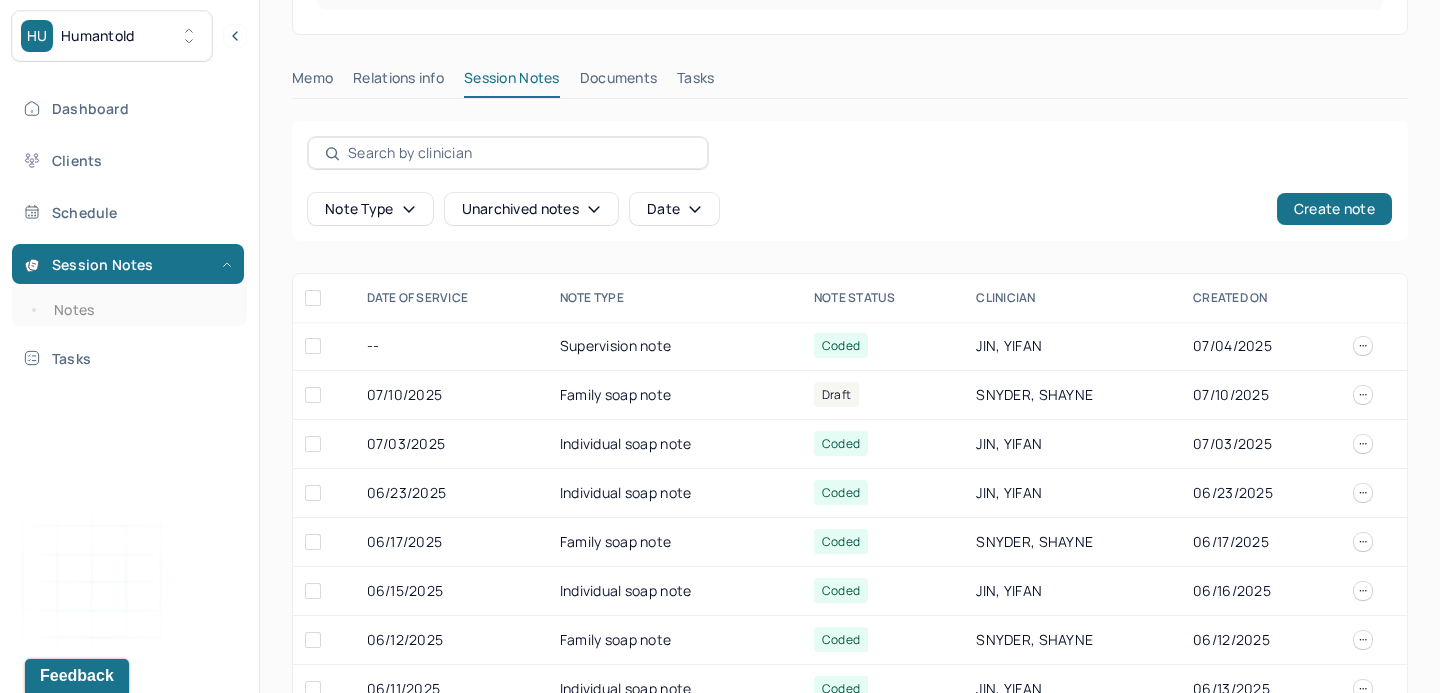scroll, scrollTop: 496, scrollLeft: 0, axis: vertical 